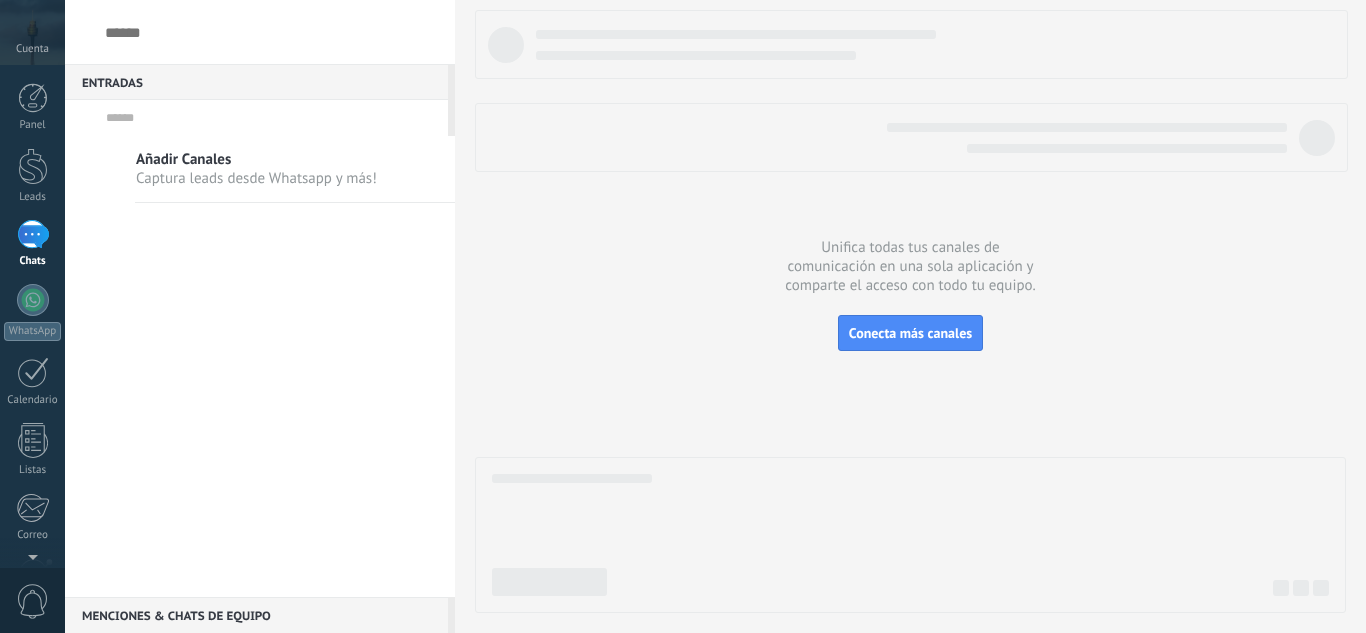 scroll, scrollTop: 0, scrollLeft: 0, axis: both 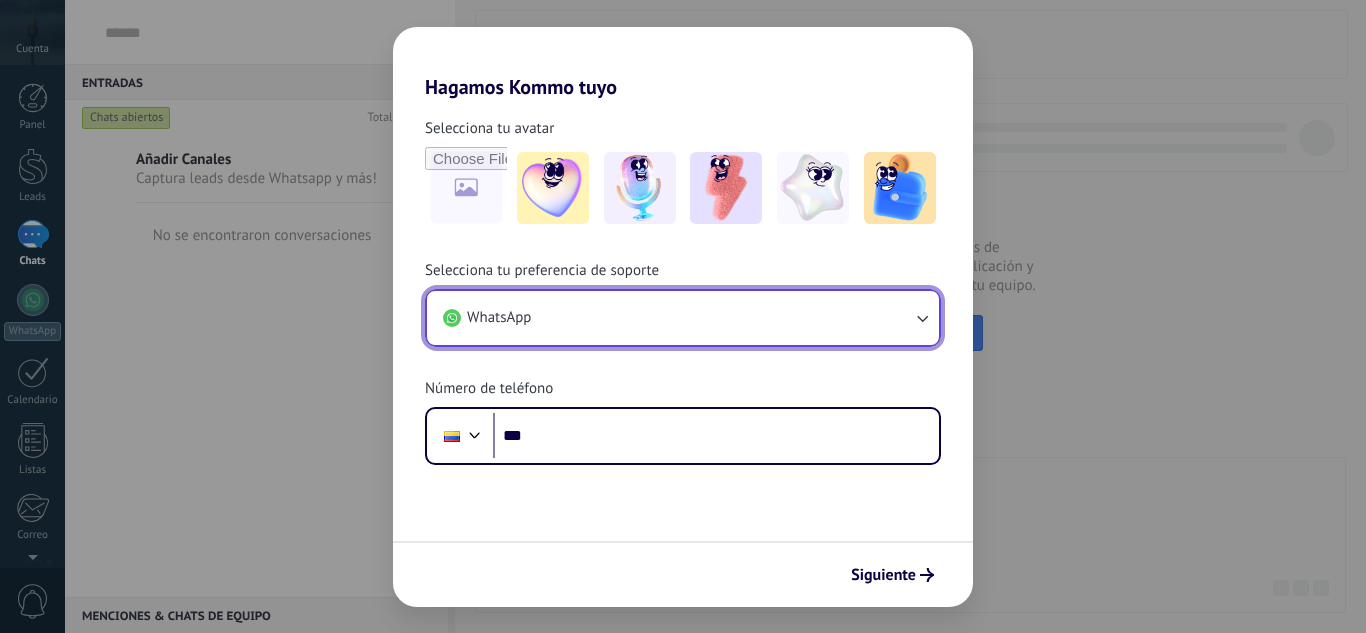 click on "WhatsApp" at bounding box center (683, 318) 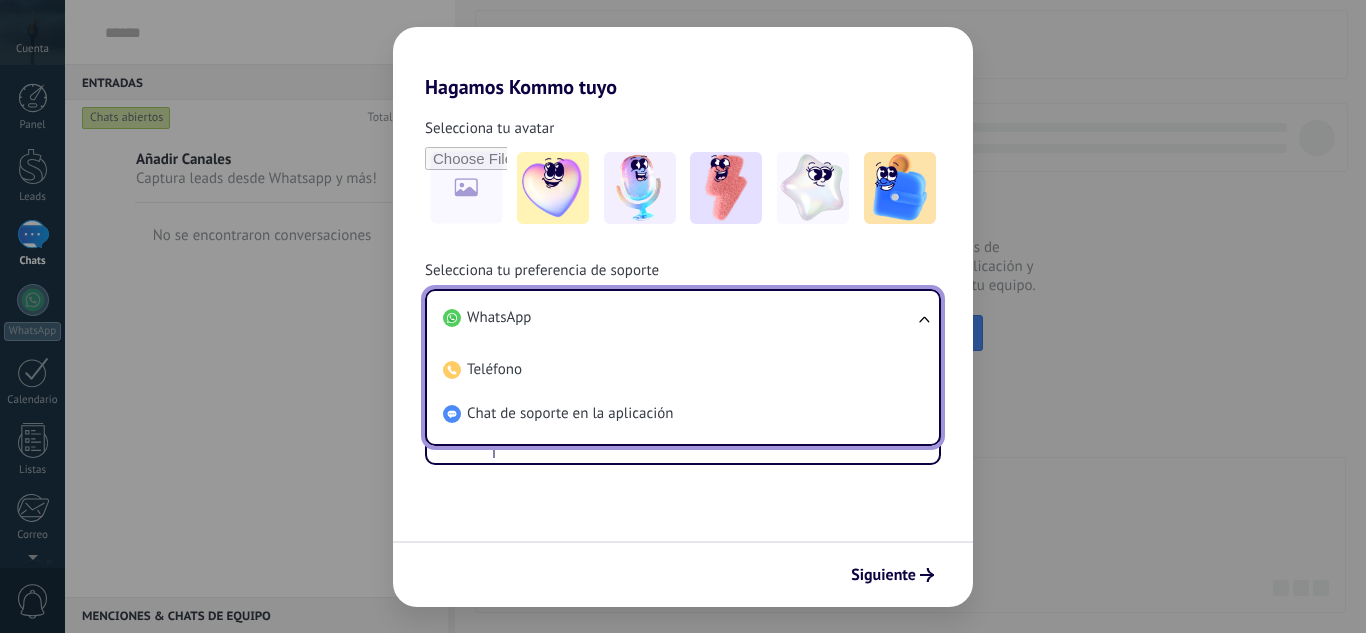 click on "WhatsApp" at bounding box center [679, 318] 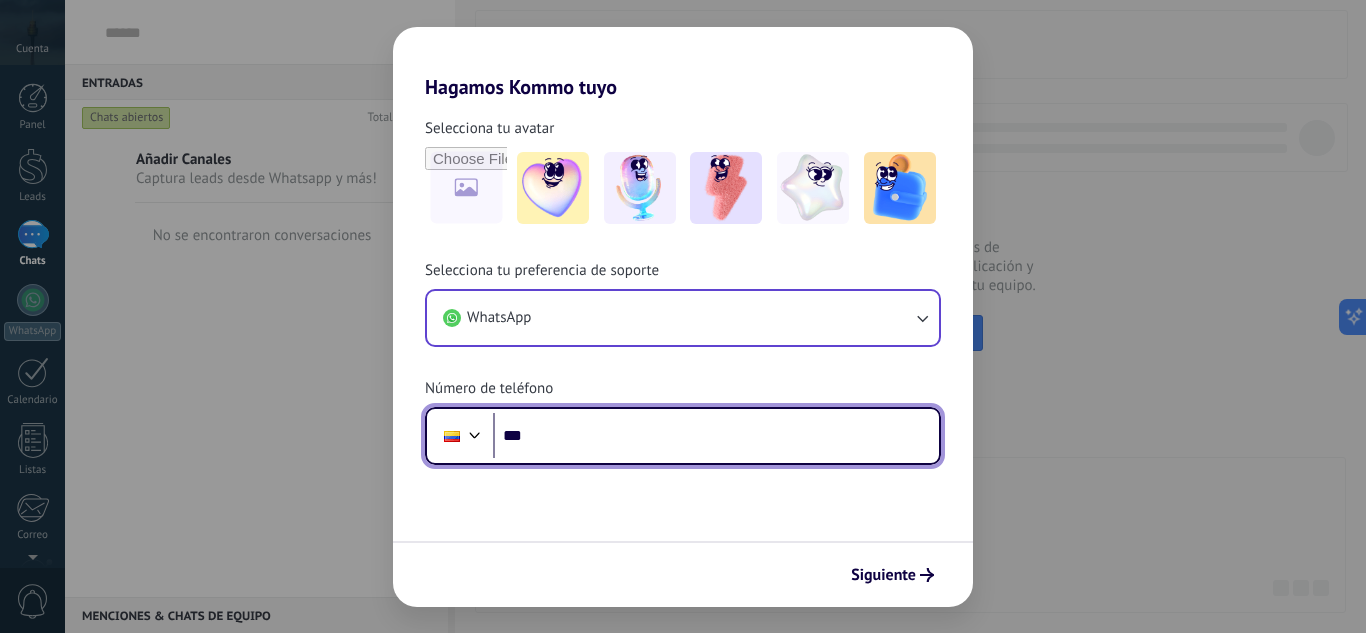 click on "***" at bounding box center [716, 436] 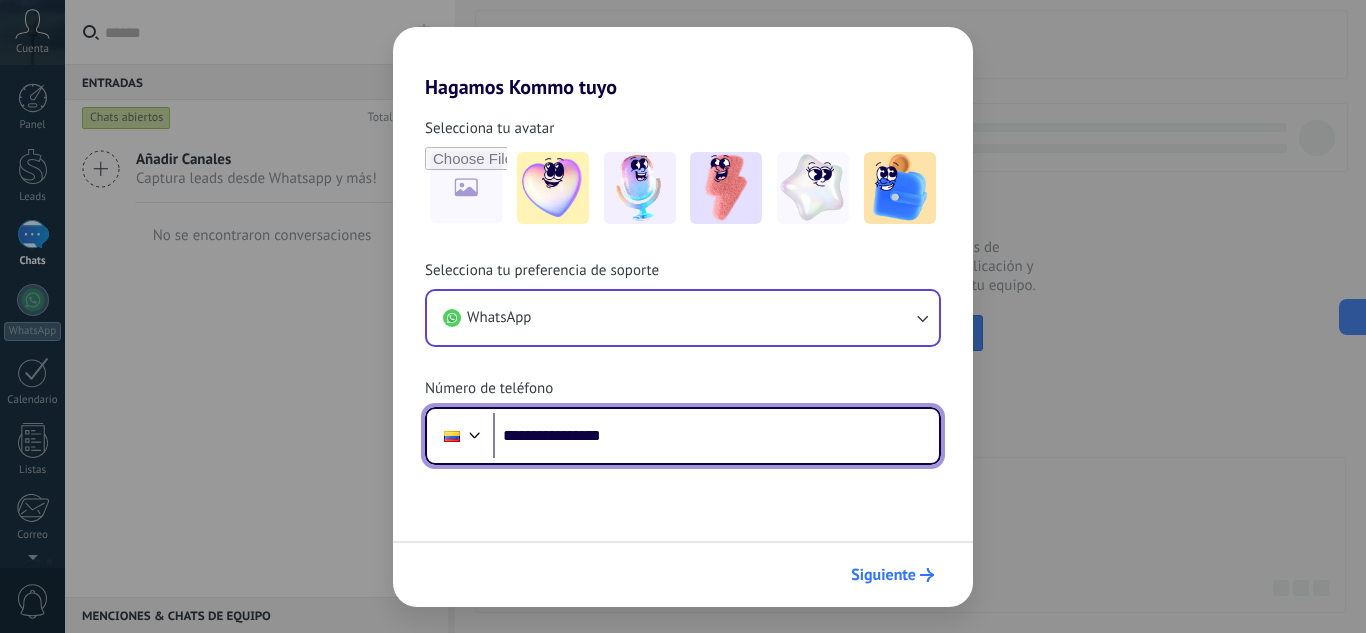 type on "**********" 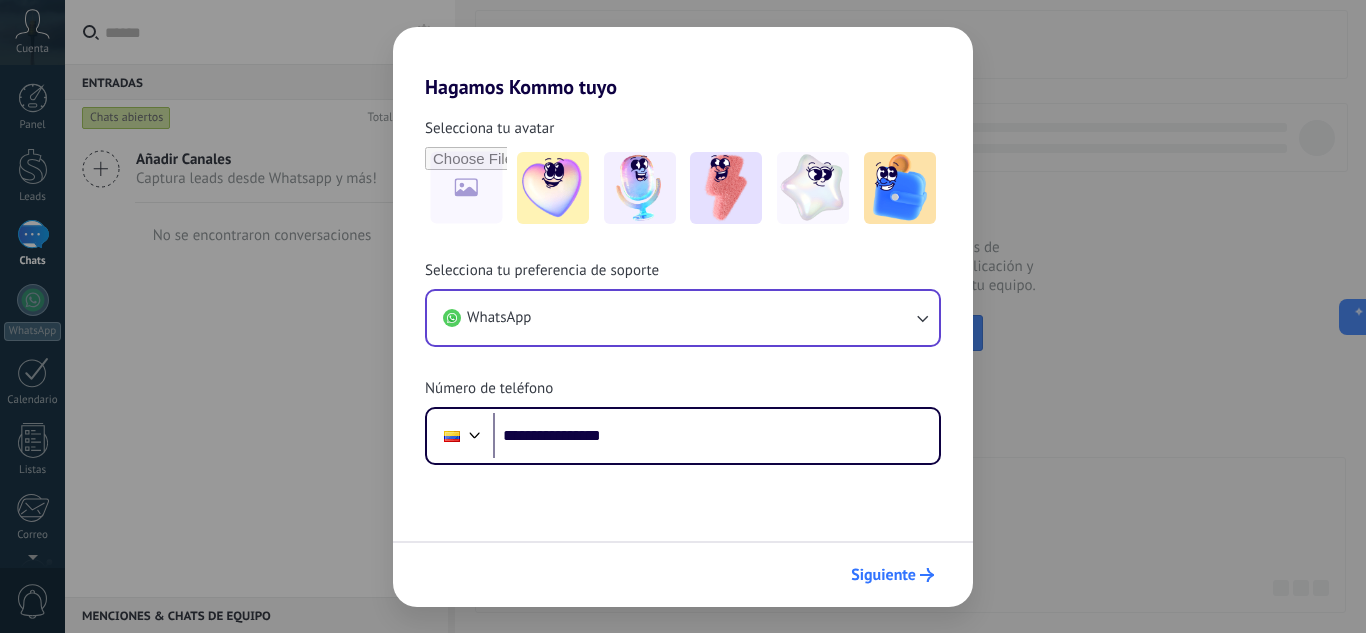click on "Siguiente" at bounding box center [892, 575] 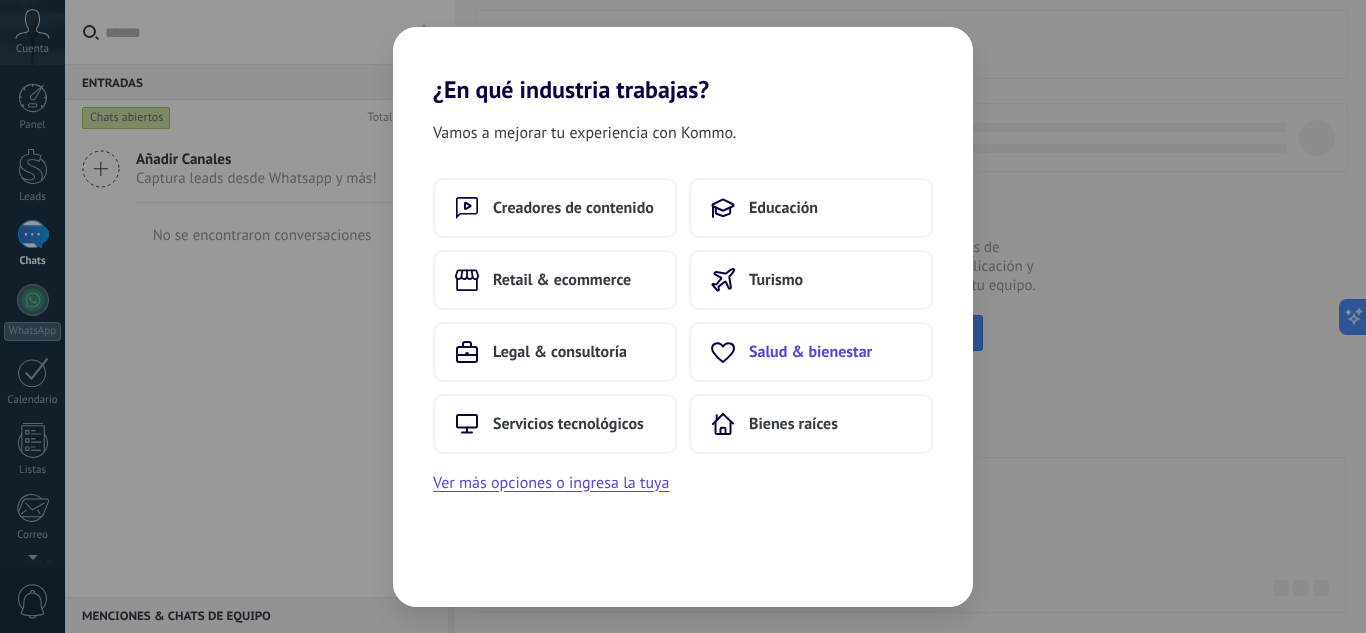 click on "Salud & bienestar" at bounding box center (811, 352) 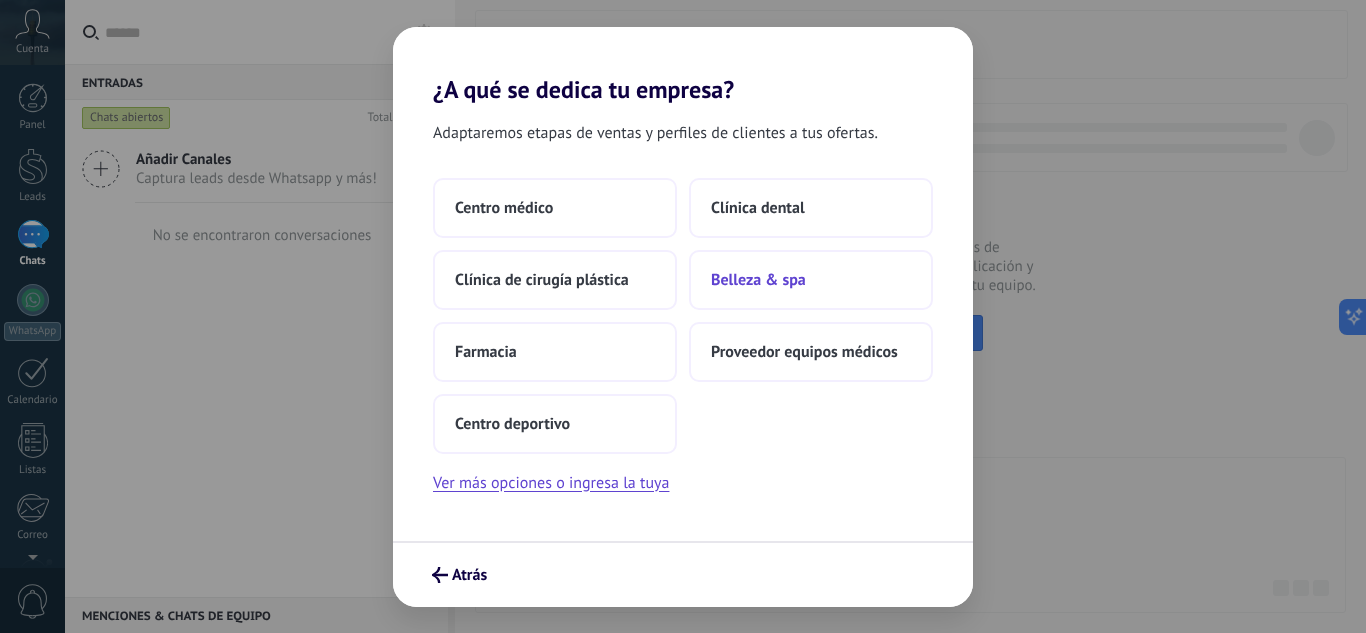 click on "Belleza & spa" at bounding box center [758, 280] 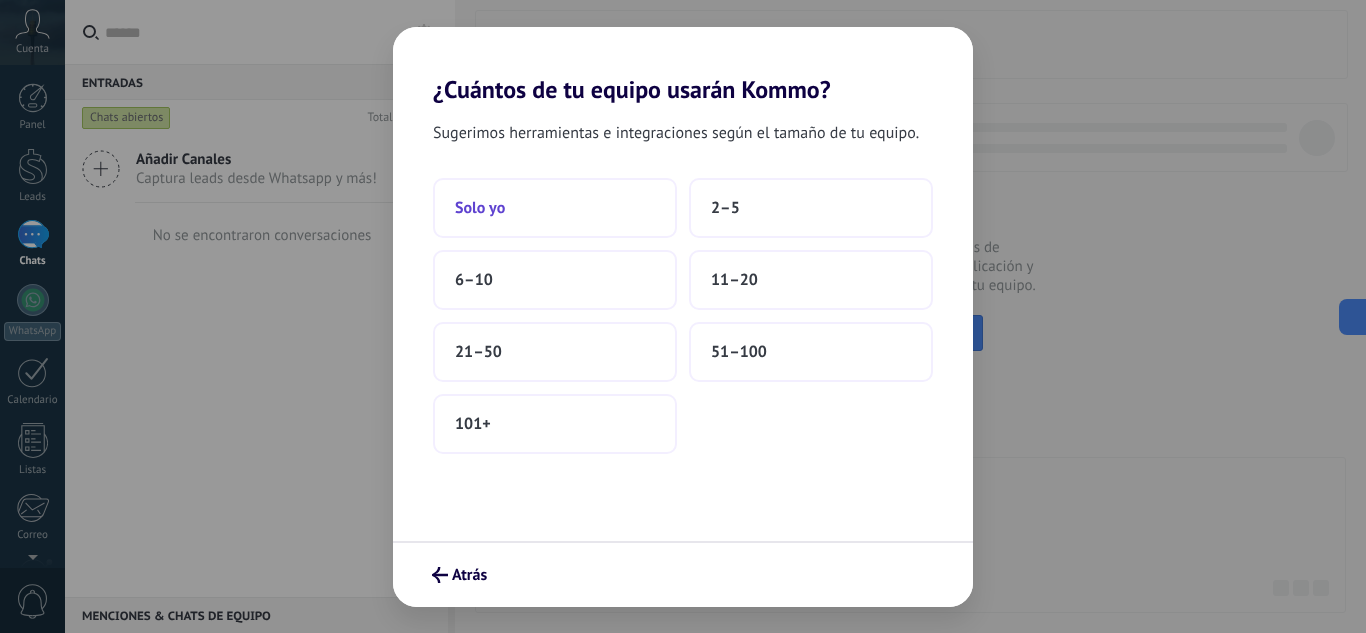 click on "Solo yo" at bounding box center (555, 208) 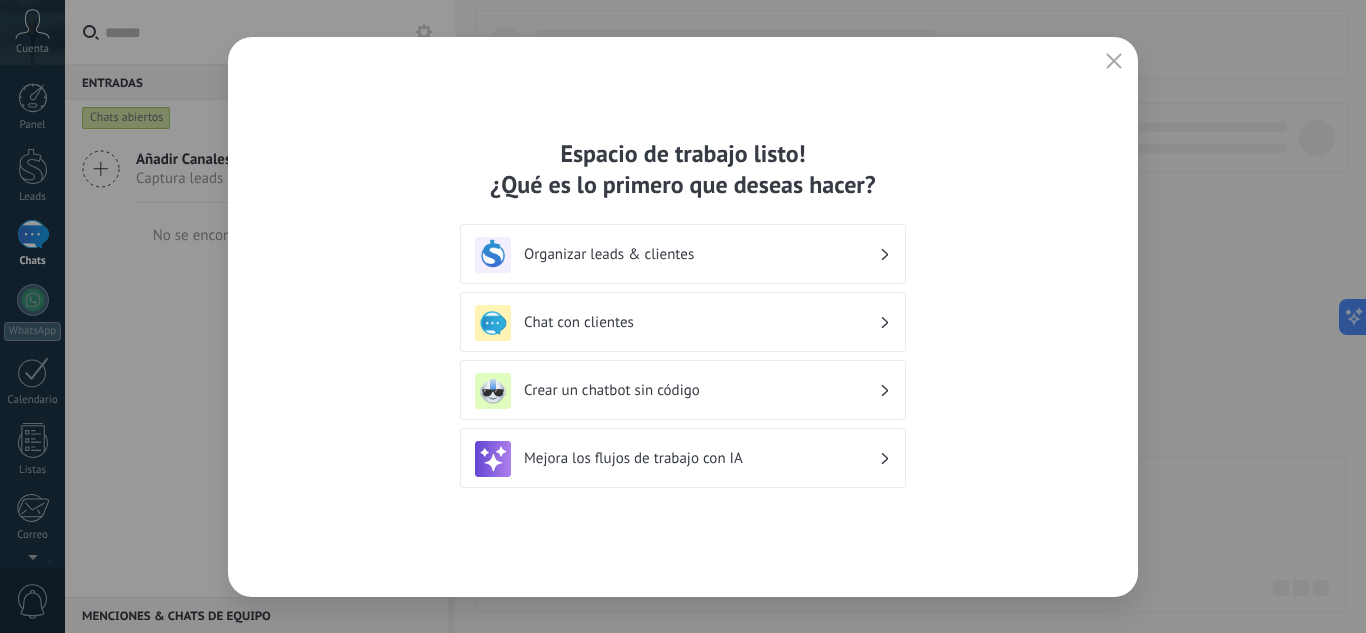 click on "Chat con clientes" at bounding box center [701, 322] 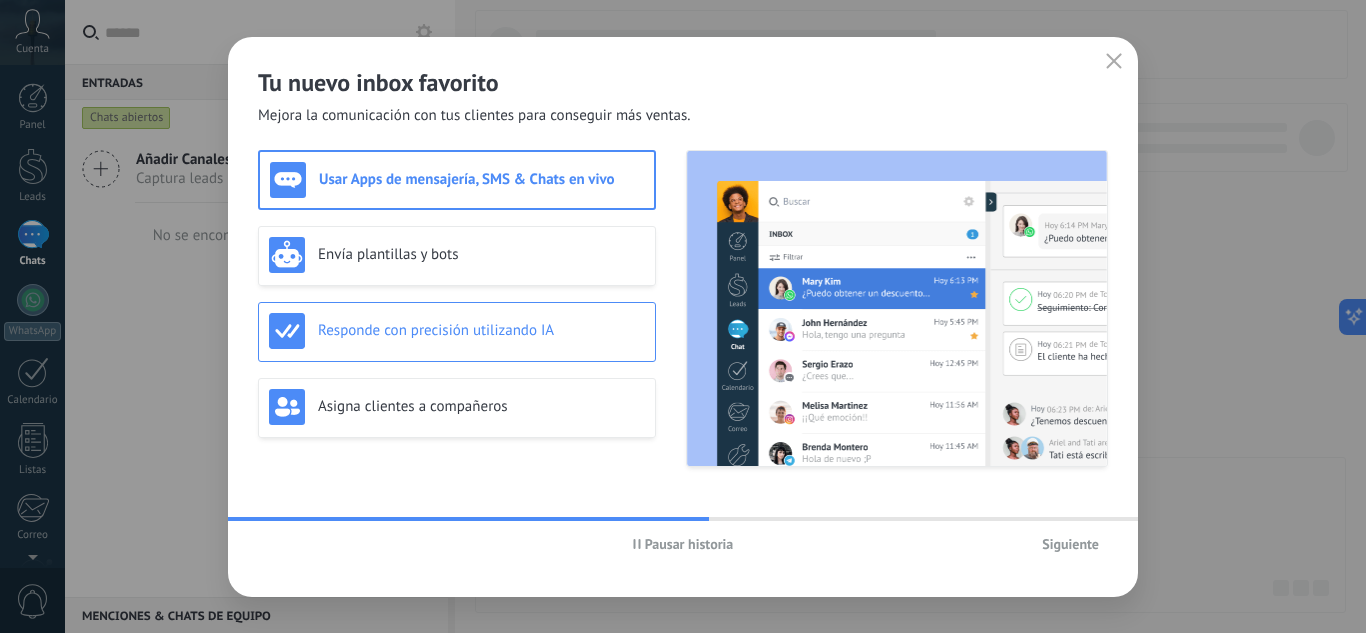 click on "Responde con precisión utilizando IA" at bounding box center (457, 331) 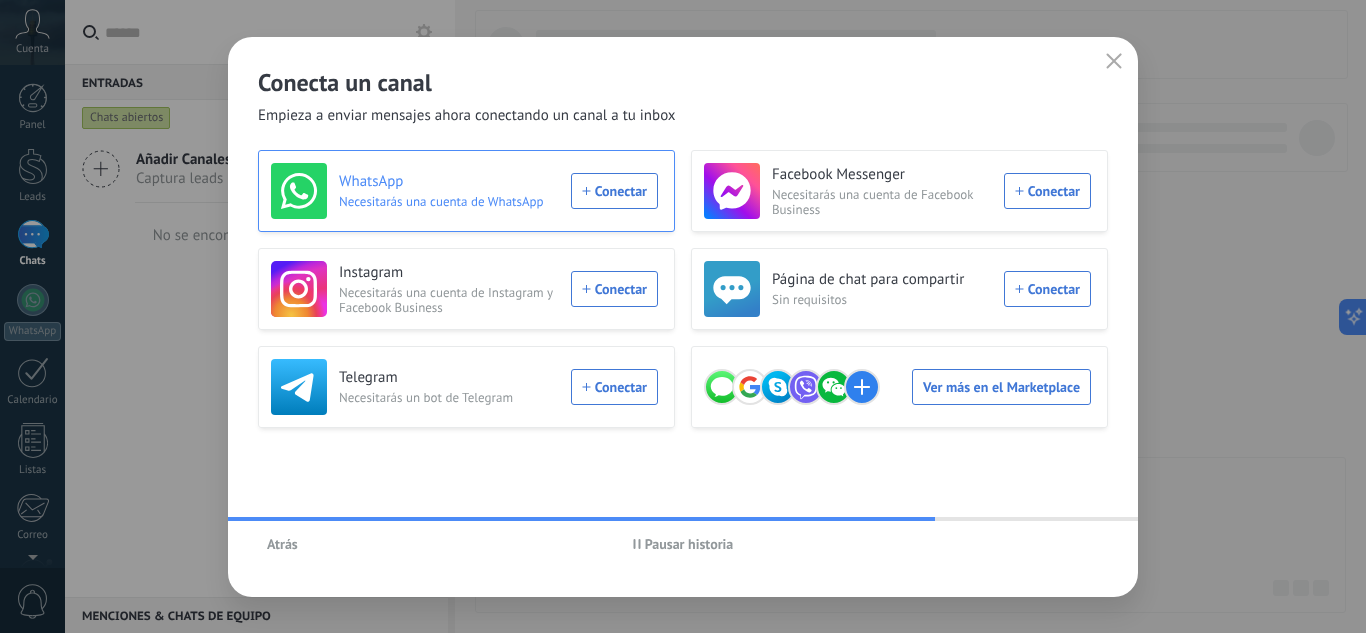 click on "WhatsApp Necesitarás una cuenta de WhatsApp Conectar" at bounding box center [464, 191] 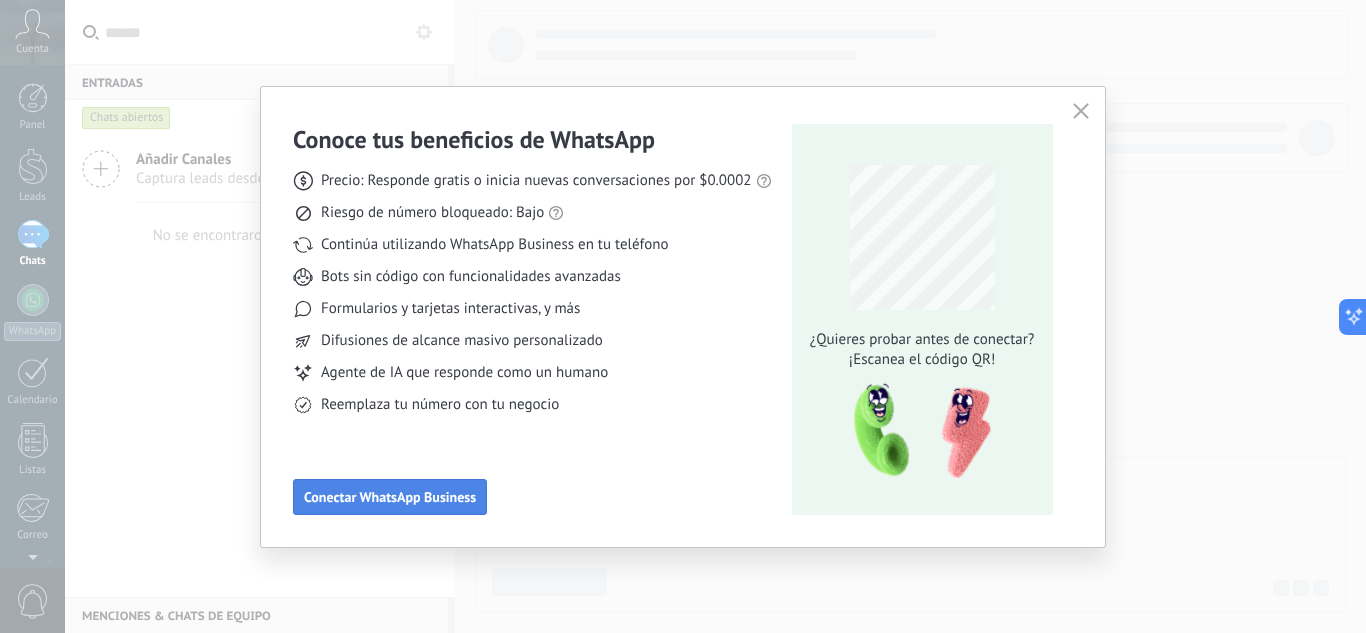 click on "Conectar WhatsApp Business" at bounding box center (390, 497) 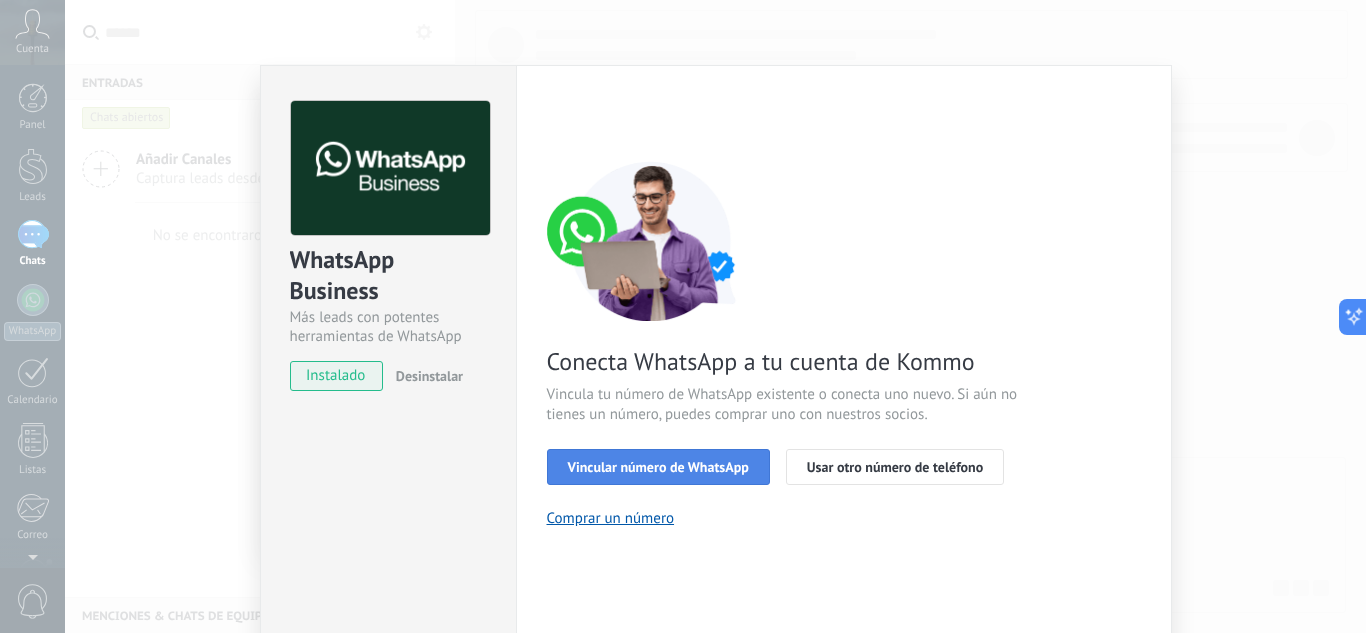 click on "Vincular número de WhatsApp" at bounding box center (658, 467) 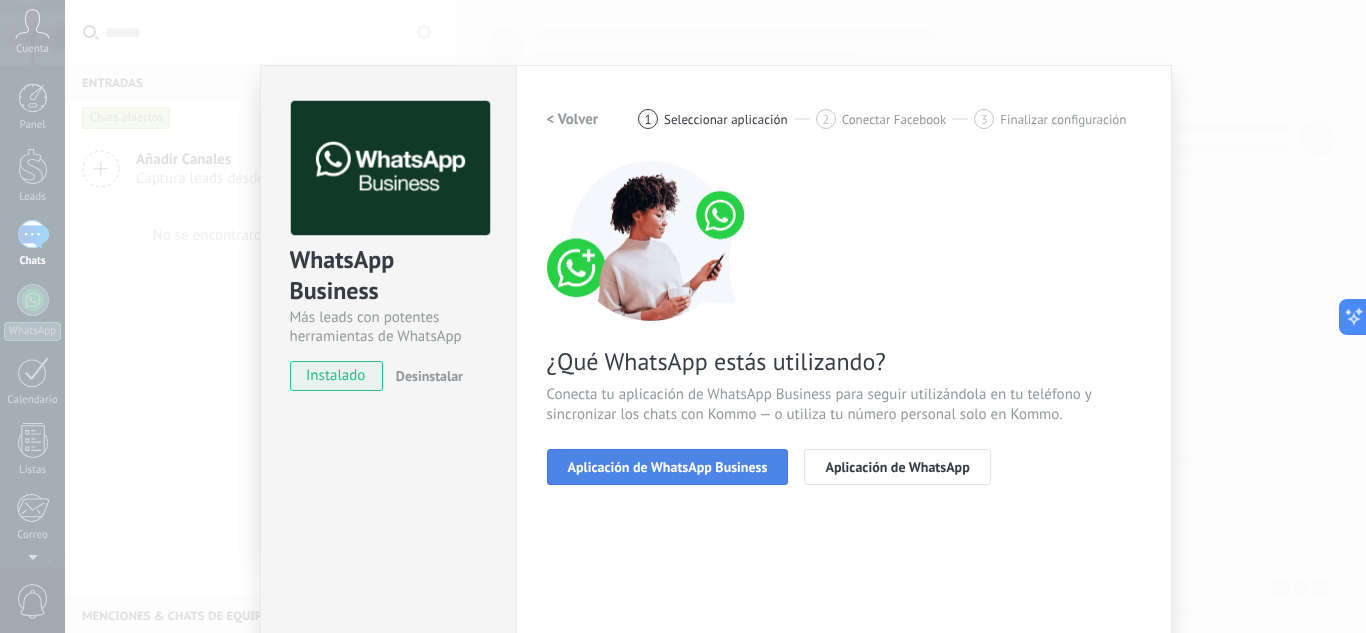 click on "Aplicación de WhatsApp Business" at bounding box center (668, 467) 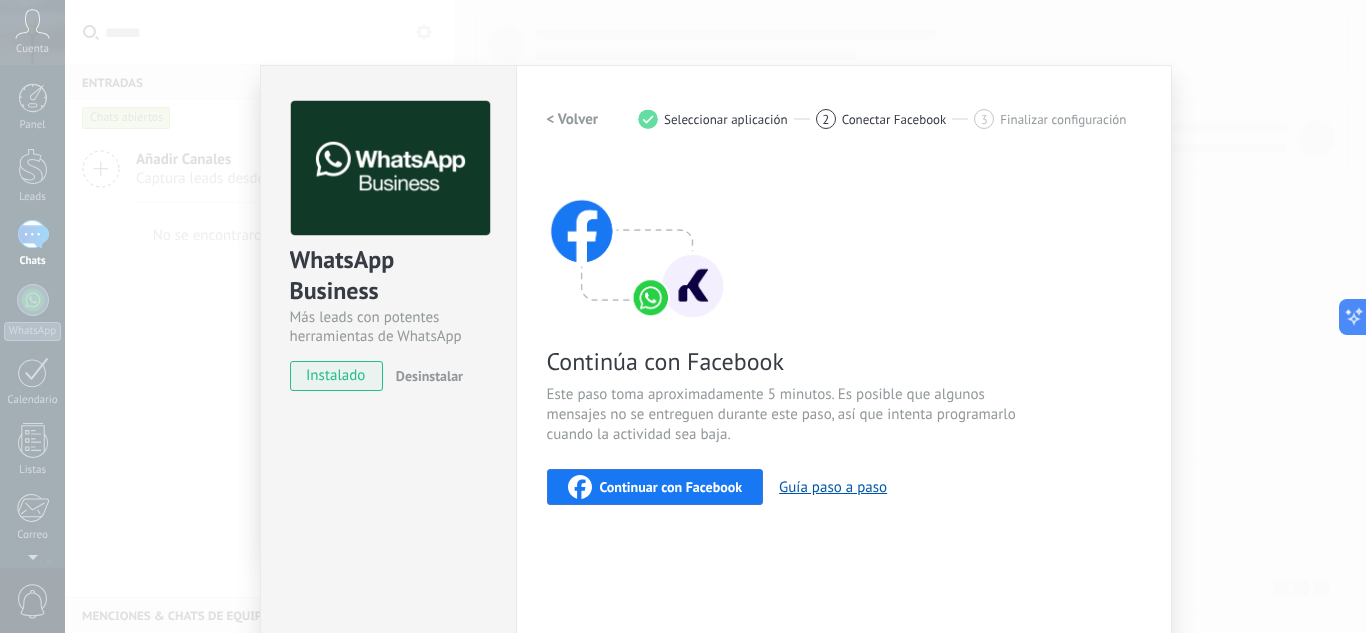 click on "Continuar con Facebook" at bounding box center (671, 487) 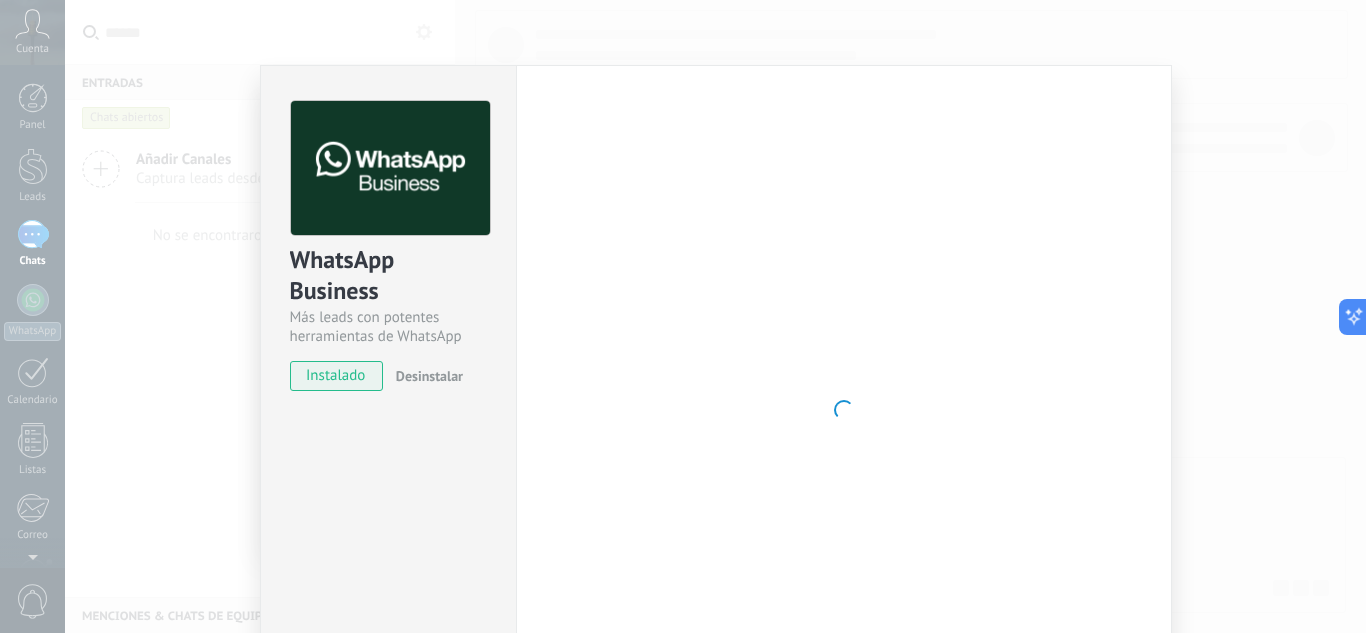 click on "instalado" at bounding box center (336, 376) 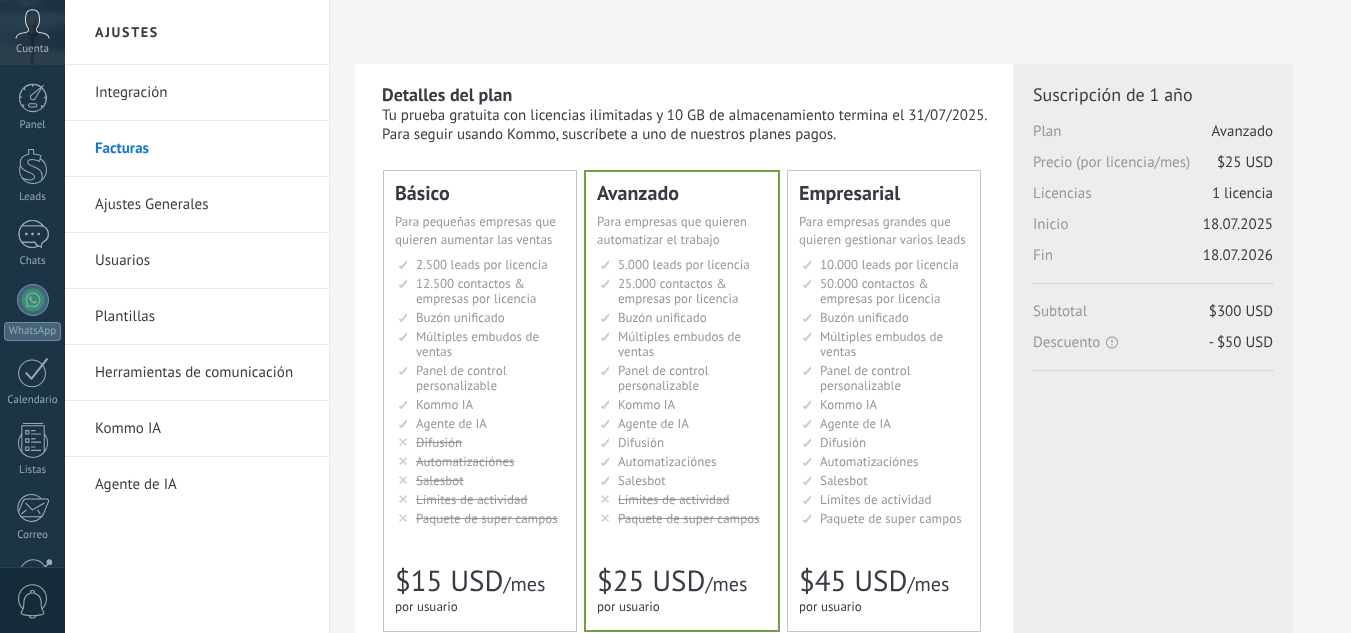 scroll, scrollTop: 0, scrollLeft: 0, axis: both 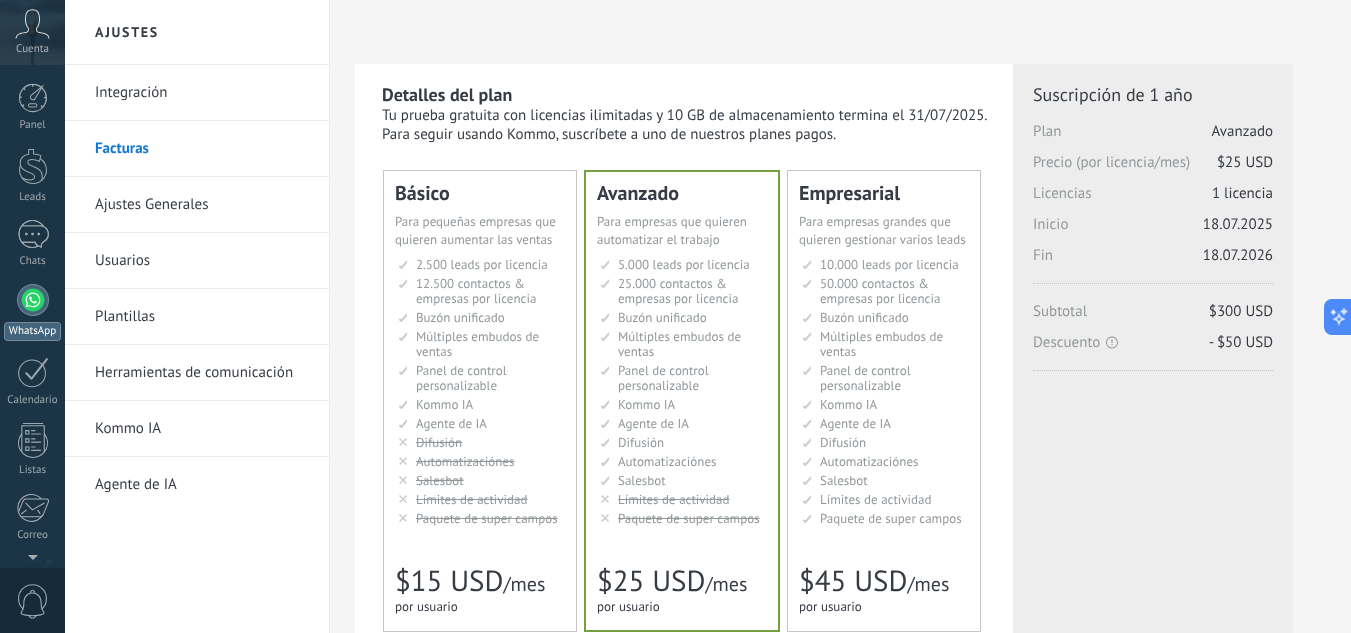 click at bounding box center [33, 300] 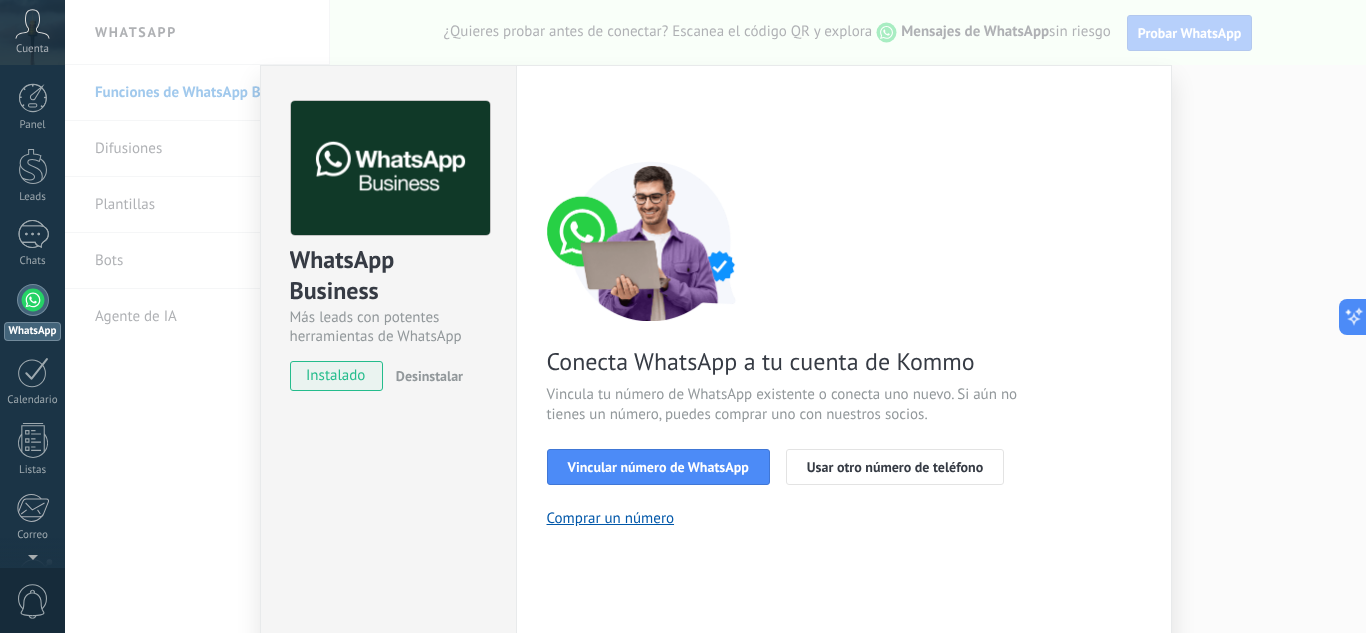 click on "instalado" at bounding box center [336, 376] 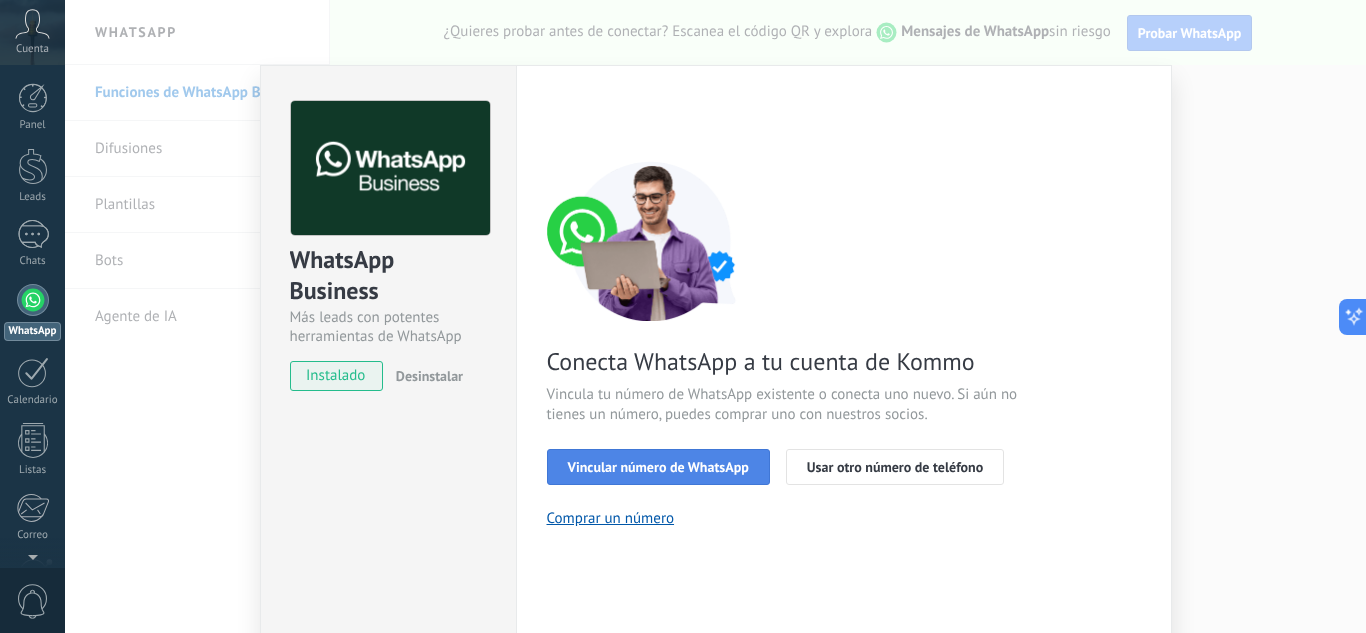 click on "Vincular número de WhatsApp" at bounding box center (658, 467) 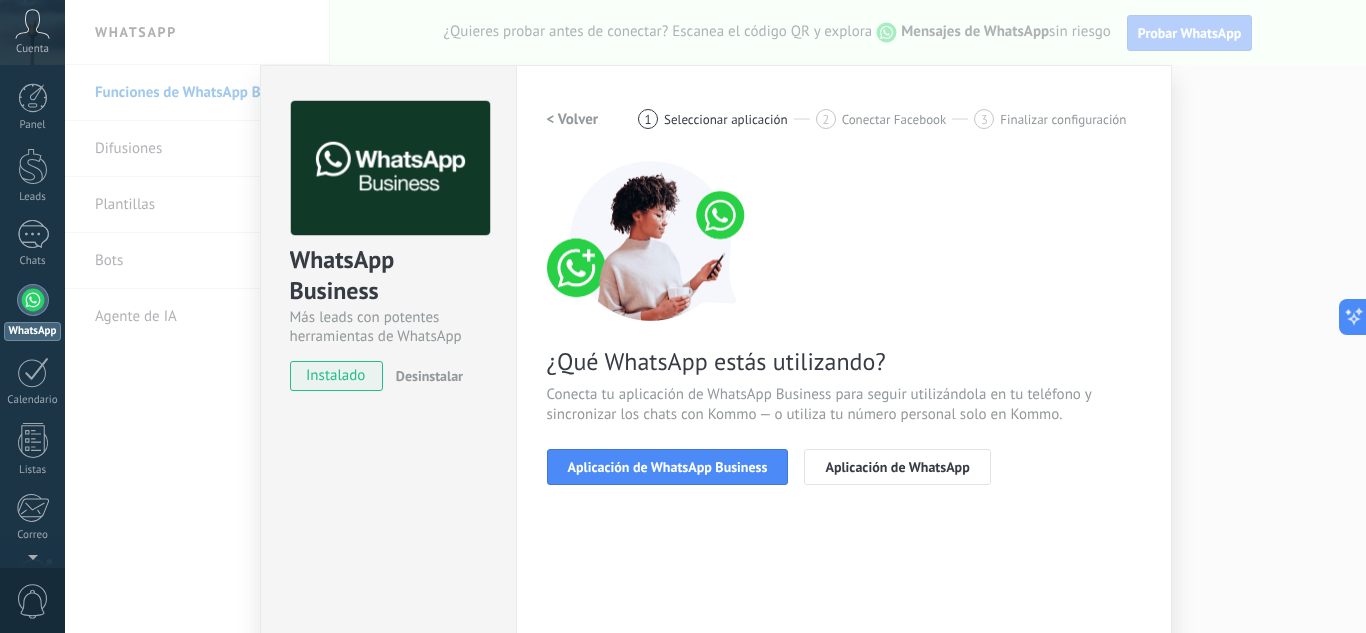 click on "Aplicación de WhatsApp Business" at bounding box center [668, 467] 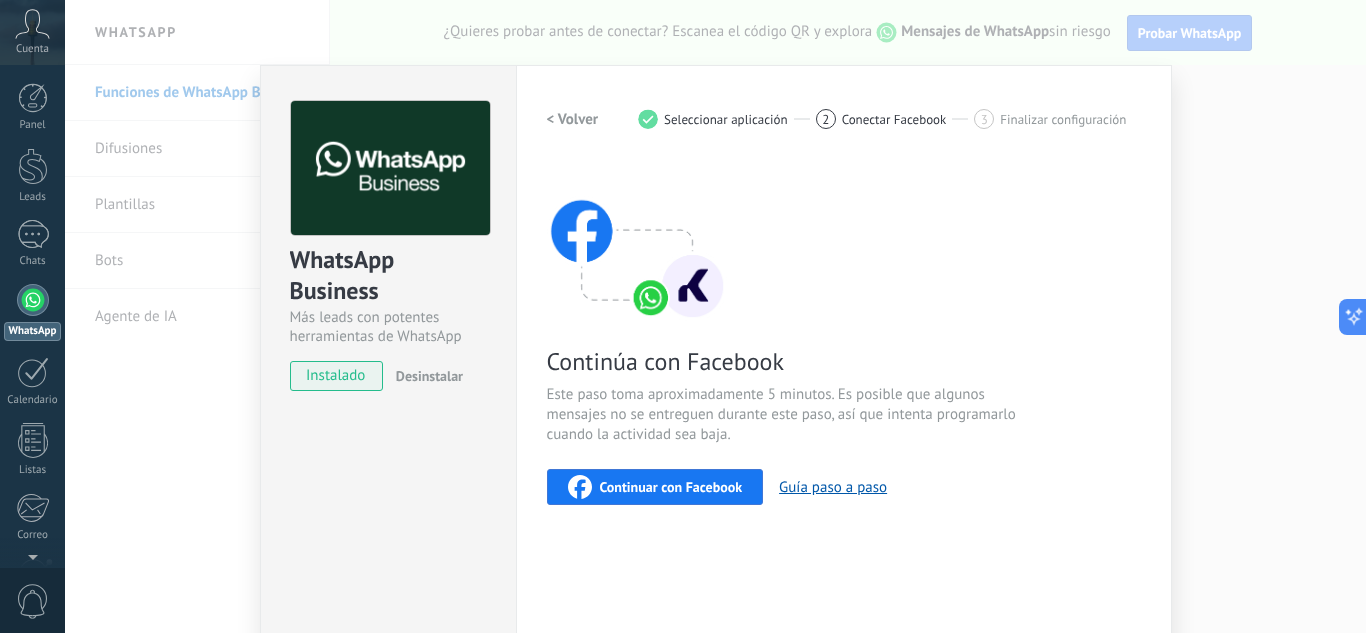 click on "Continuar con Facebook" at bounding box center (671, 487) 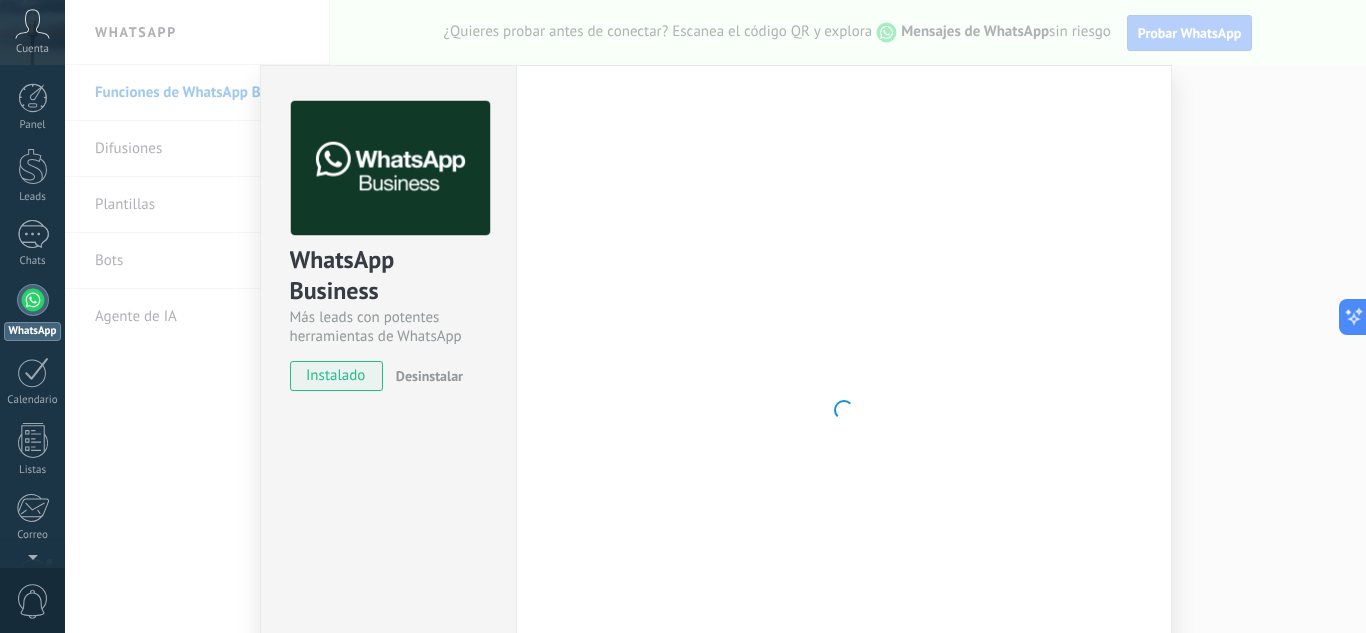 click on "instalado" at bounding box center [336, 376] 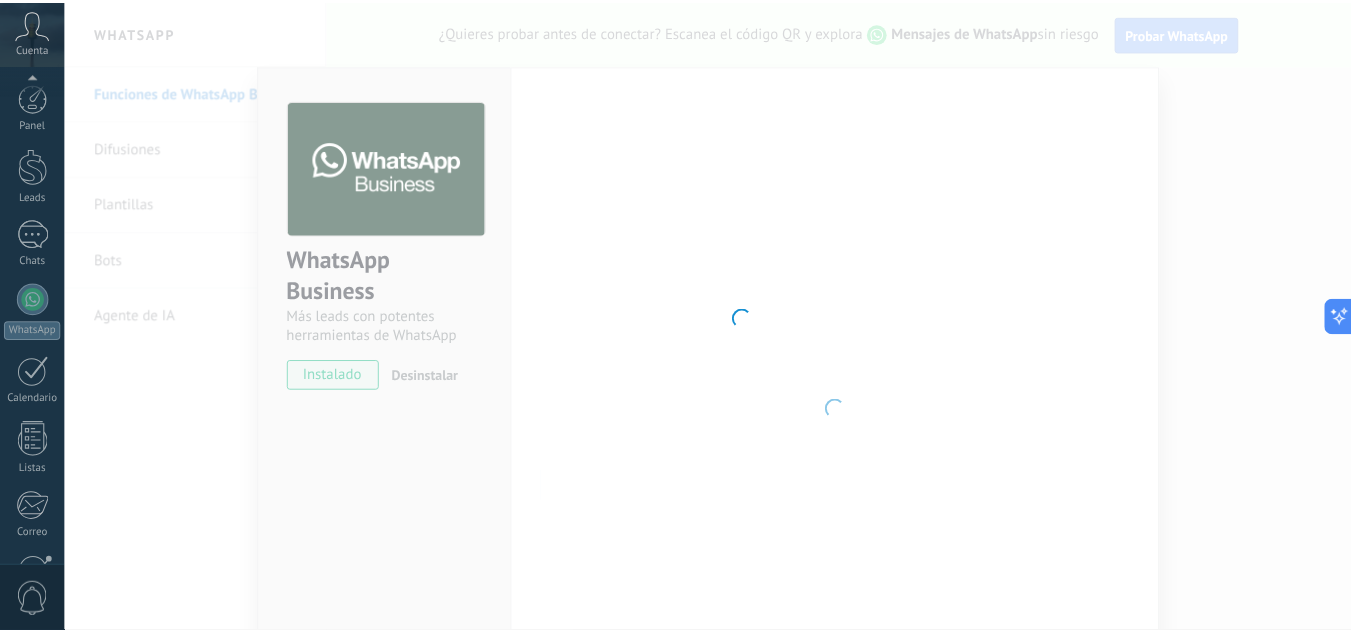 scroll, scrollTop: 199, scrollLeft: 0, axis: vertical 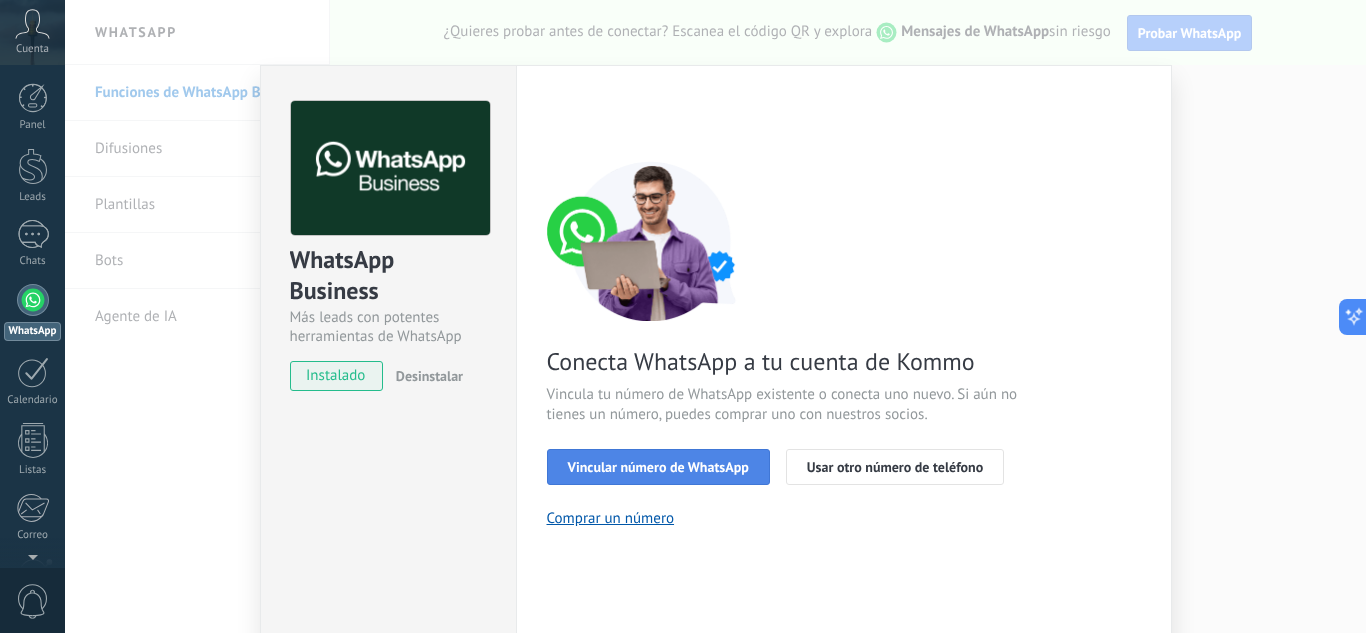 click on "Vincular número de WhatsApp" at bounding box center [658, 467] 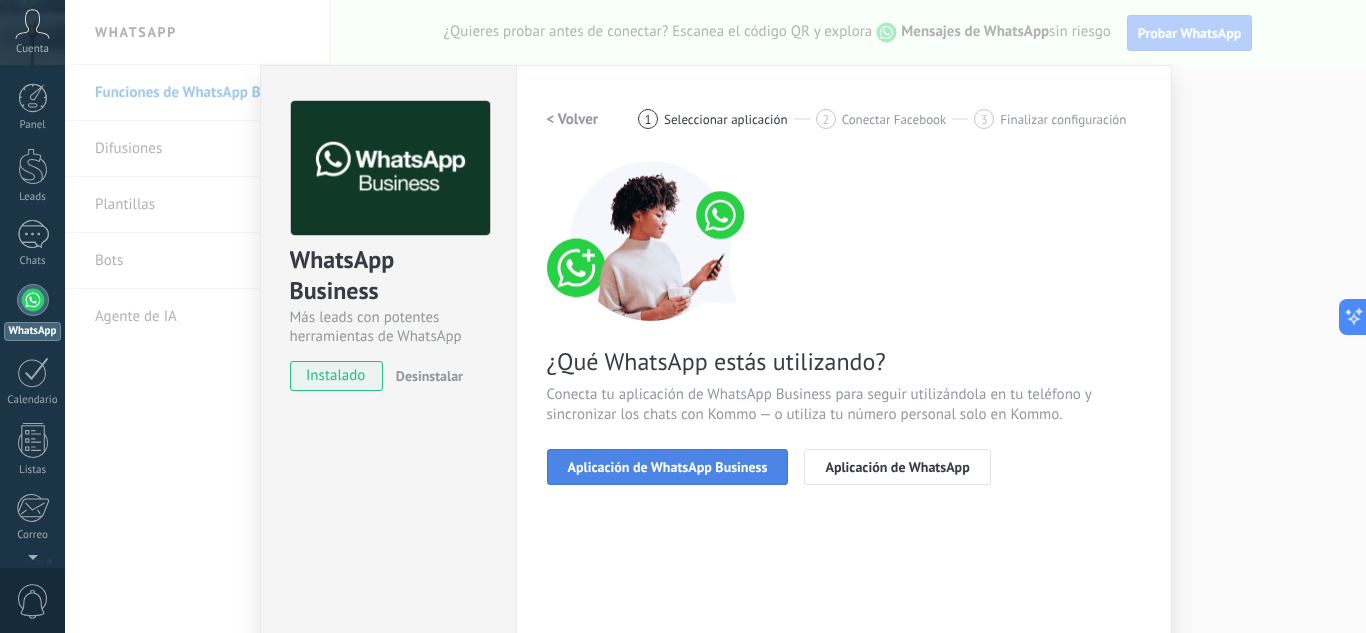 click on "Aplicación de WhatsApp Business" at bounding box center [668, 467] 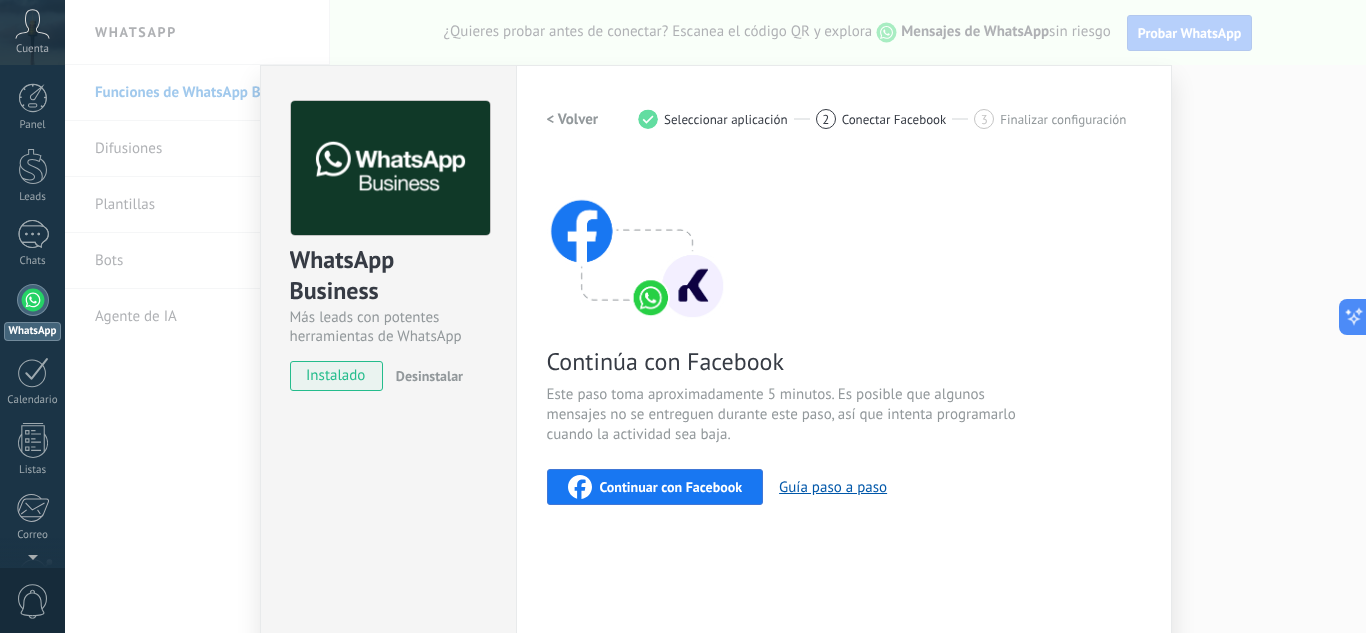 click on "Continuar con Facebook" at bounding box center (655, 487) 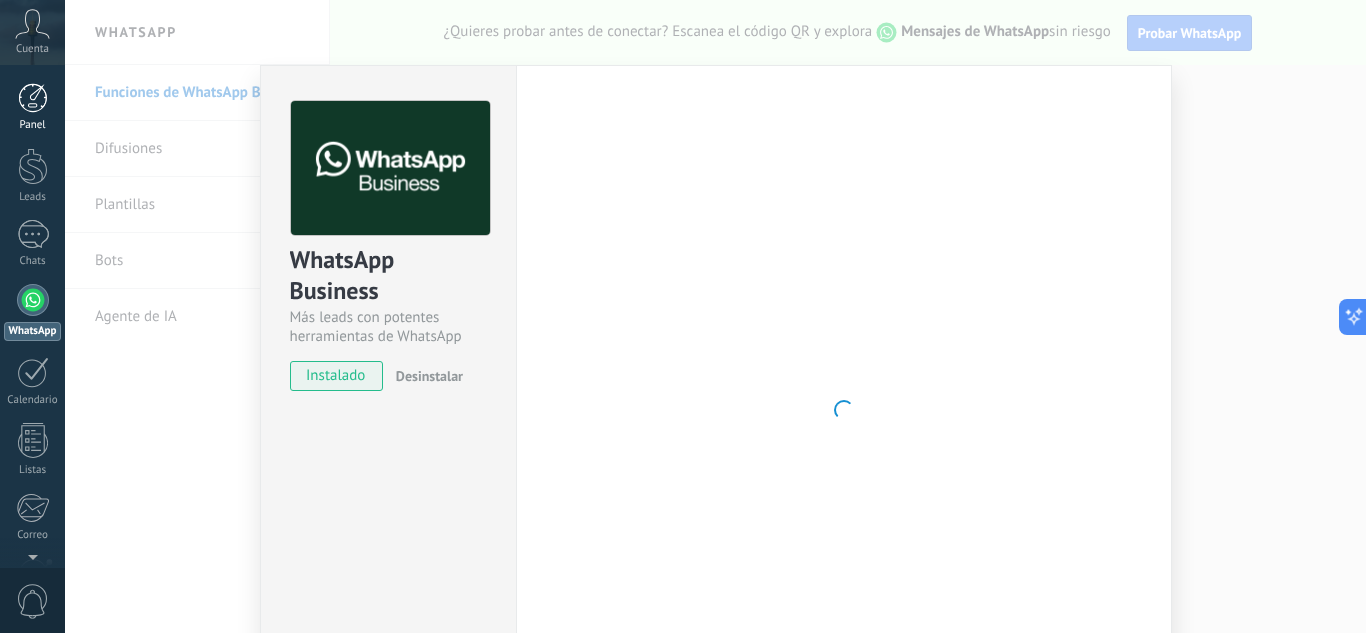 click at bounding box center (33, 98) 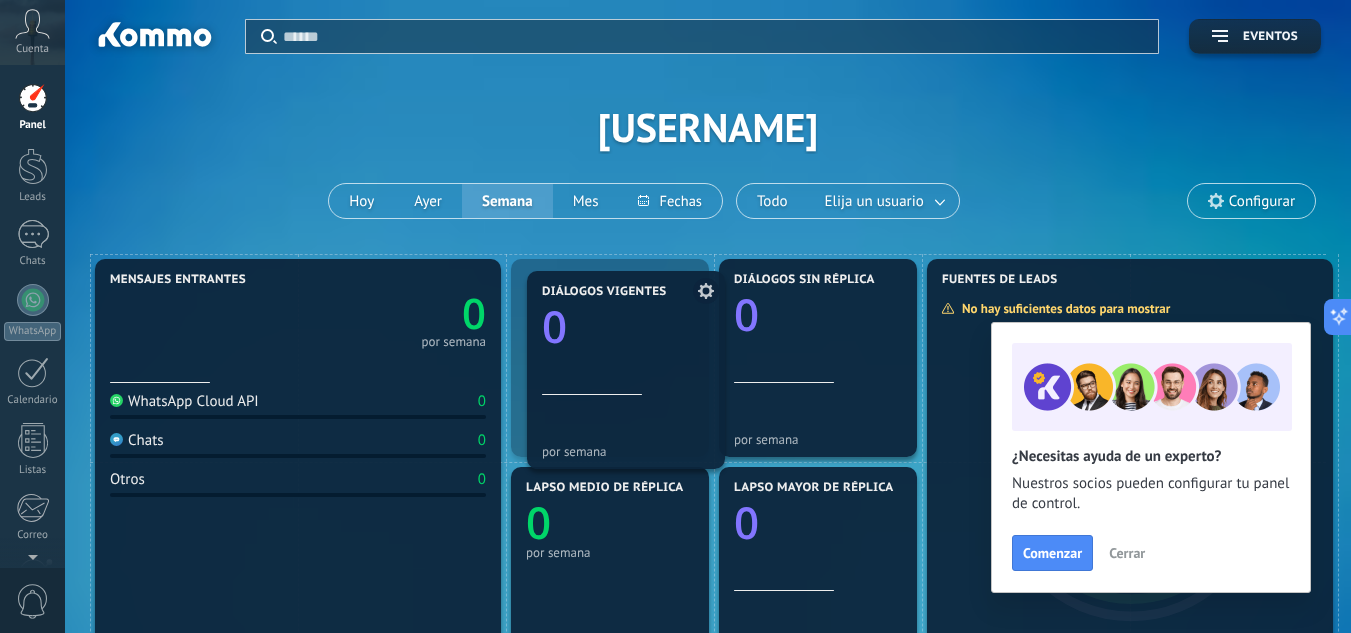 drag, startPoint x: 621, startPoint y: 282, endPoint x: 637, endPoint y: 294, distance: 20 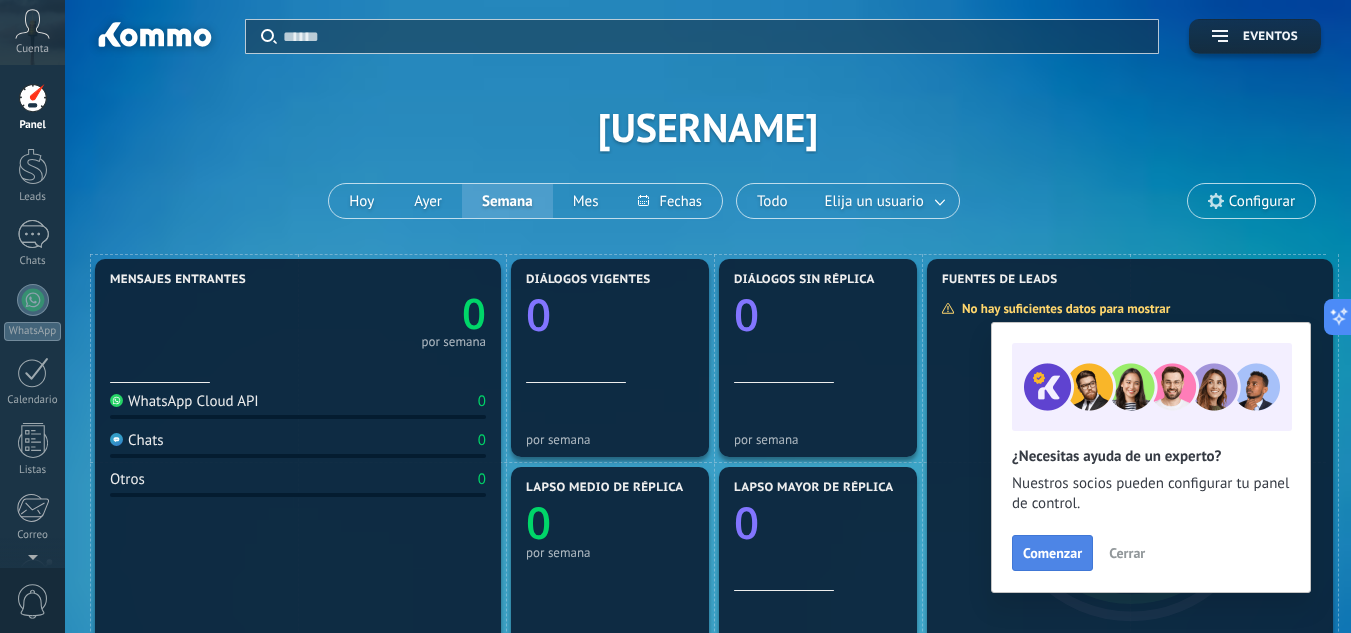 click on "Comenzar" at bounding box center [1052, 553] 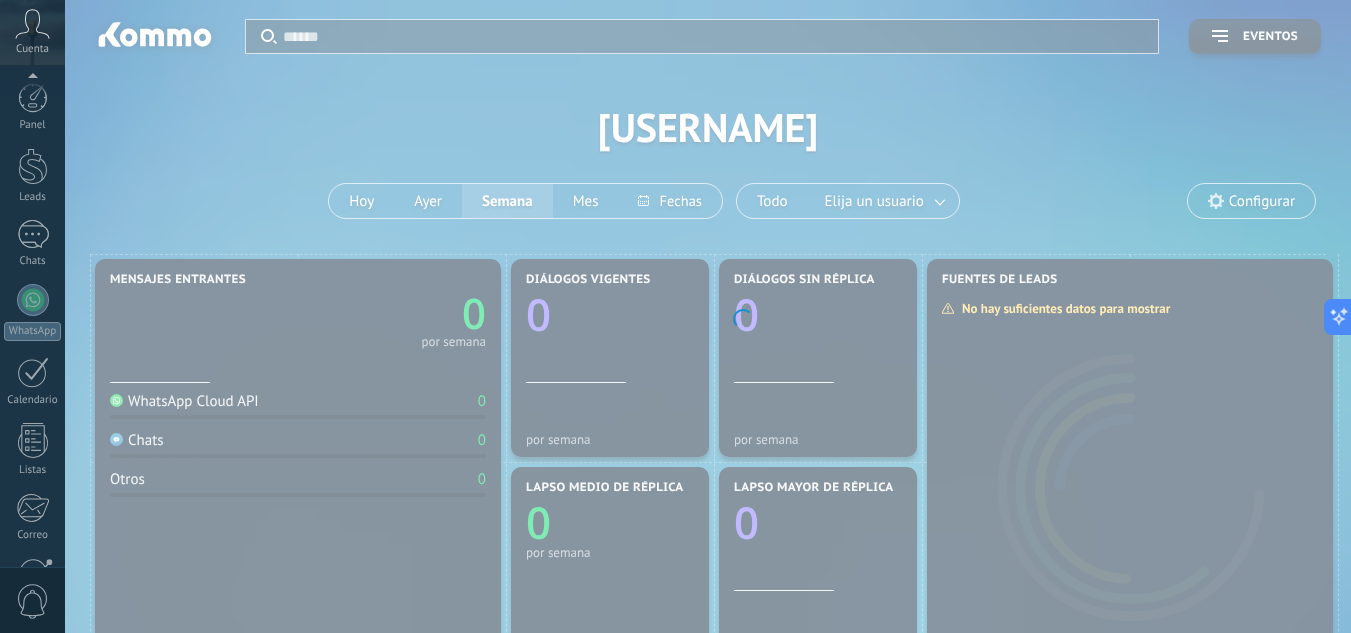 scroll, scrollTop: 199, scrollLeft: 0, axis: vertical 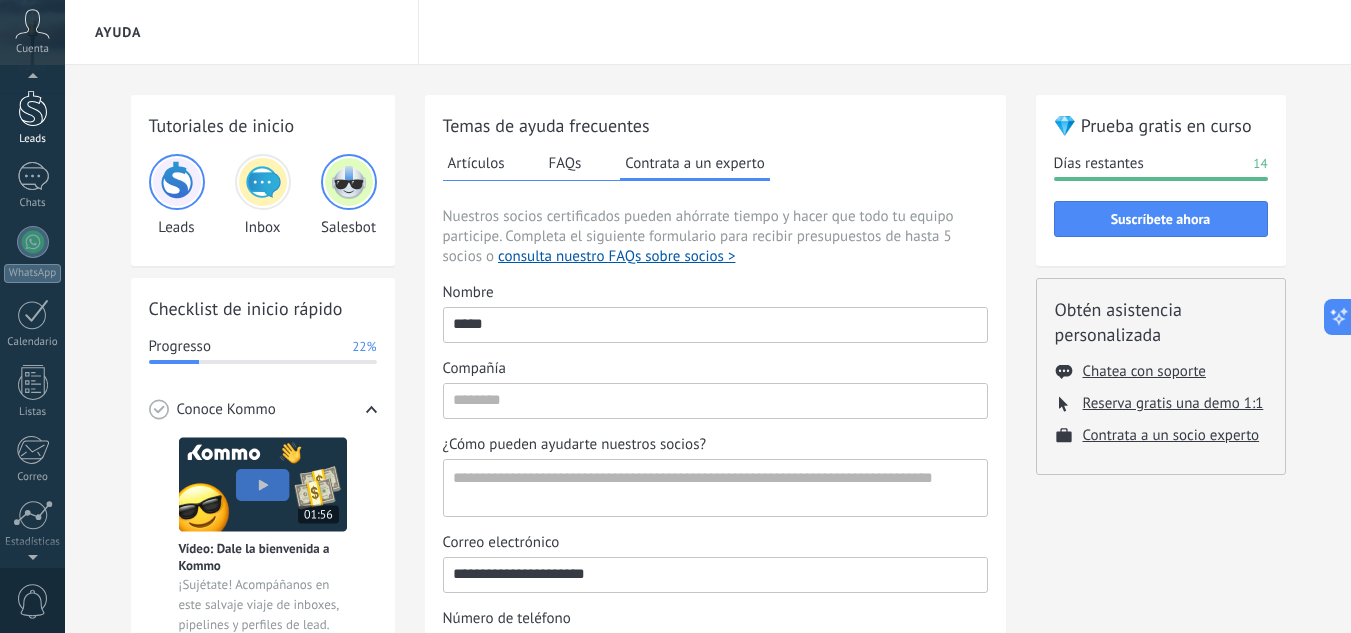 click at bounding box center [33, 108] 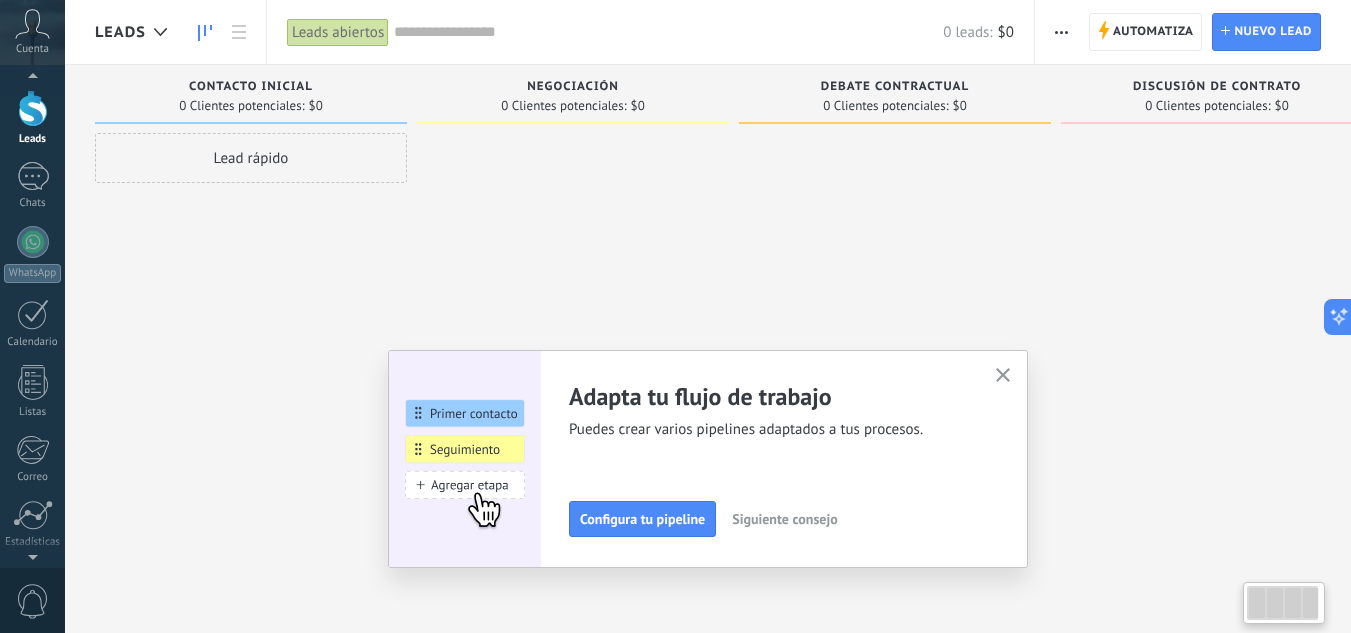 scroll, scrollTop: 0, scrollLeft: 0, axis: both 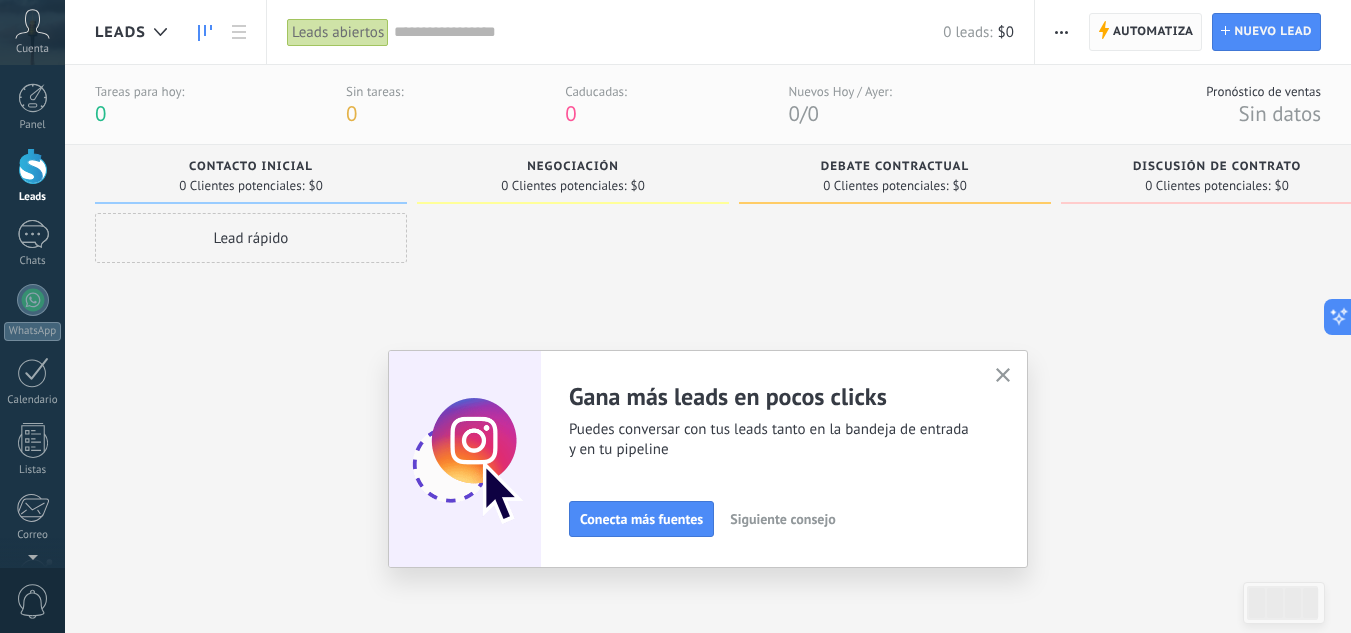 click on "Automatiza" at bounding box center [1153, 32] 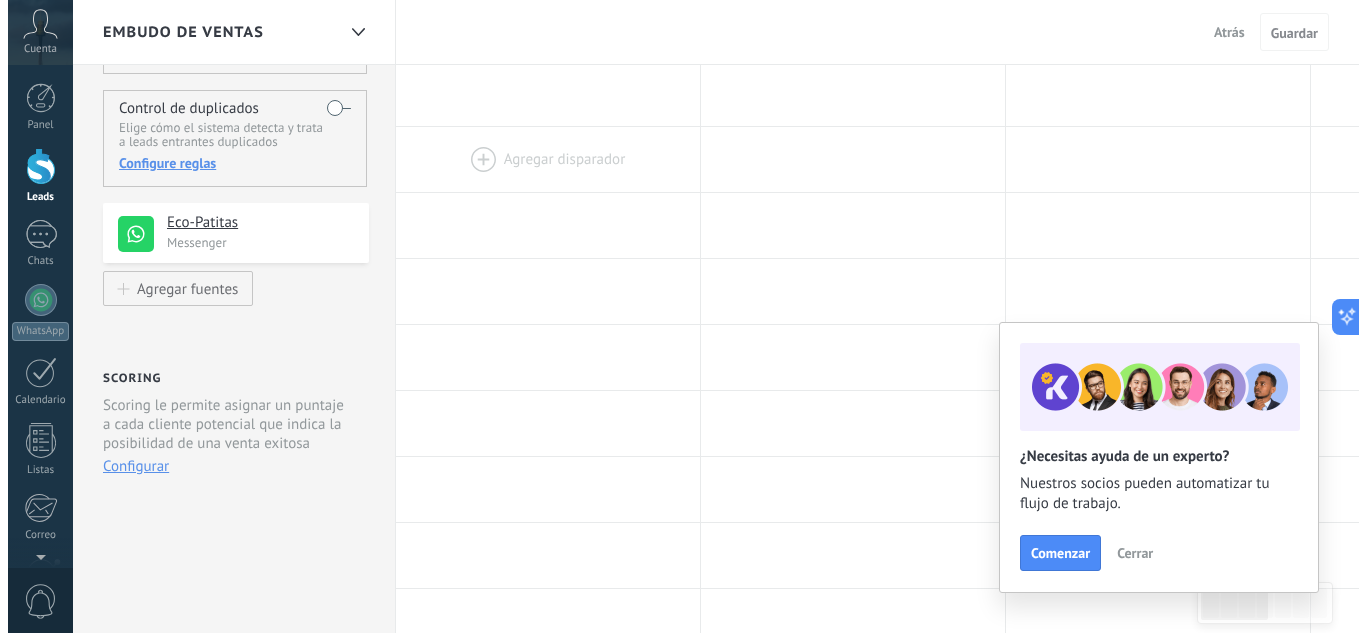 scroll, scrollTop: 0, scrollLeft: 0, axis: both 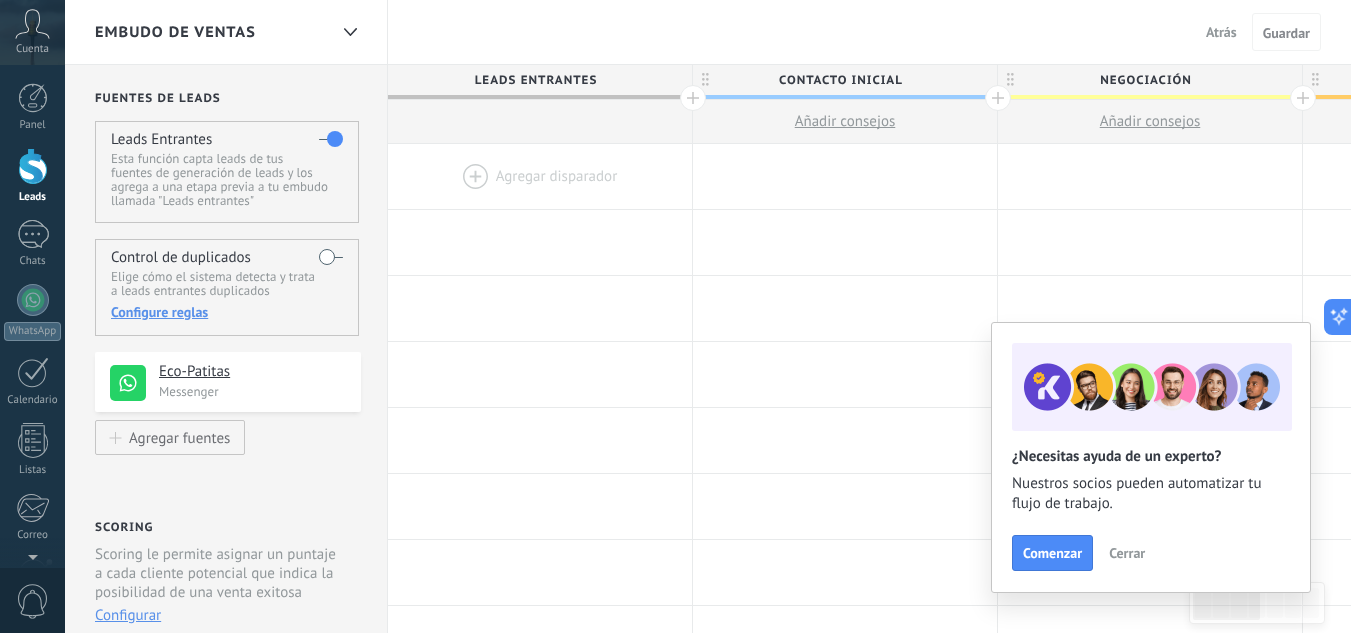 click at bounding box center (540, 176) 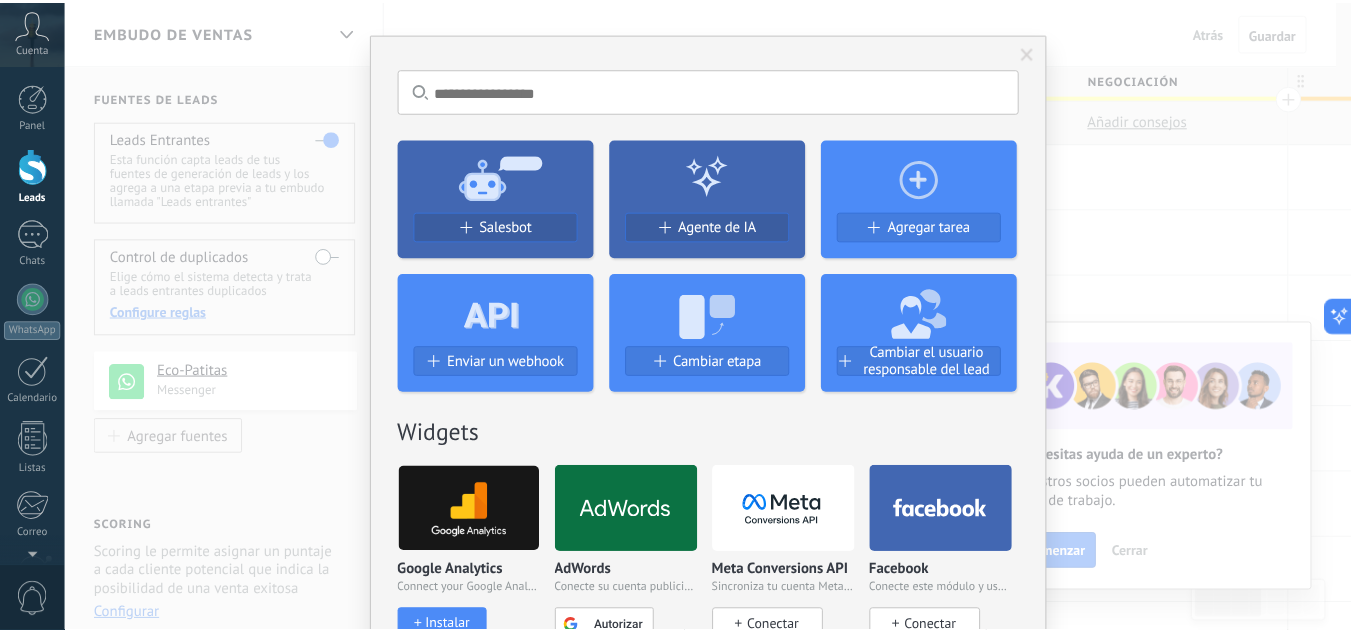 scroll, scrollTop: 0, scrollLeft: 0, axis: both 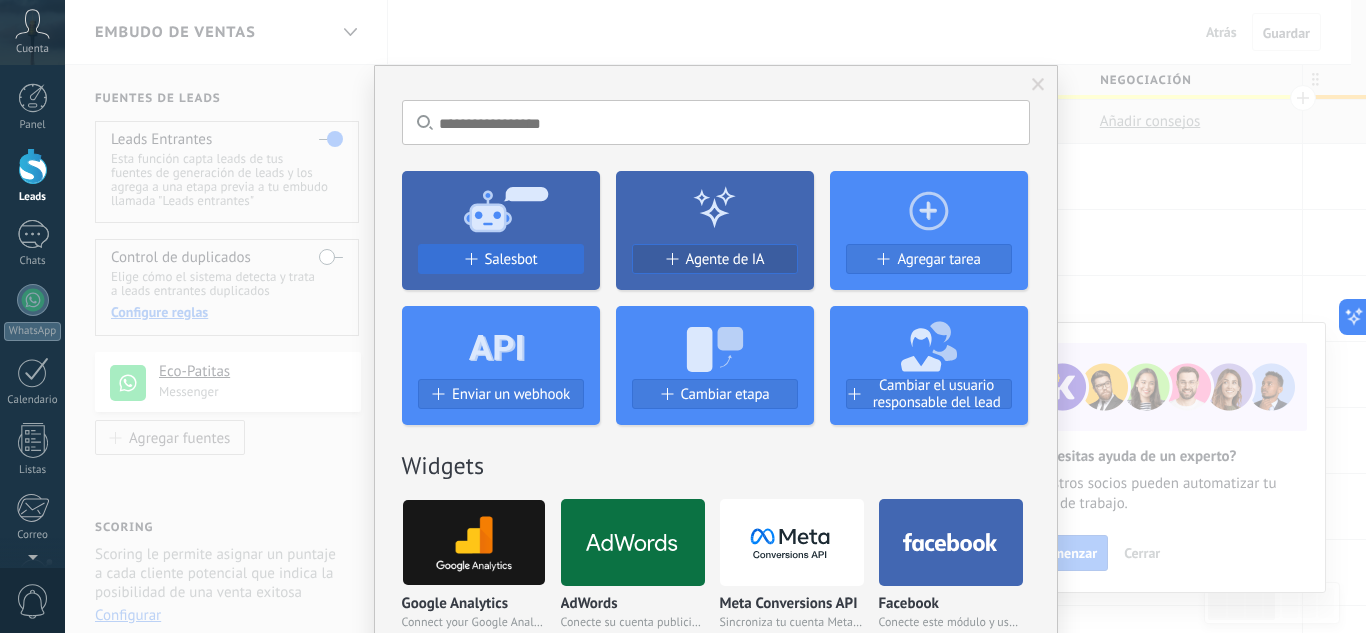 click on "Salesbot" at bounding box center (511, 259) 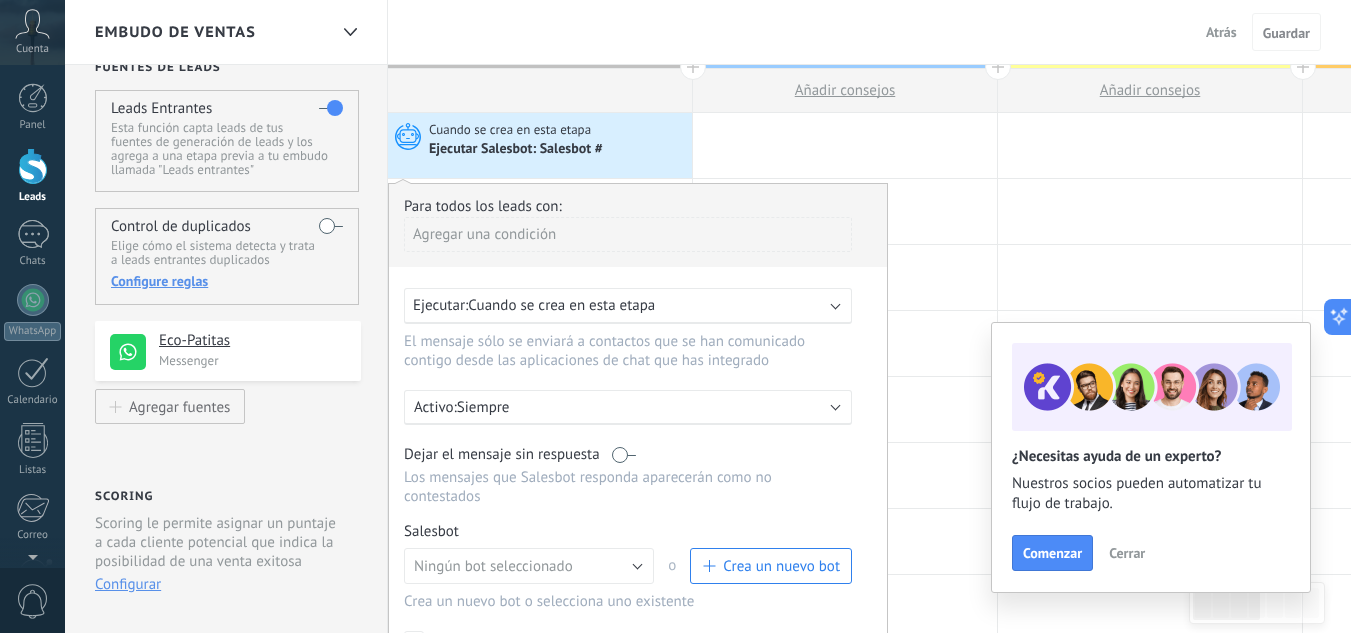 scroll, scrollTop: 30, scrollLeft: 0, axis: vertical 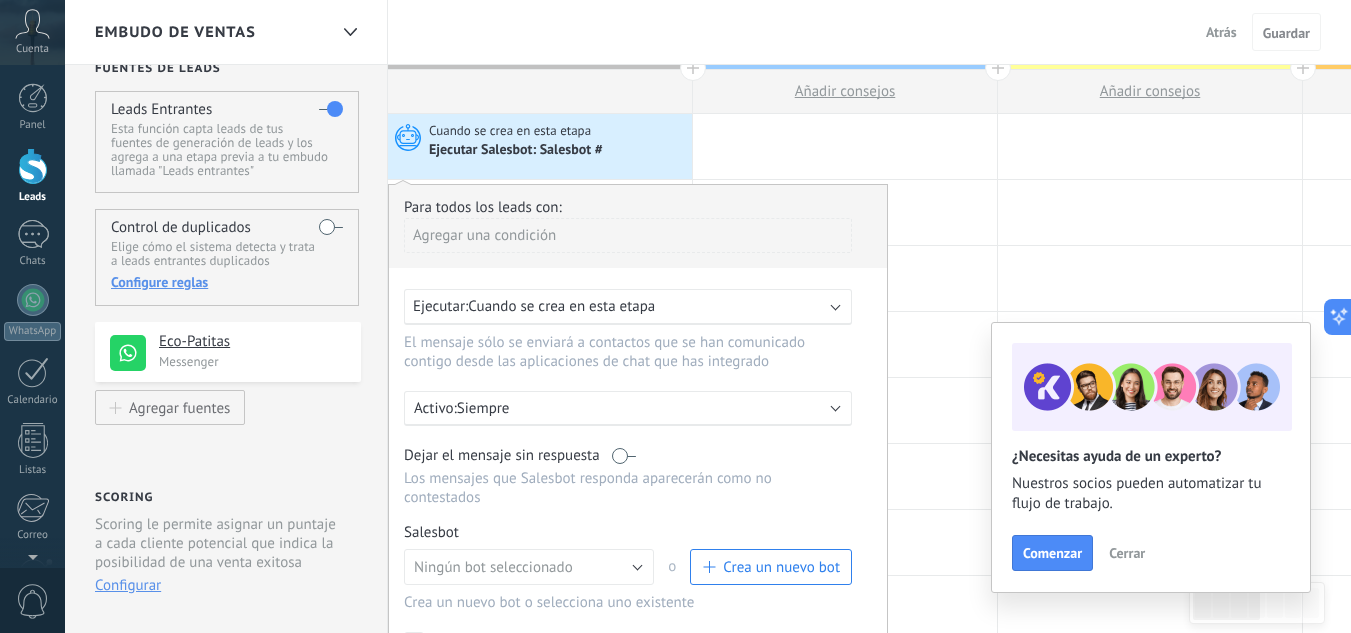 click on "Ejecutar:  Cuando se crea en esta etapa" at bounding box center (620, 306) 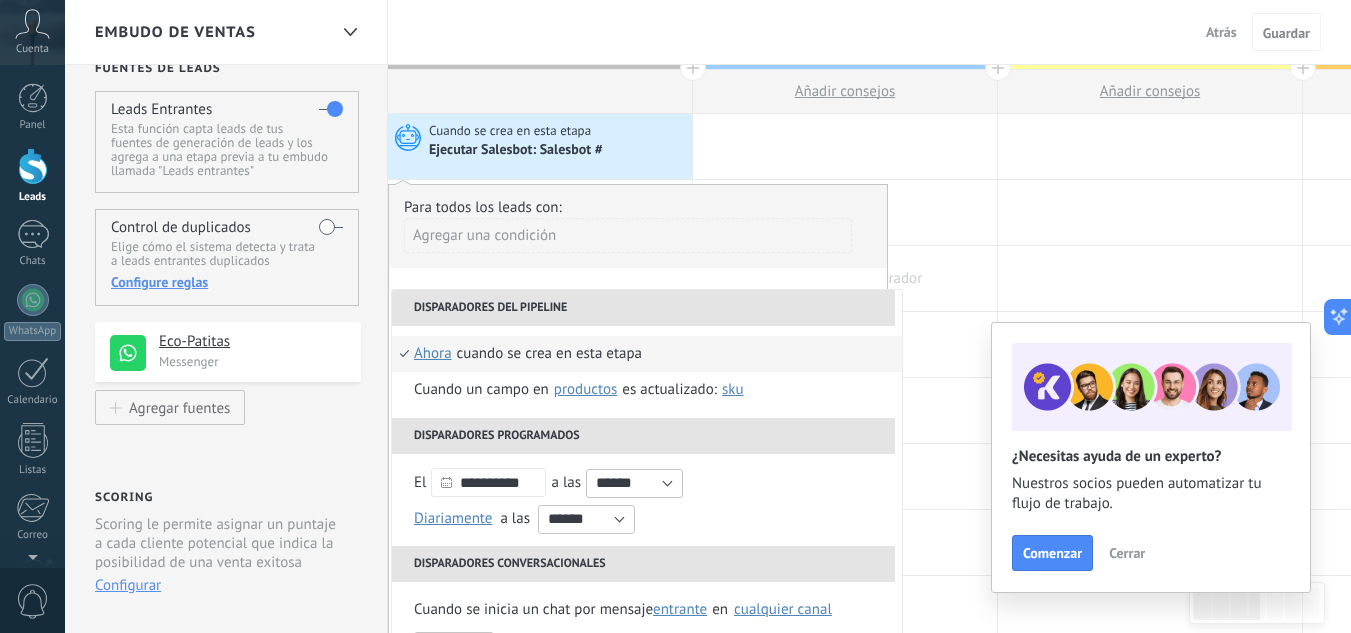 click at bounding box center (845, 278) 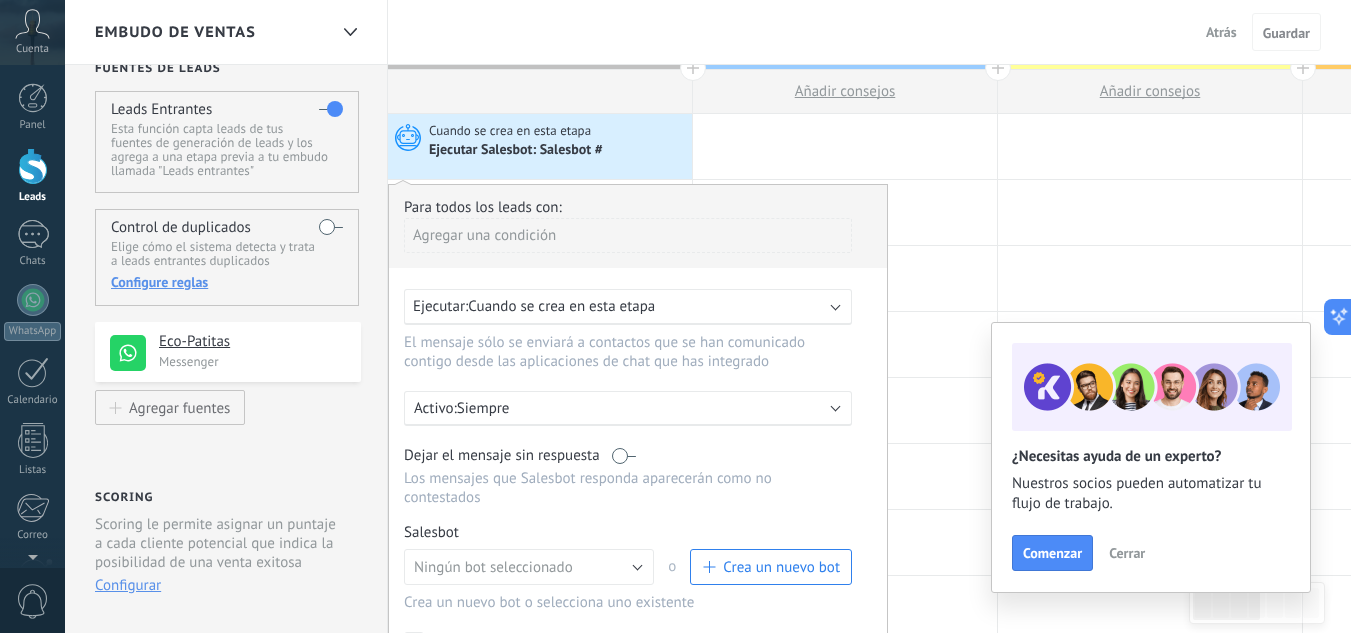 click on "Agregar una condición" at bounding box center (628, 235) 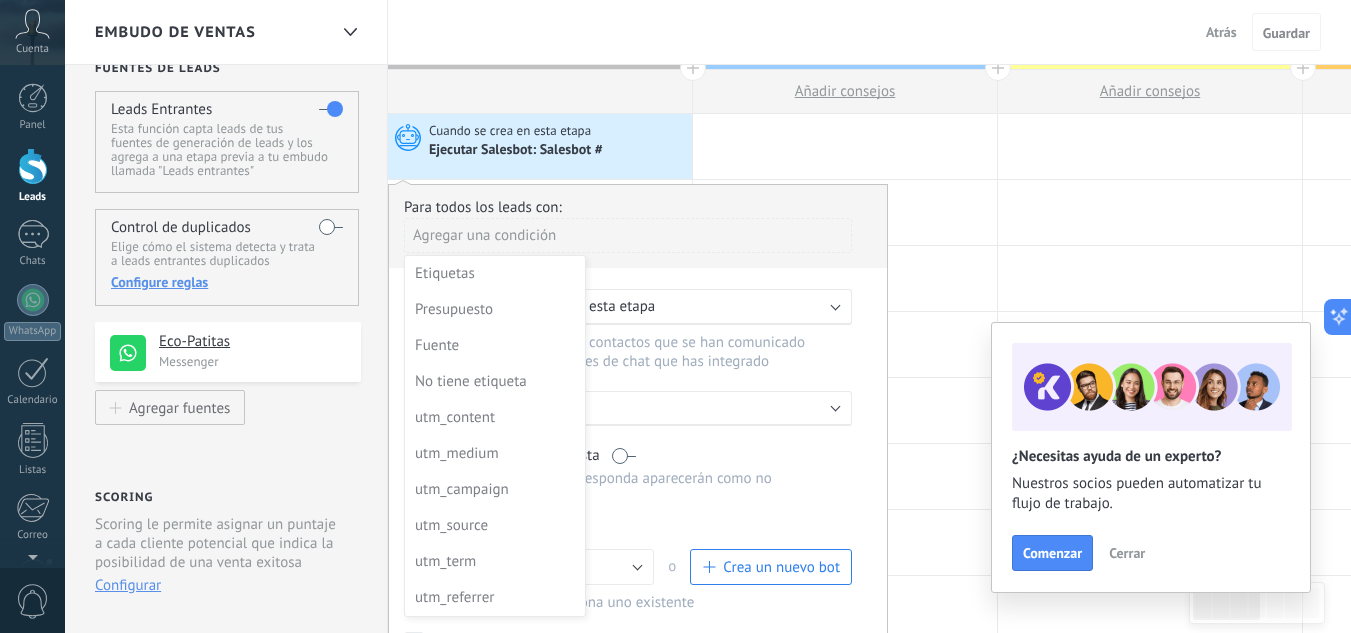 click at bounding box center (638, 454) 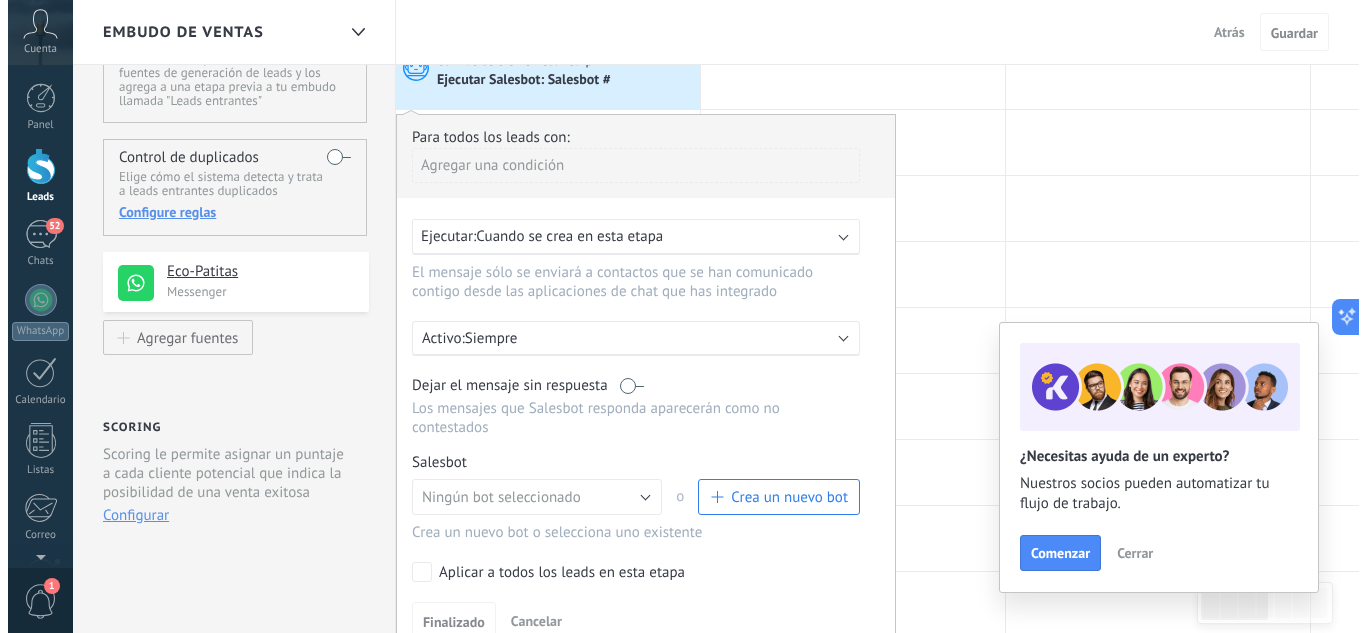scroll, scrollTop: 101, scrollLeft: 0, axis: vertical 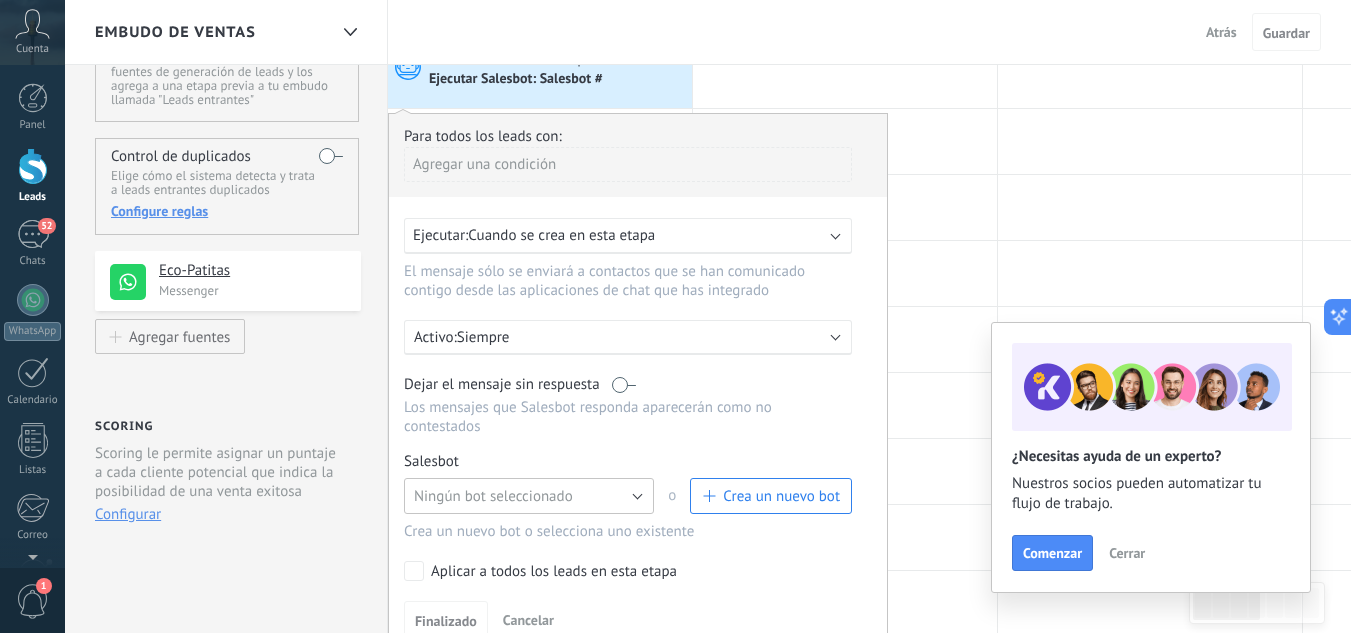 click on "Ningún bot seleccionado" at bounding box center (529, 496) 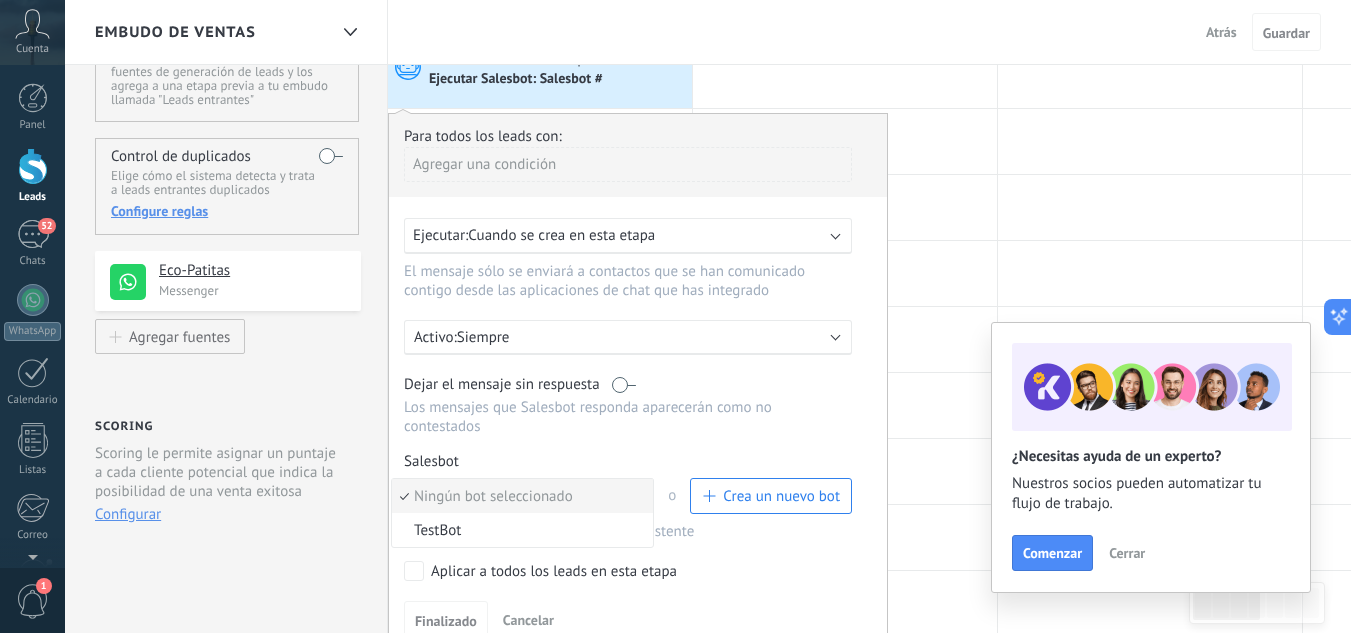 click on "Ningún bot seleccionado" at bounding box center [519, 496] 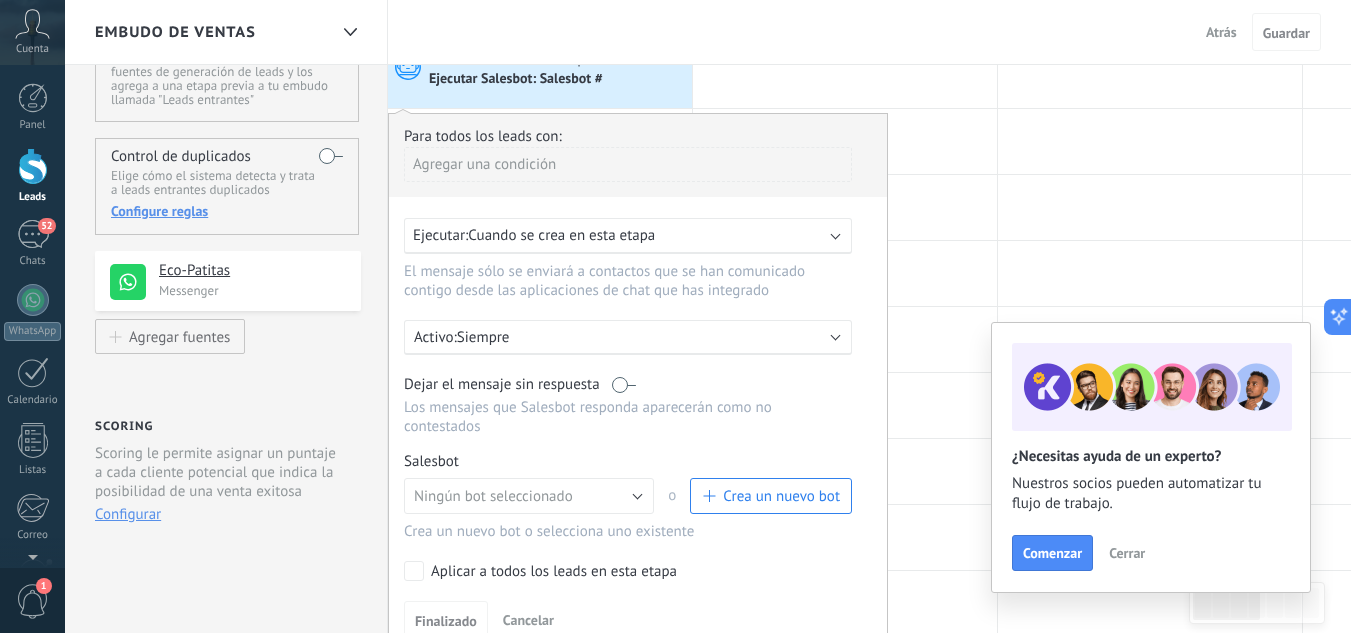 click on "Crea un nuevo bot" at bounding box center (781, 496) 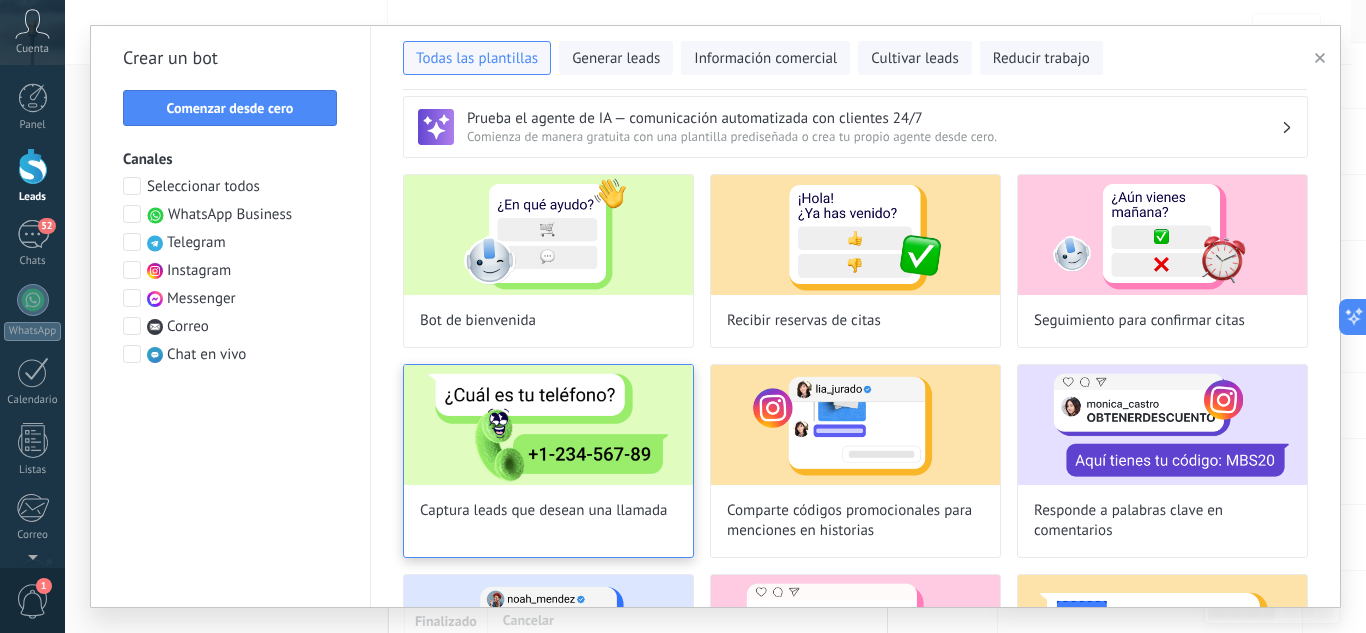 scroll, scrollTop: 0, scrollLeft: 0, axis: both 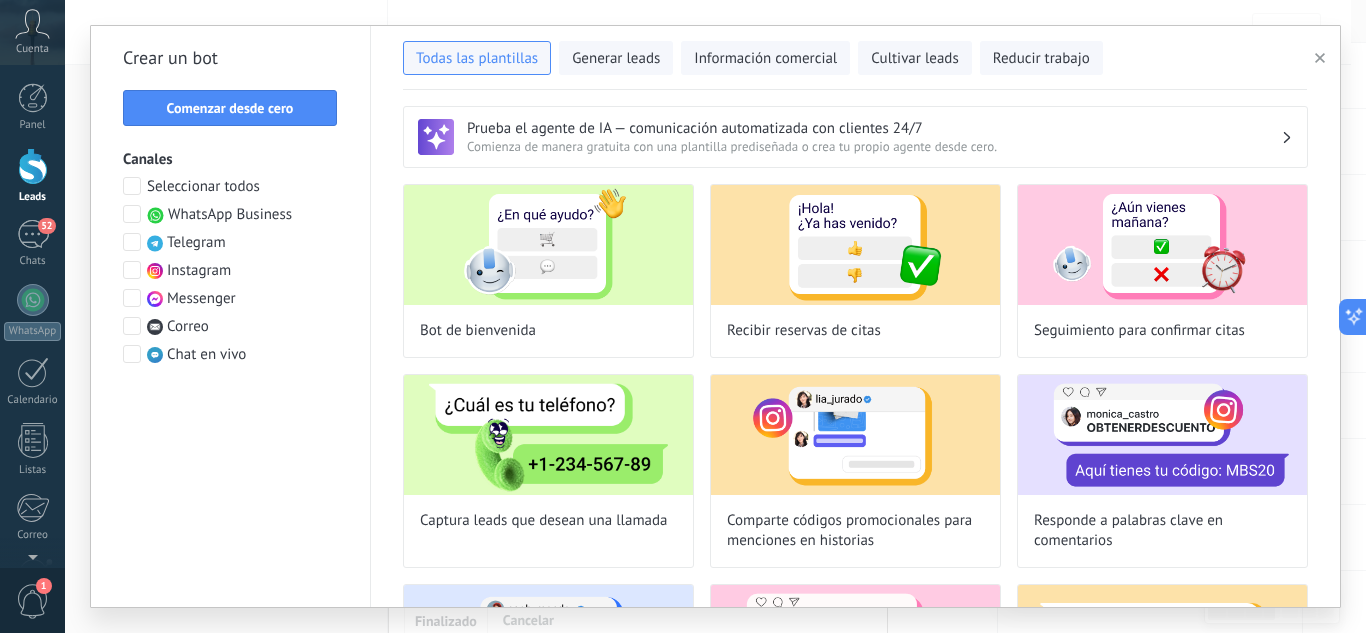 click at bounding box center (132, 214) 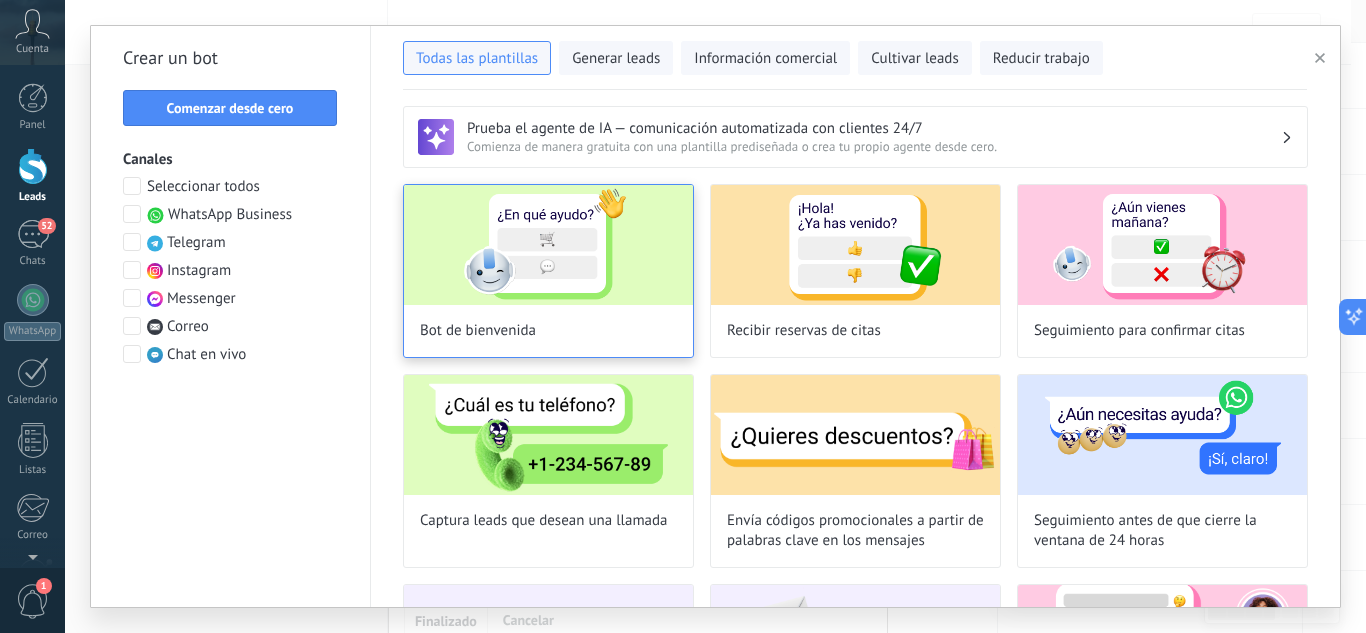 click at bounding box center [548, 245] 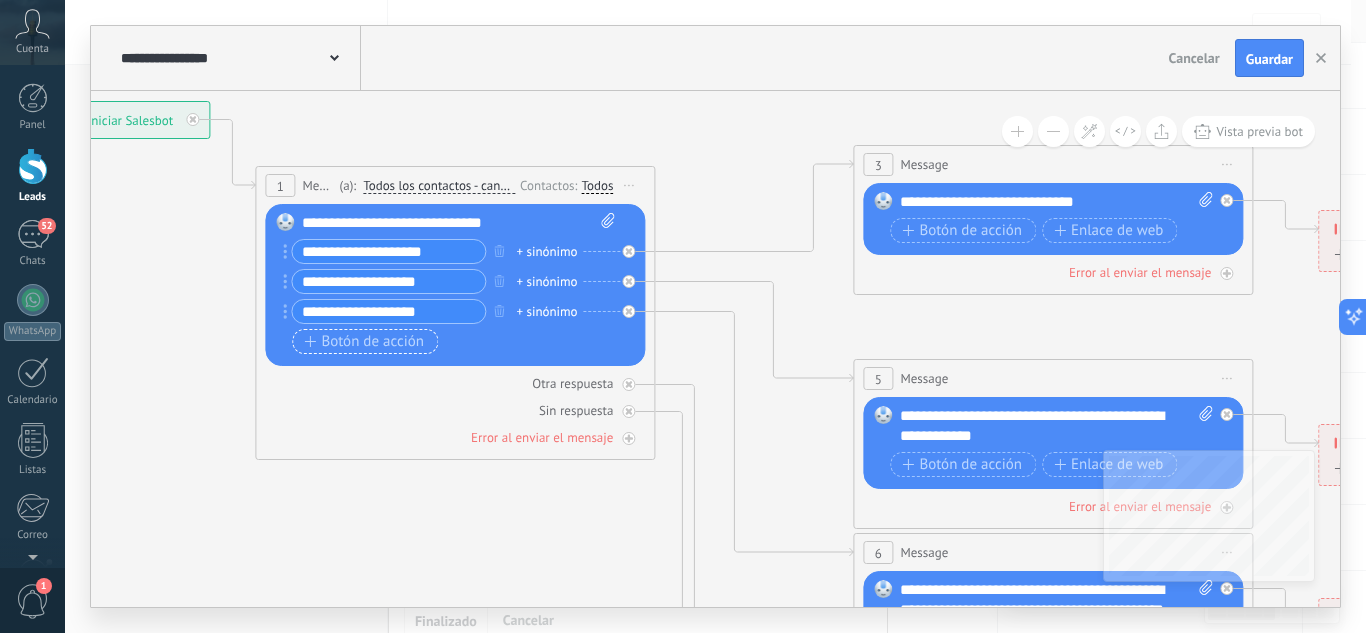 click on "Botón de acción" at bounding box center [364, 342] 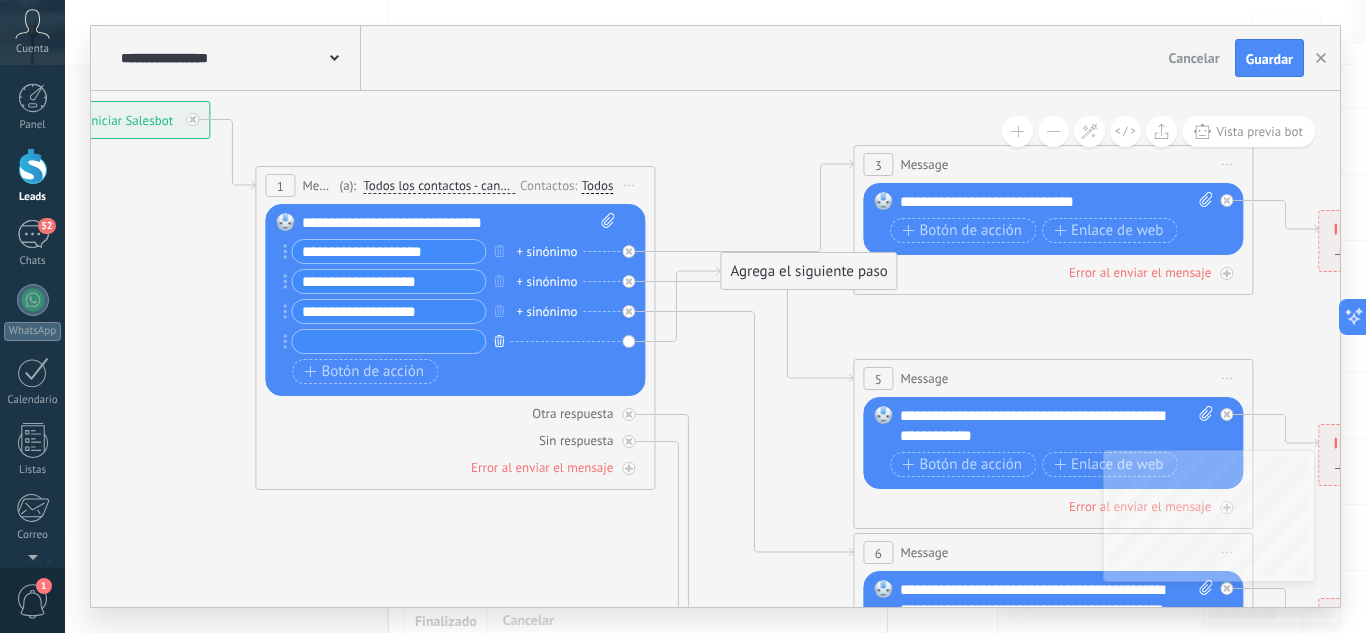 click 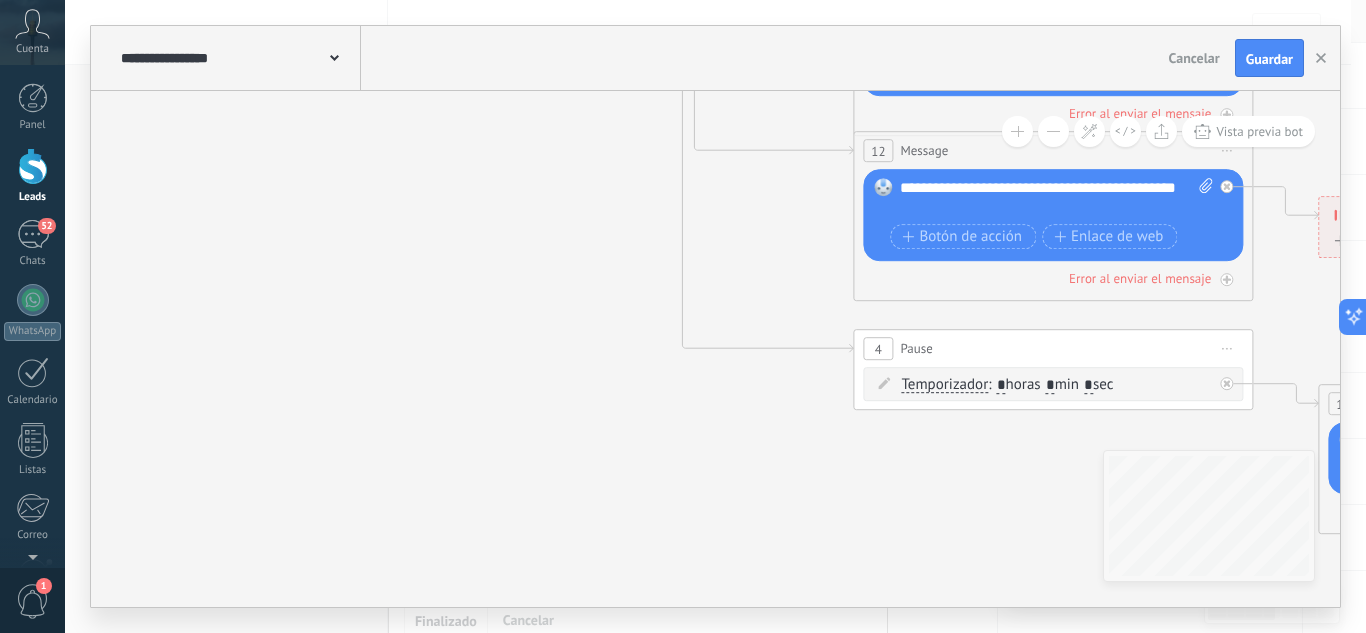 click on ":
*  horas
*  min  *  sec" at bounding box center (1050, 384) 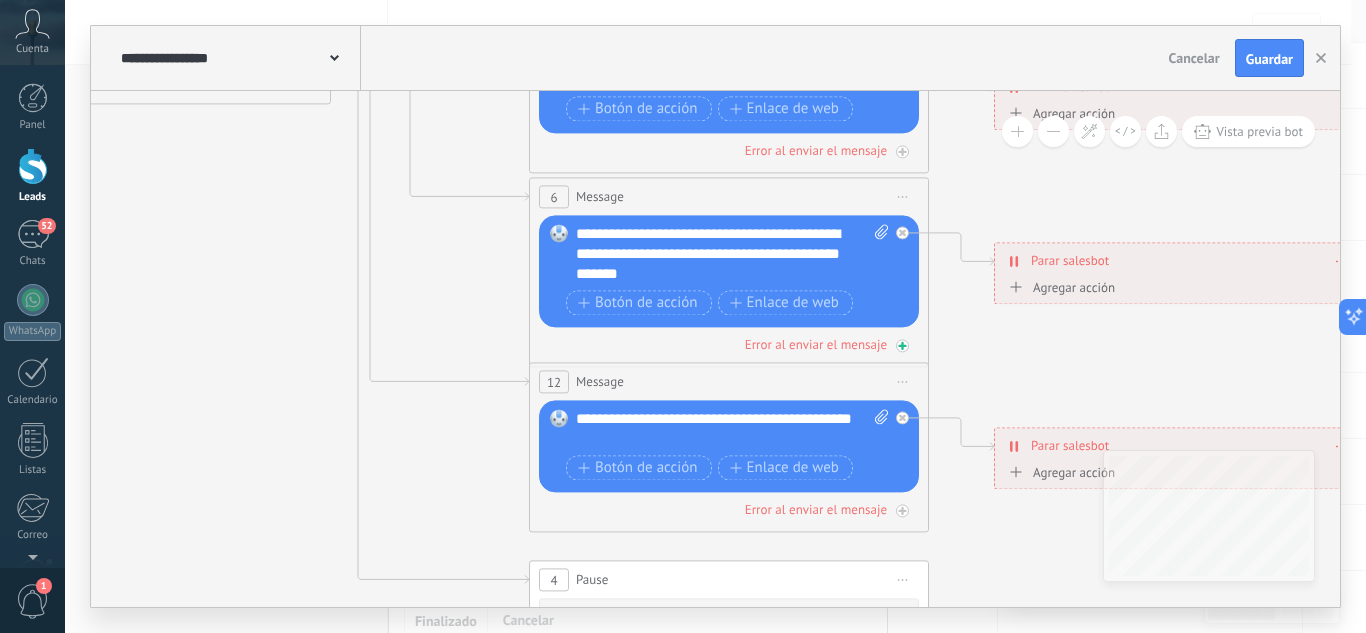 type on "*" 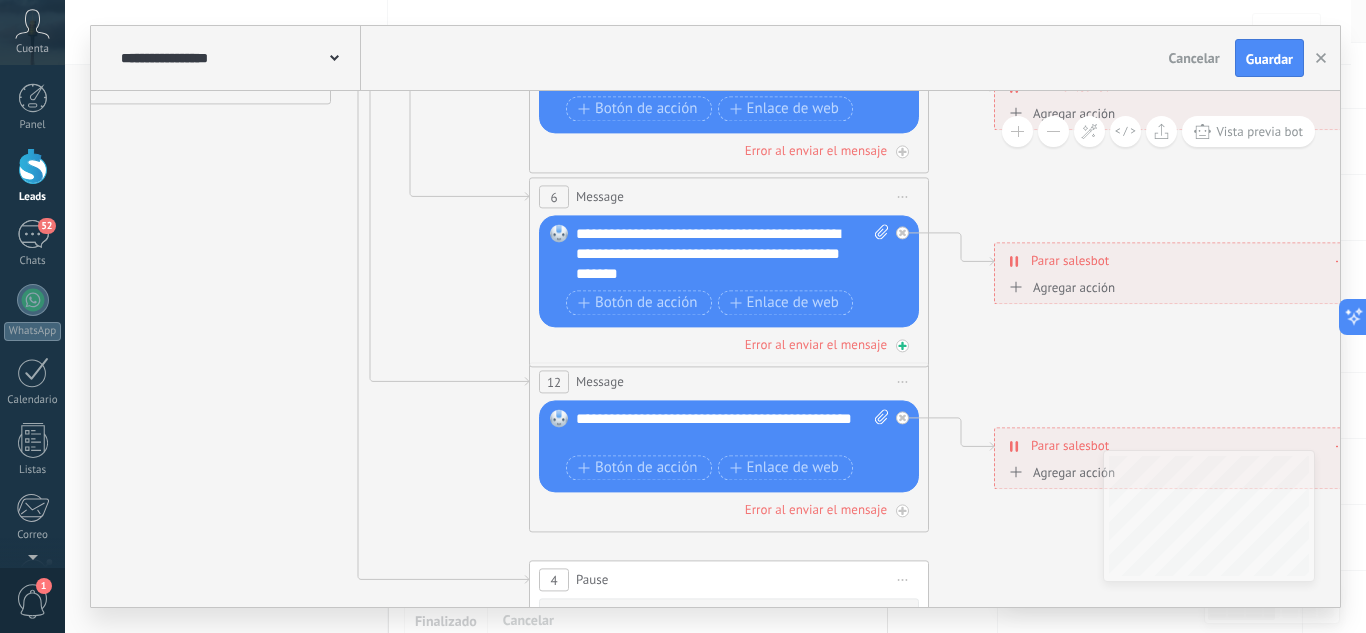 click on "Error al enviar el mensaje" at bounding box center (729, 344) 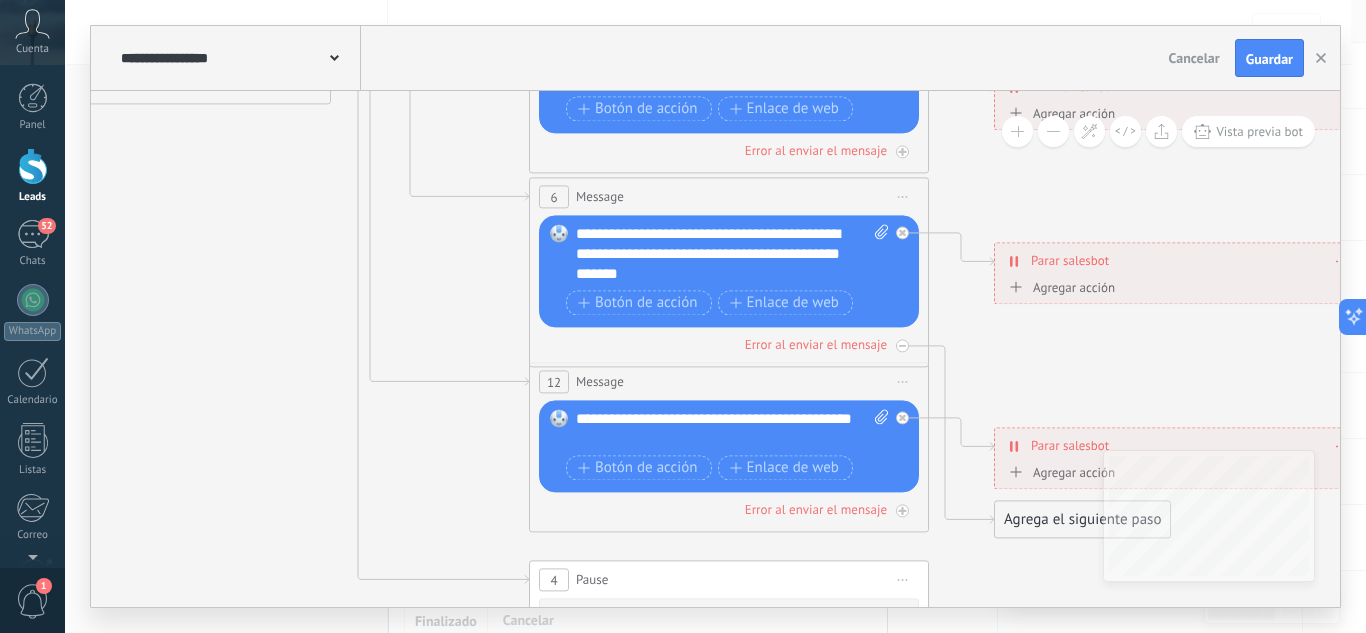 click on "Error al enviar el mensaje" at bounding box center [729, 344] 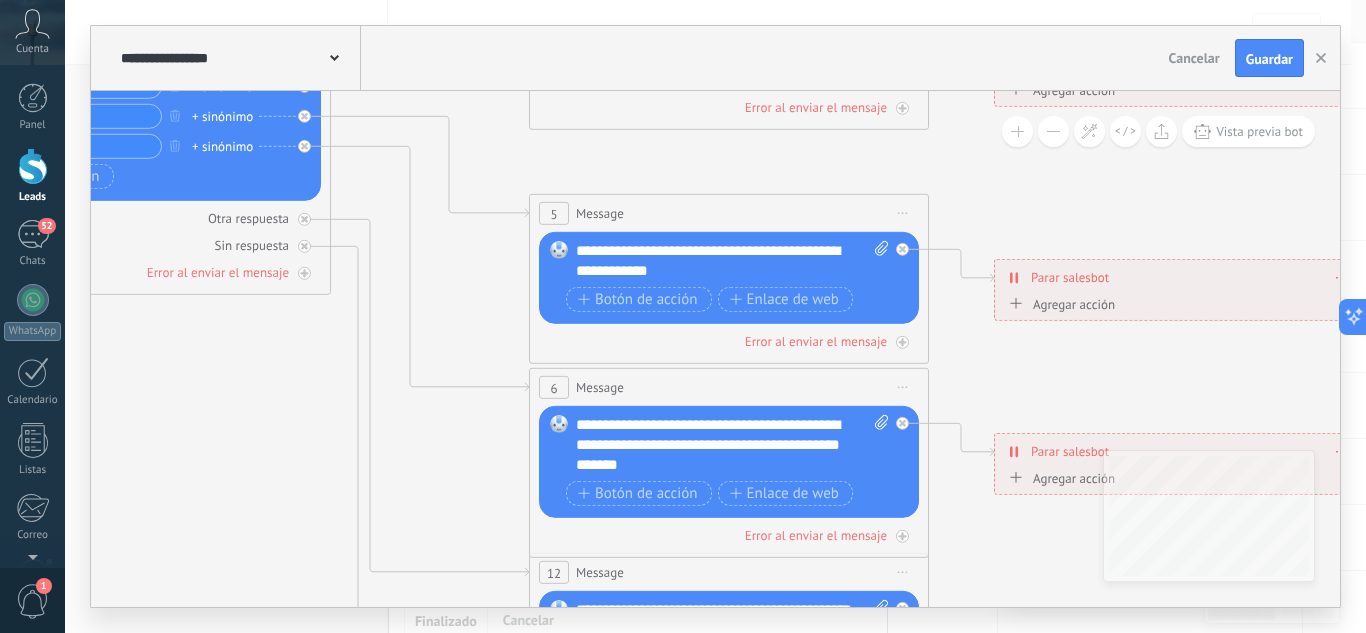 click on "**********" at bounding box center [732, 261] 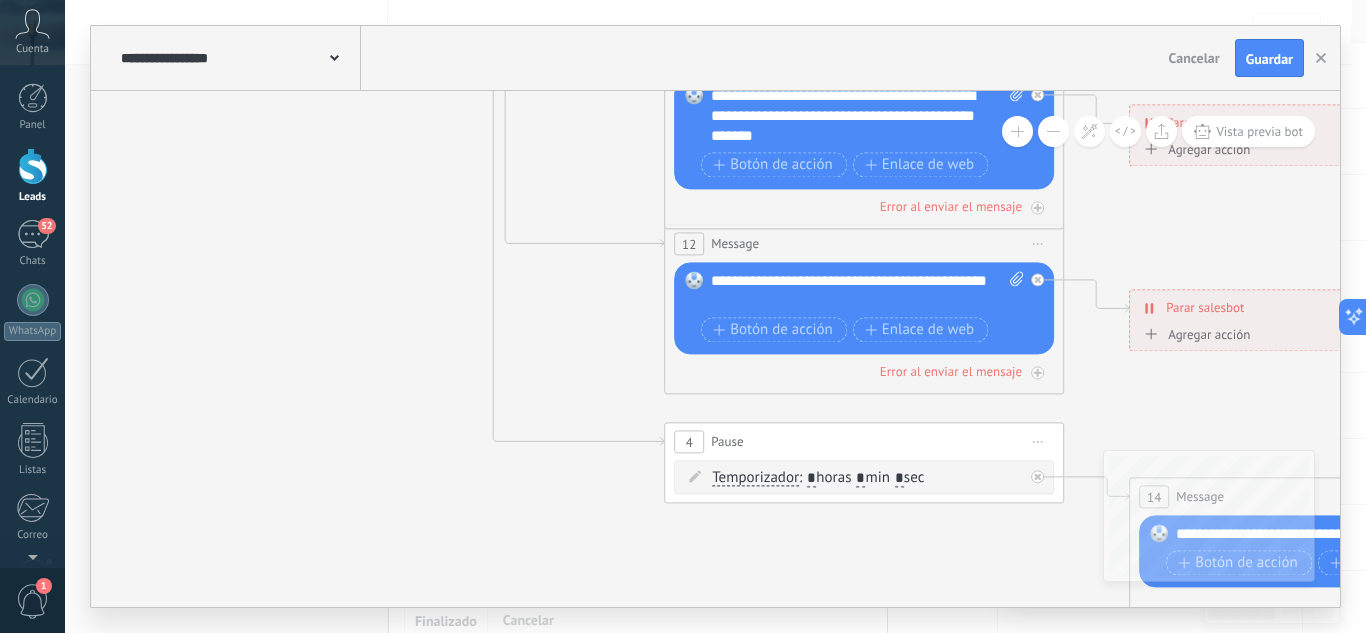 click on "*" at bounding box center (899, 479) 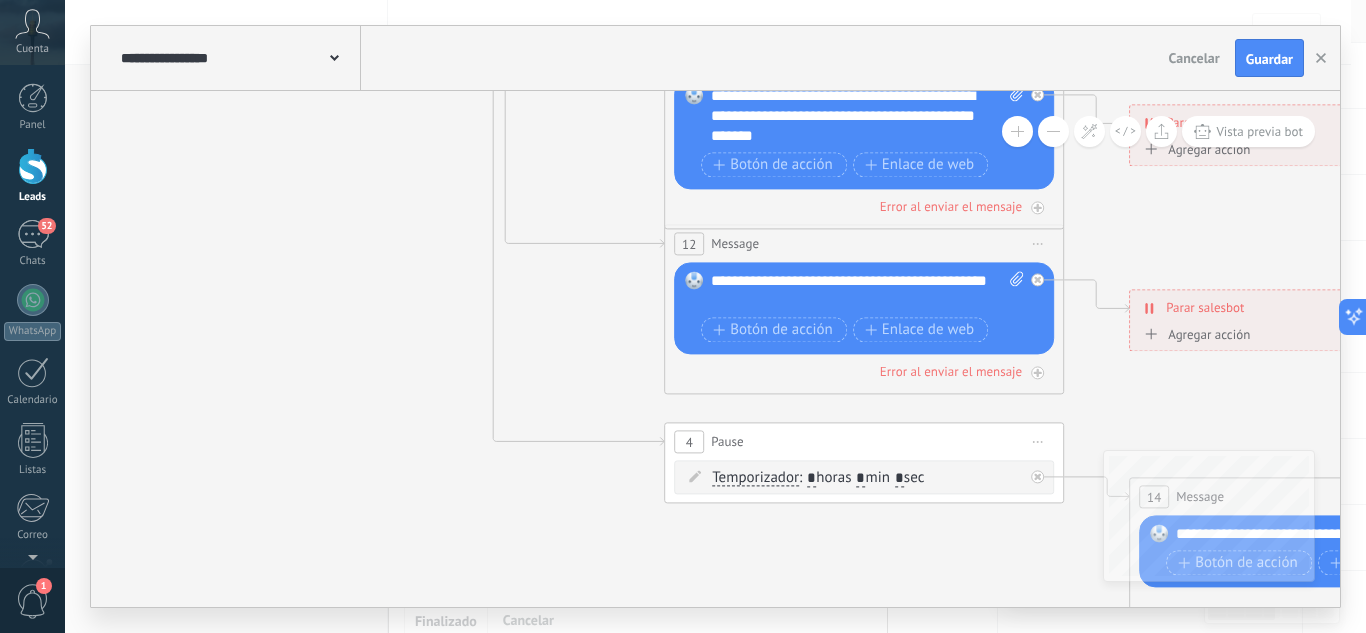 click on "*" at bounding box center (860, 479) 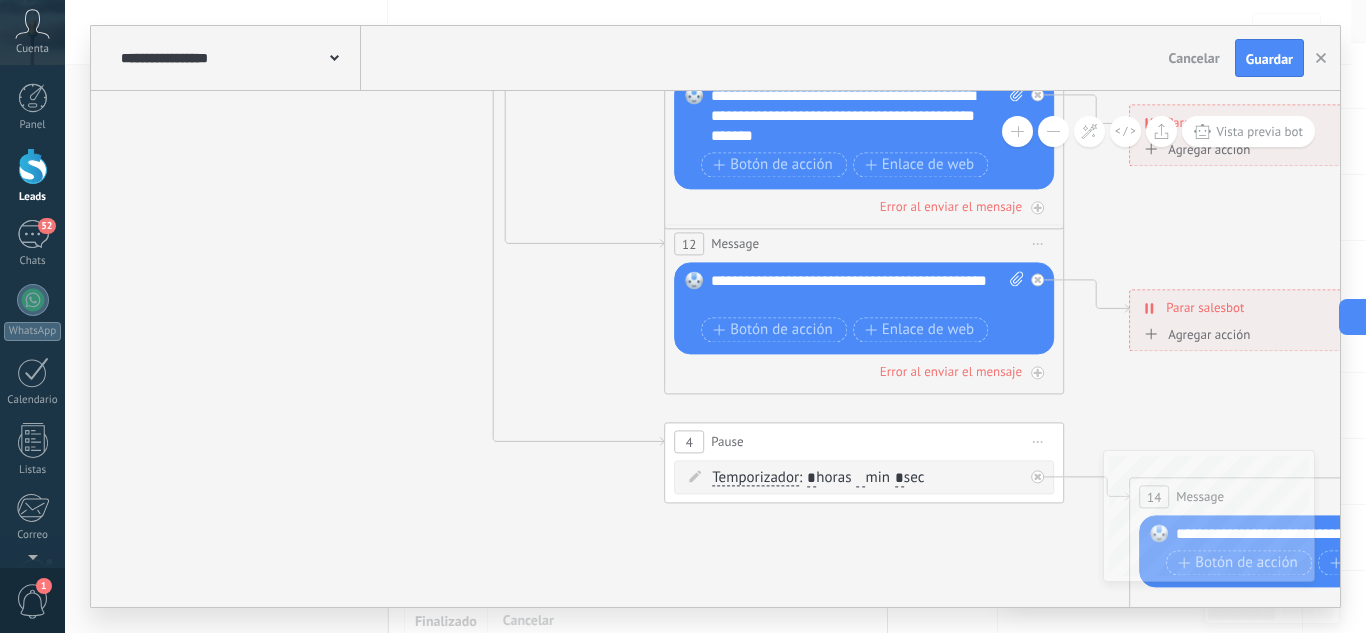 type on "*" 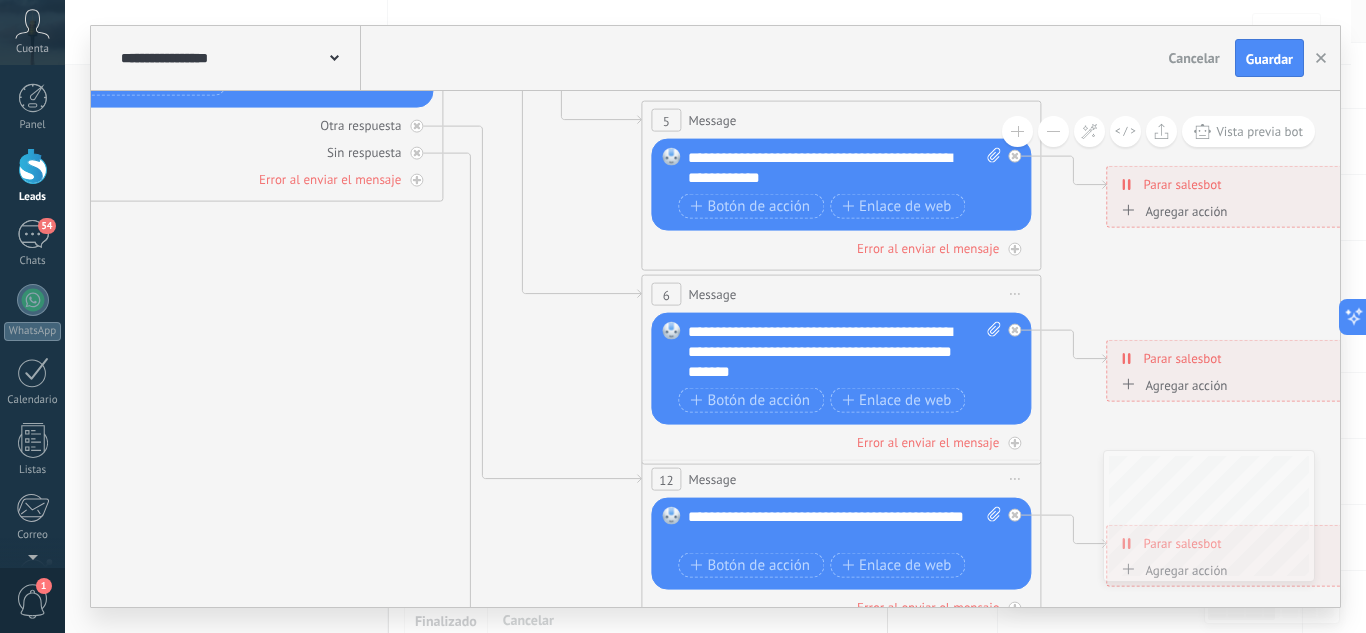 click on "**********" at bounding box center [844, 168] 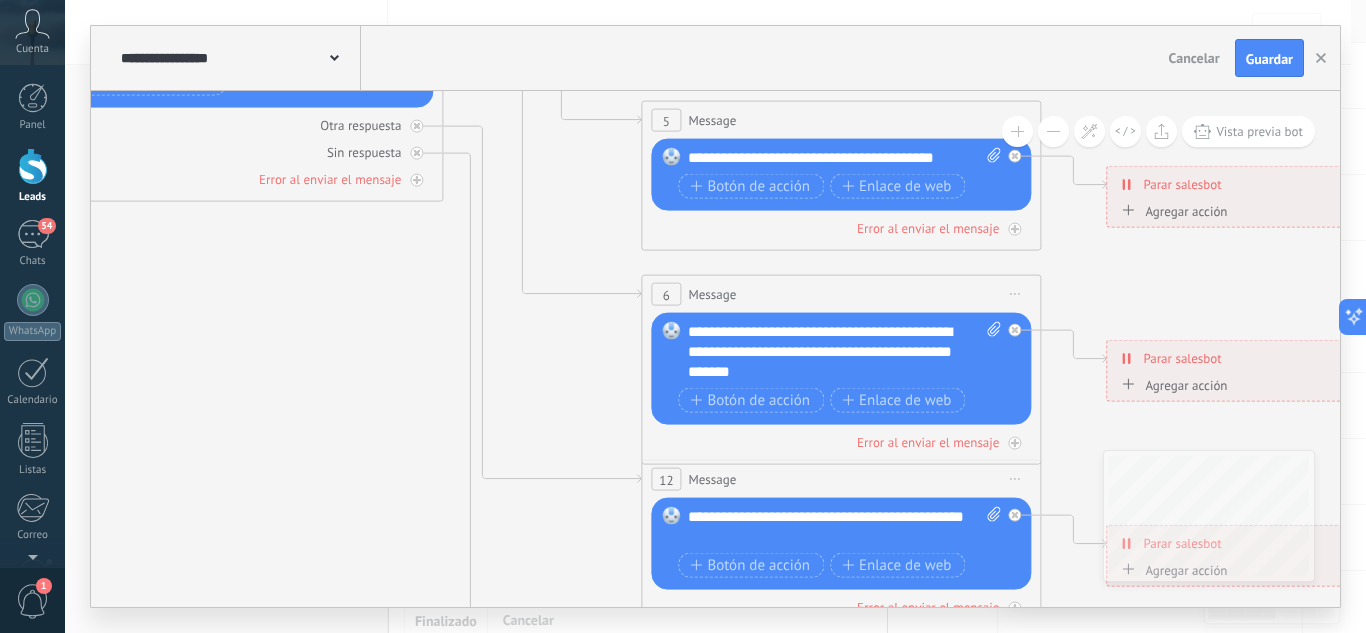 click on "**********" at bounding box center (844, 158) 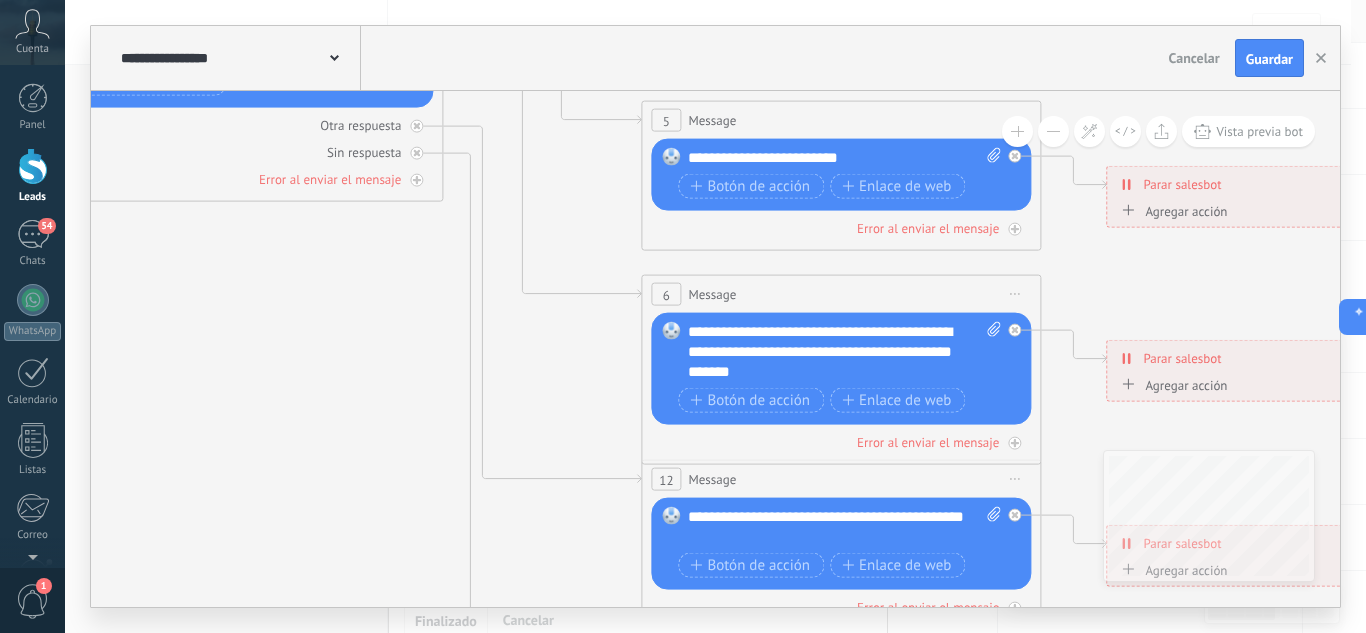 click on "**********" at bounding box center (844, 158) 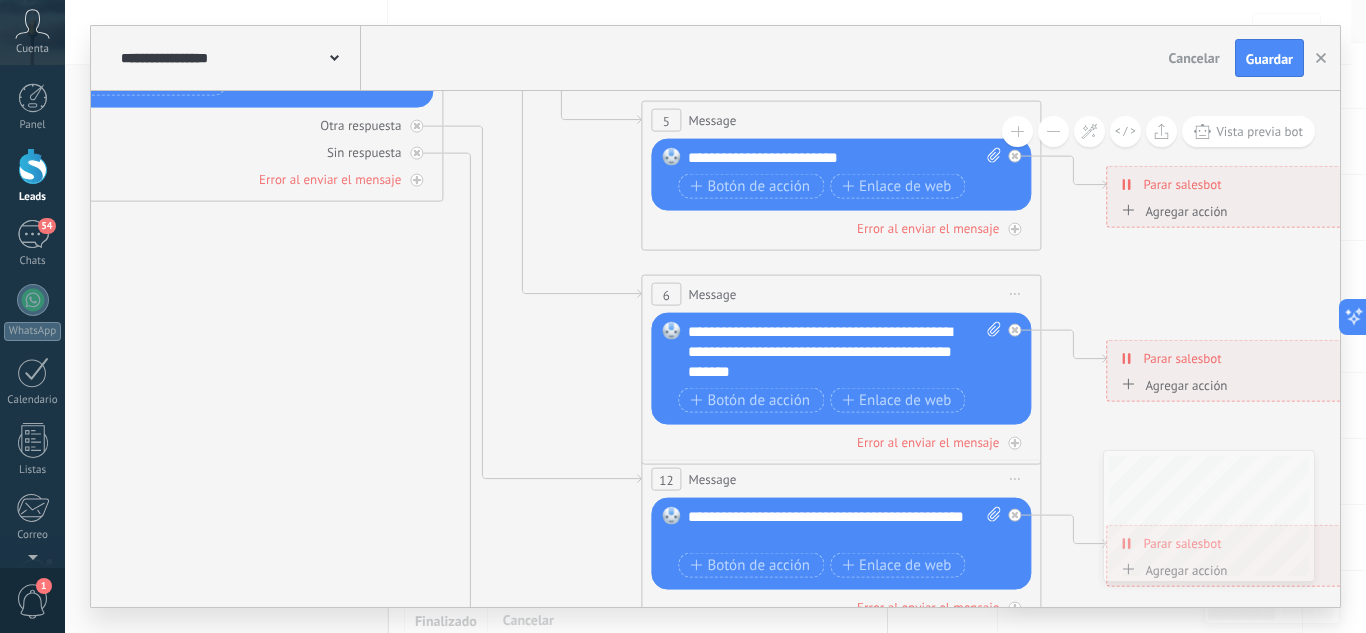 click on "**********" at bounding box center (844, 158) 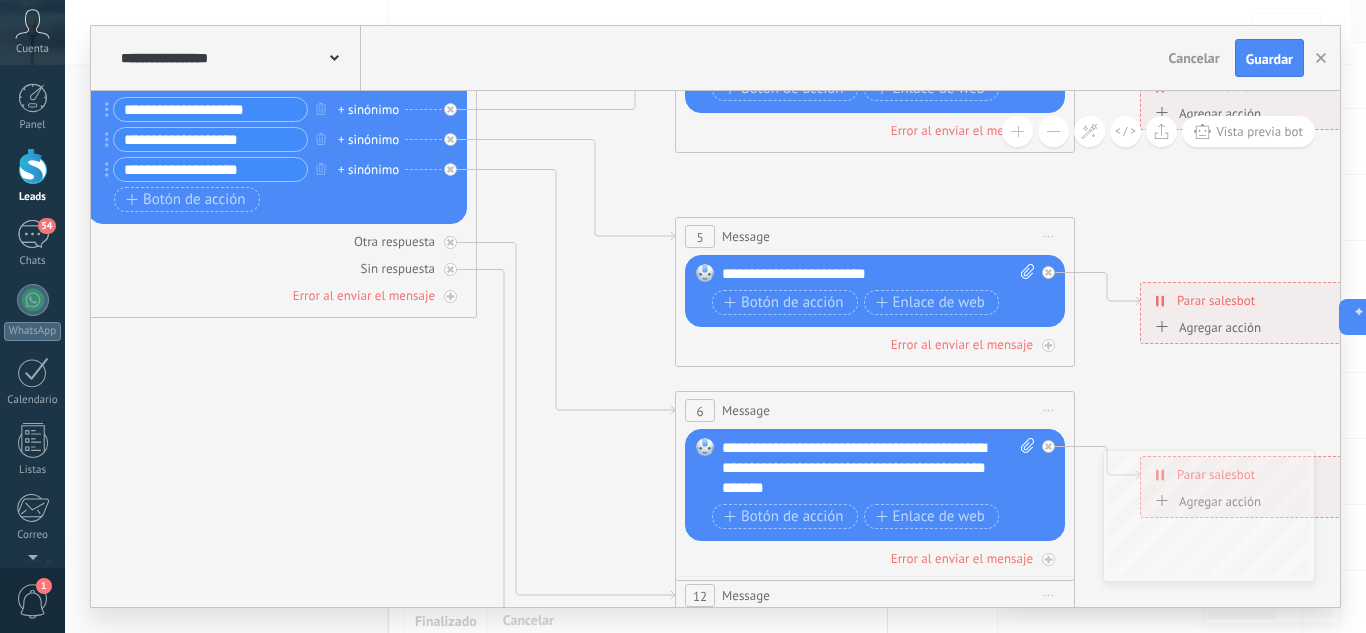 click on "**********" at bounding box center [878, 274] 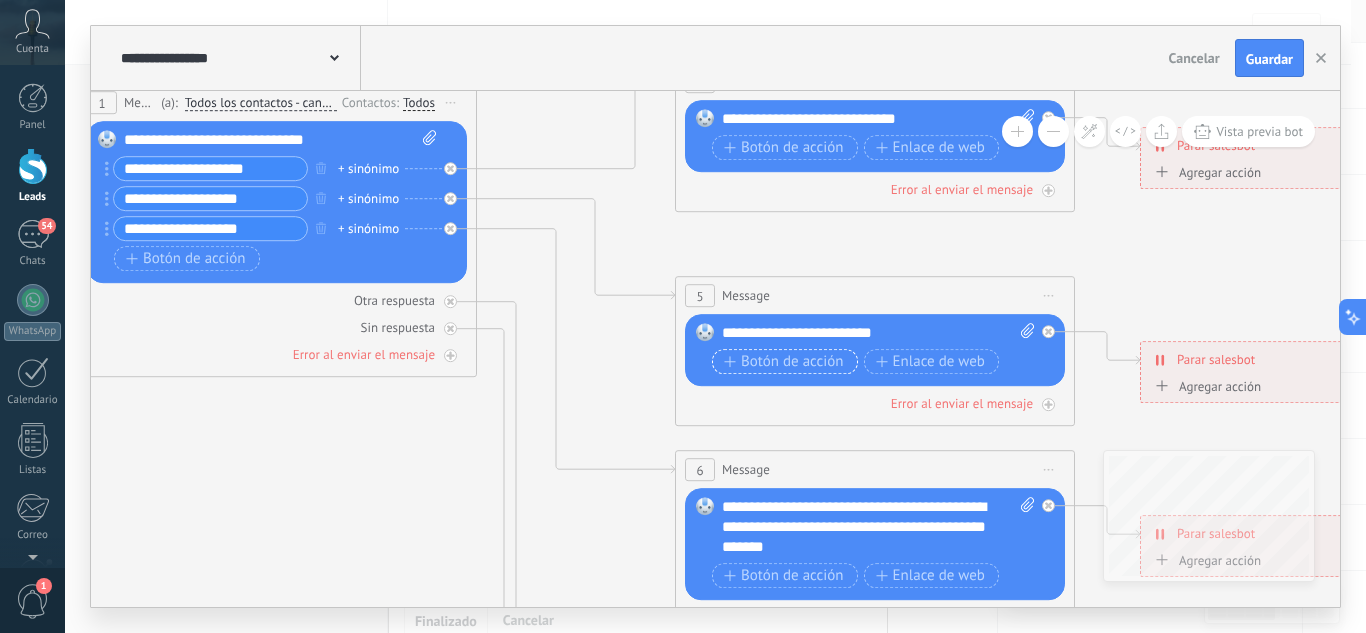 click on "Botón de acción" at bounding box center (785, 361) 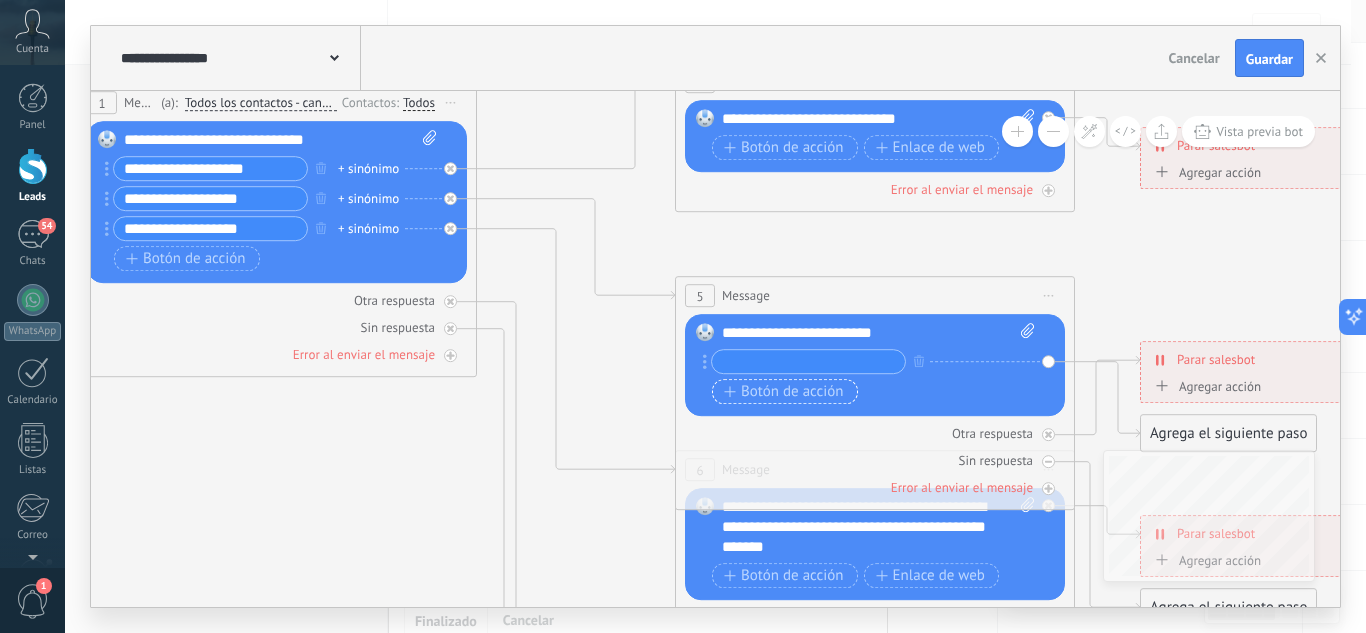type on "*" 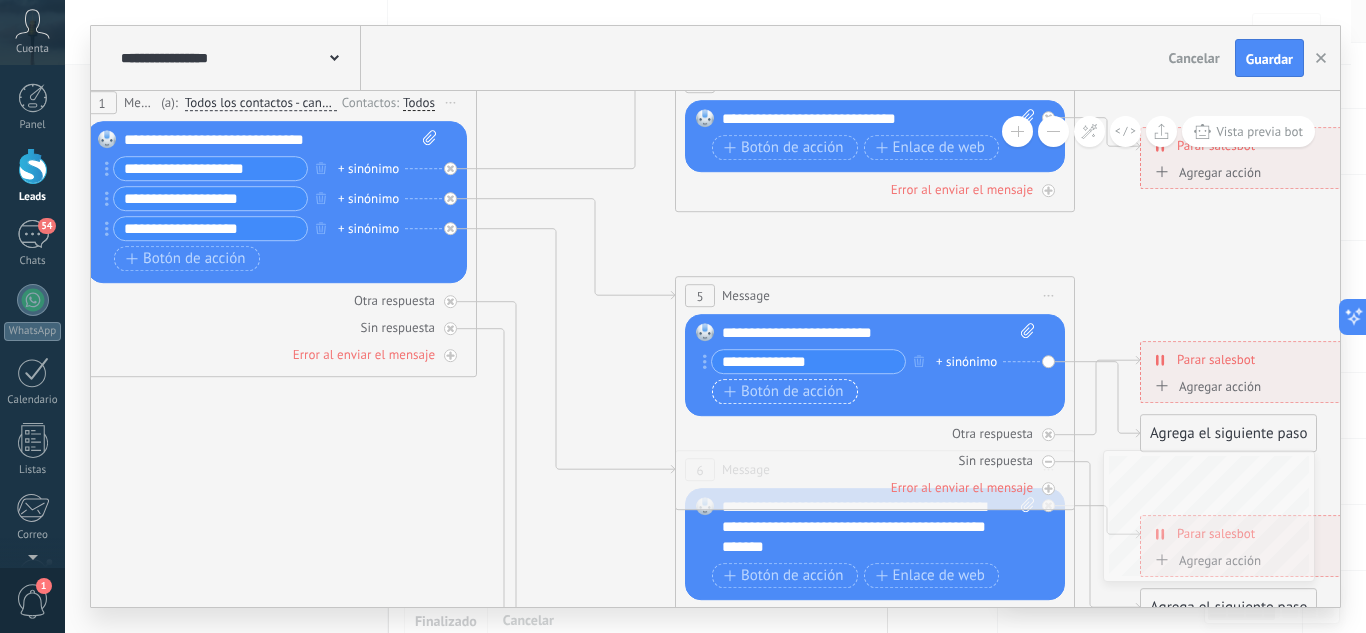 type on "**********" 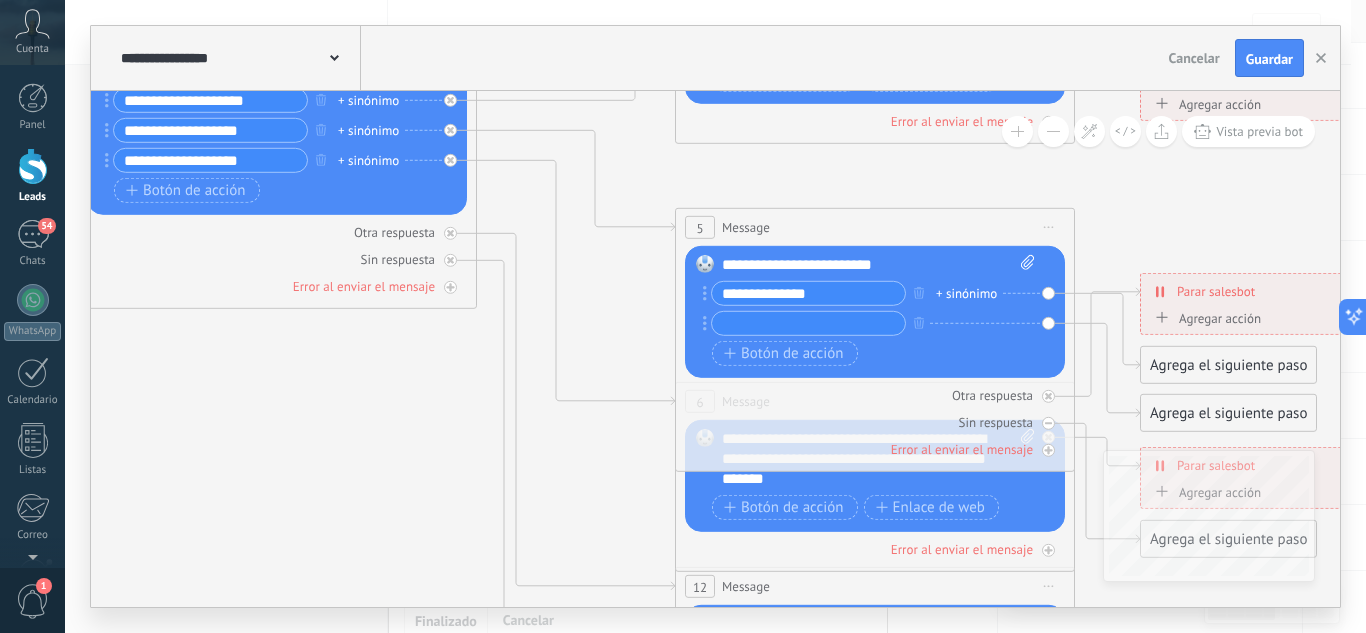 type on "*" 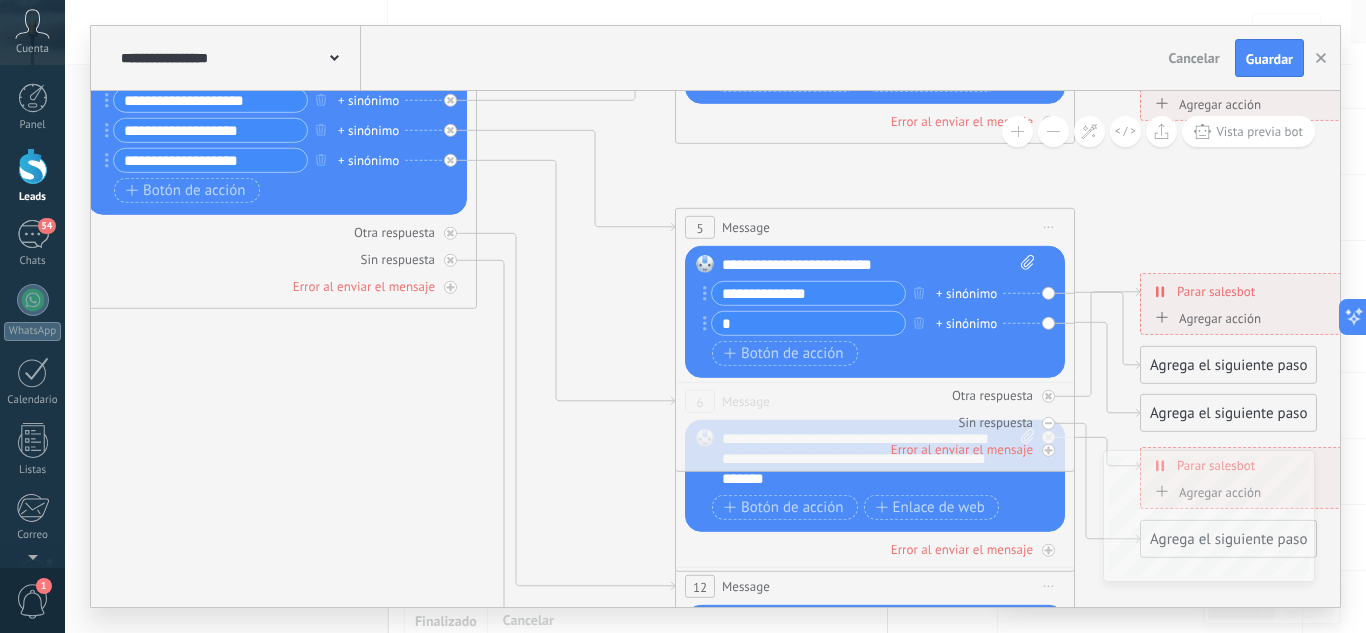 type 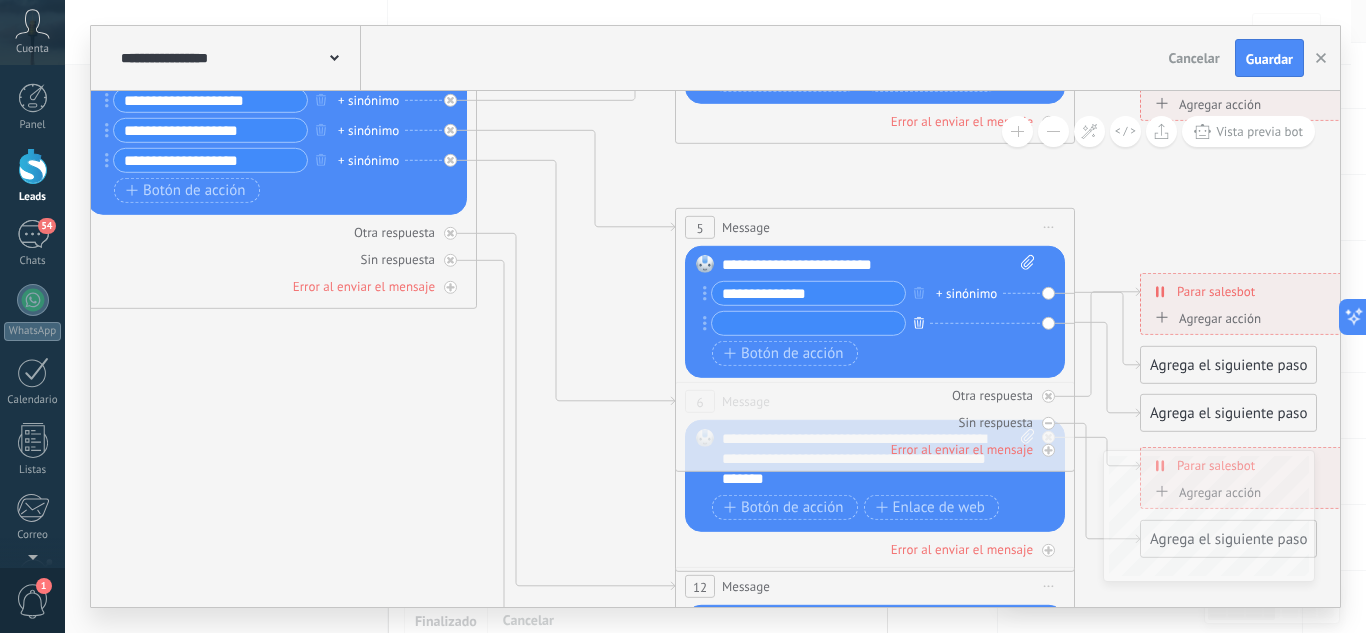 click at bounding box center [919, 322] 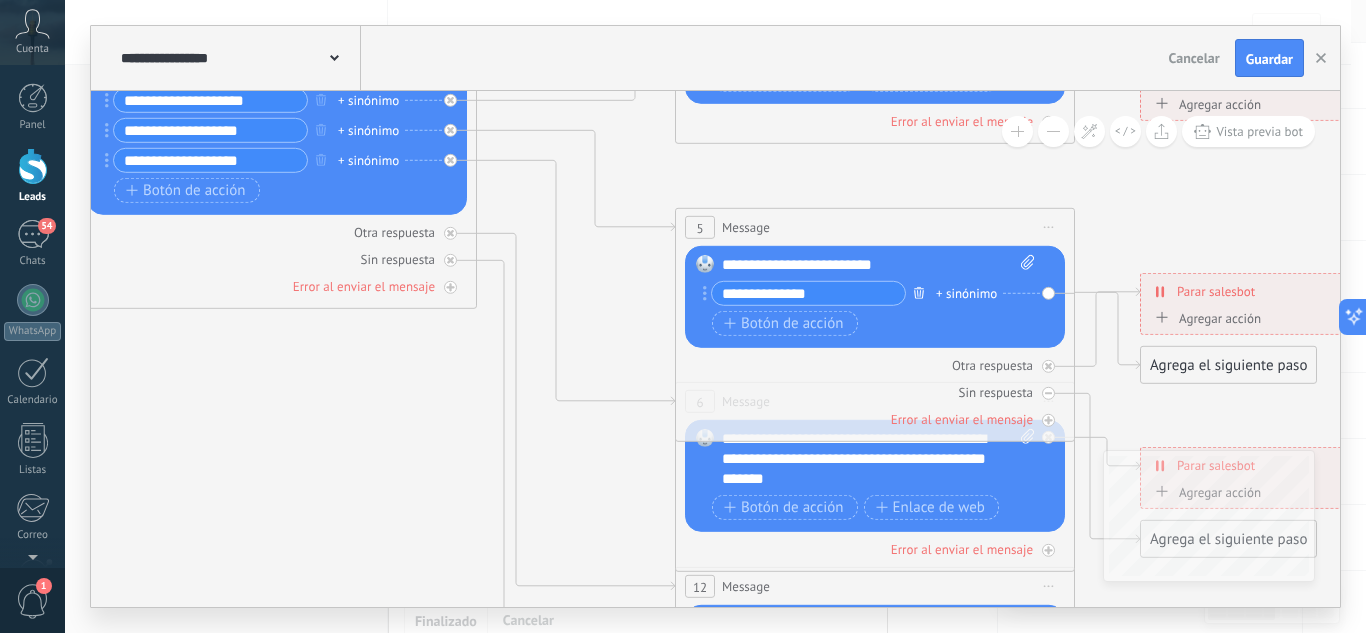 click at bounding box center [919, 292] 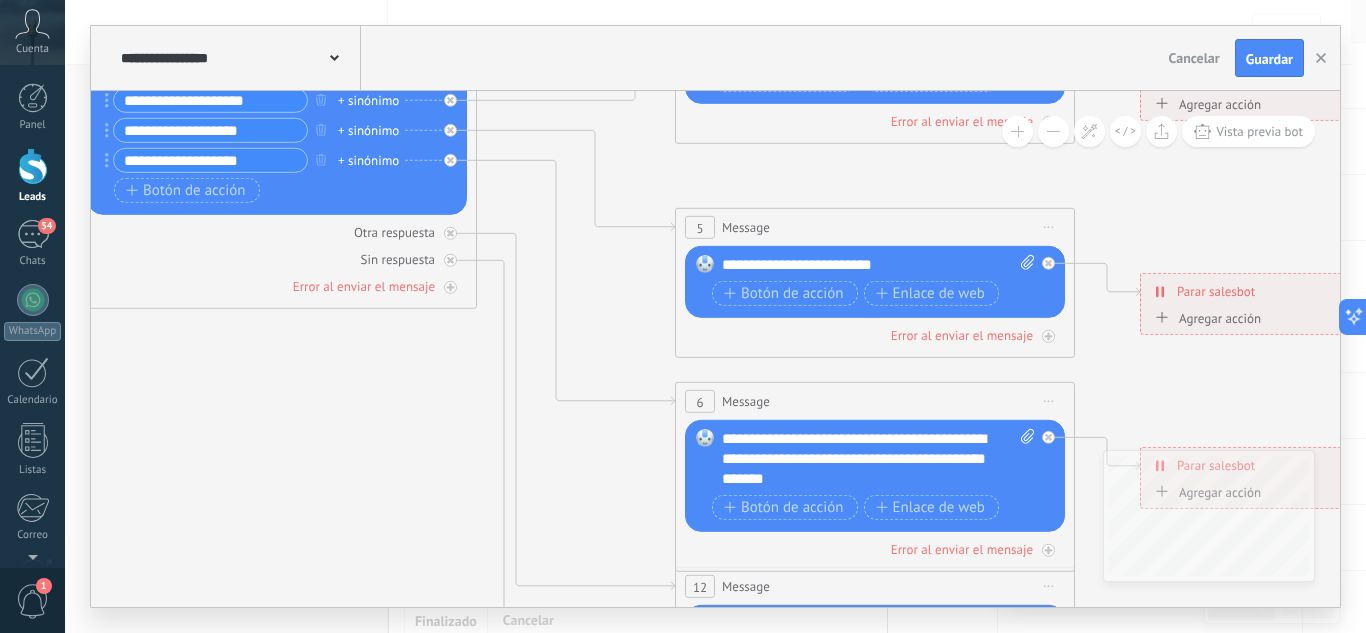 click on "**********" at bounding box center (878, 265) 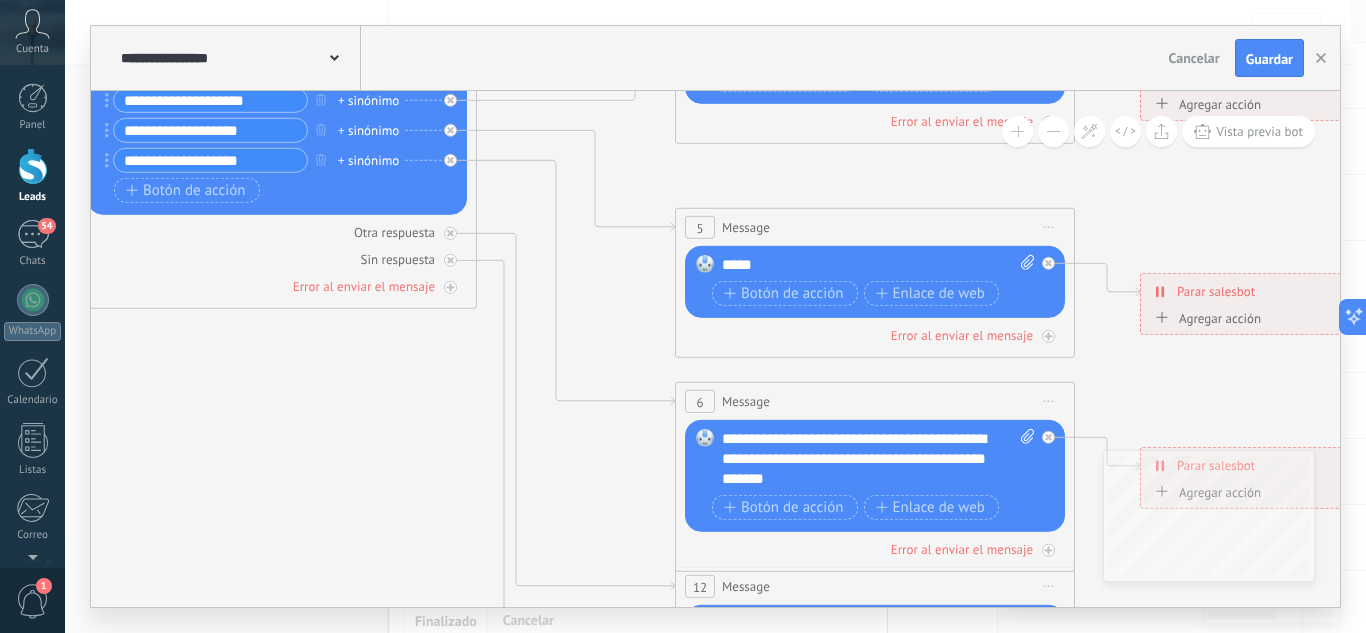 click on "*****" at bounding box center (878, 265) 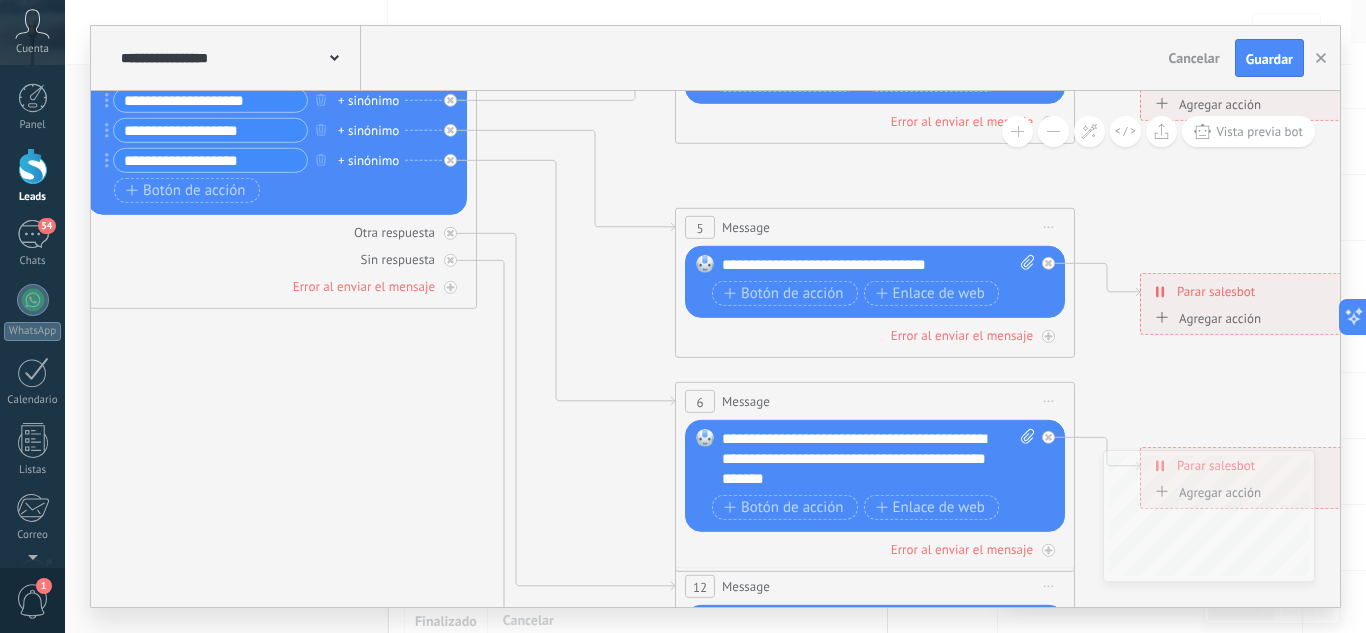 click on "**********" at bounding box center [878, 265] 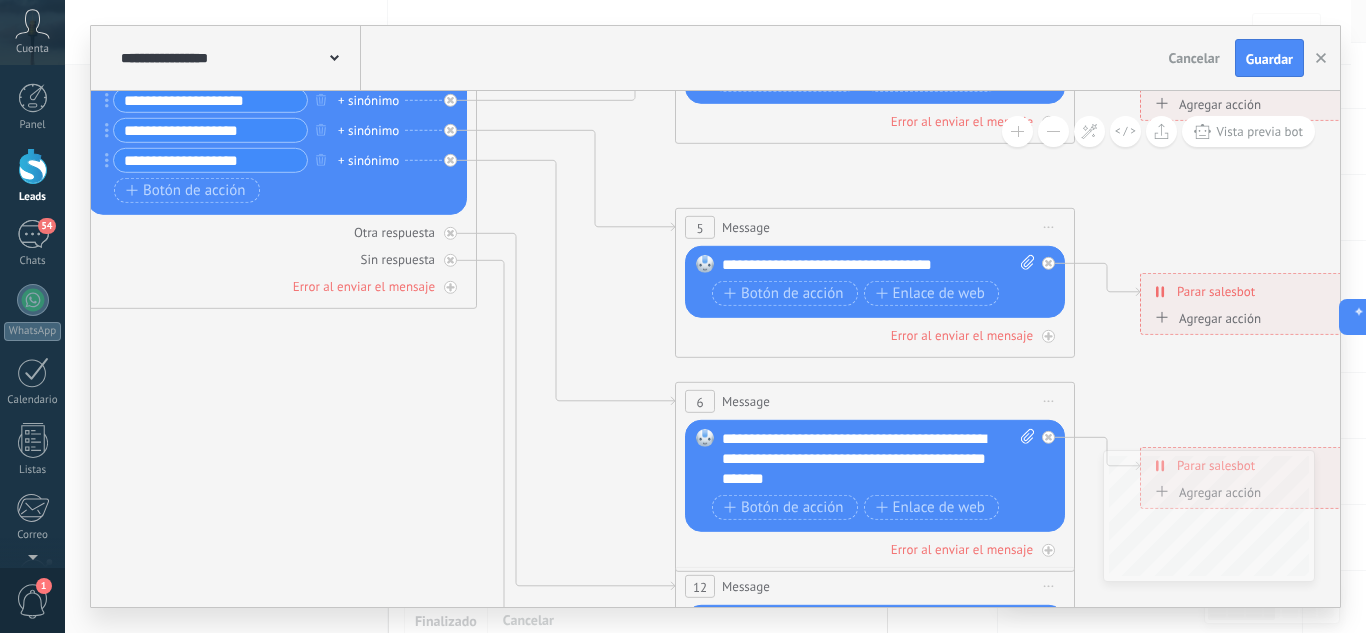 click on "**********" at bounding box center (878, 265) 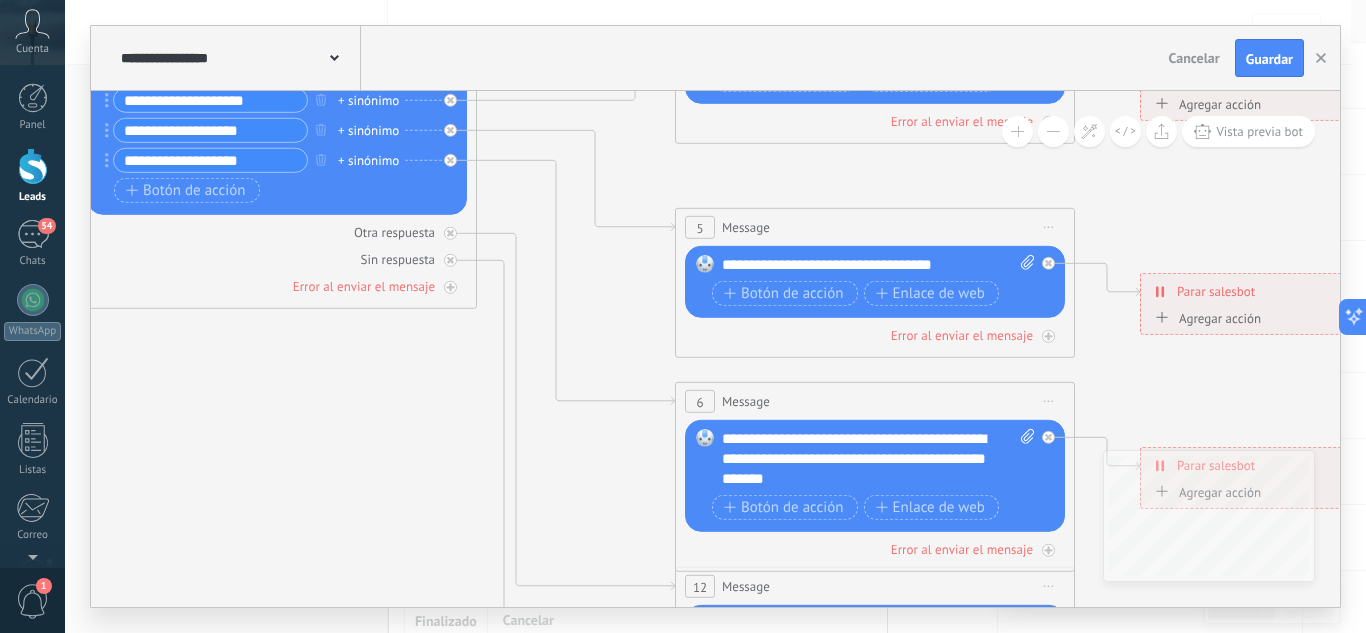 click on "**********" at bounding box center (878, 265) 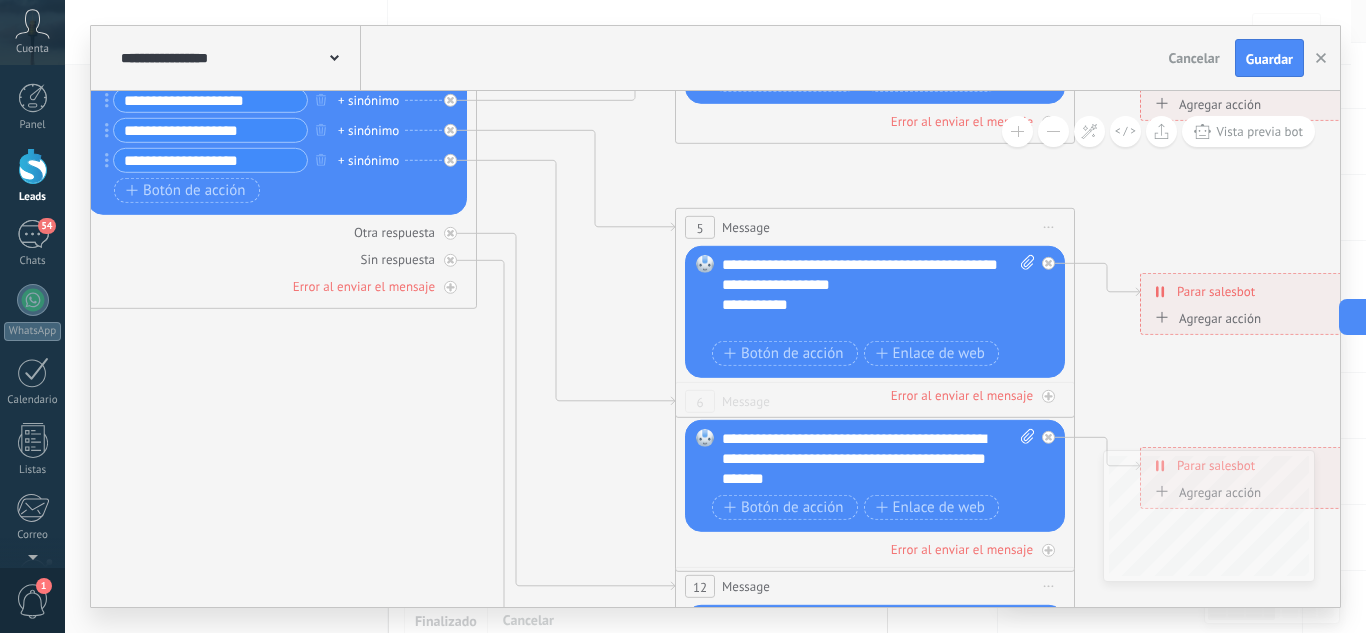 click on "**********" at bounding box center [861, 305] 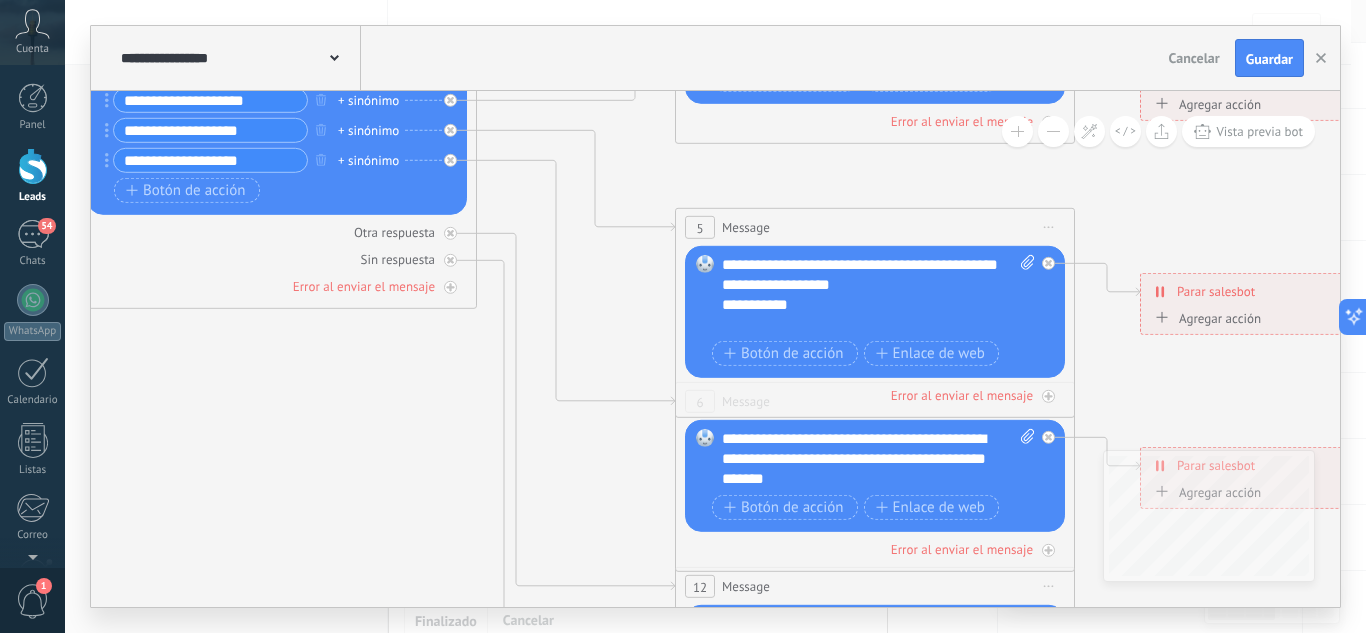 click on "**********" at bounding box center [861, 305] 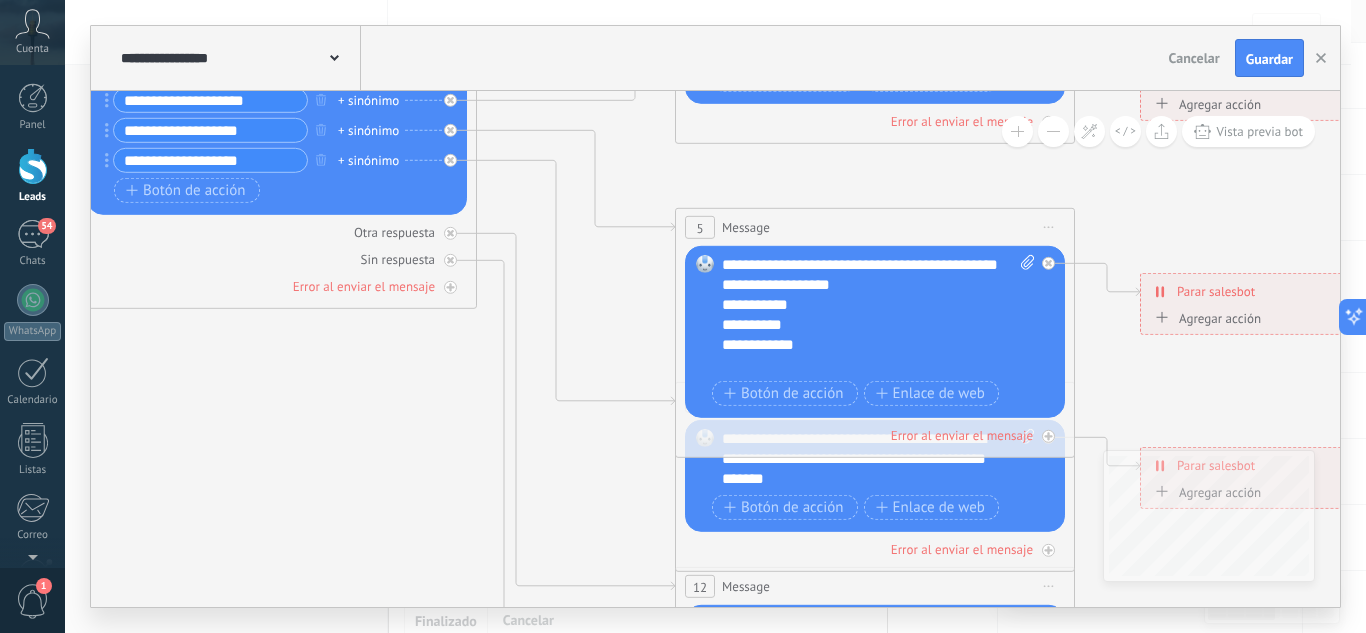 click on "**********" at bounding box center (861, 345) 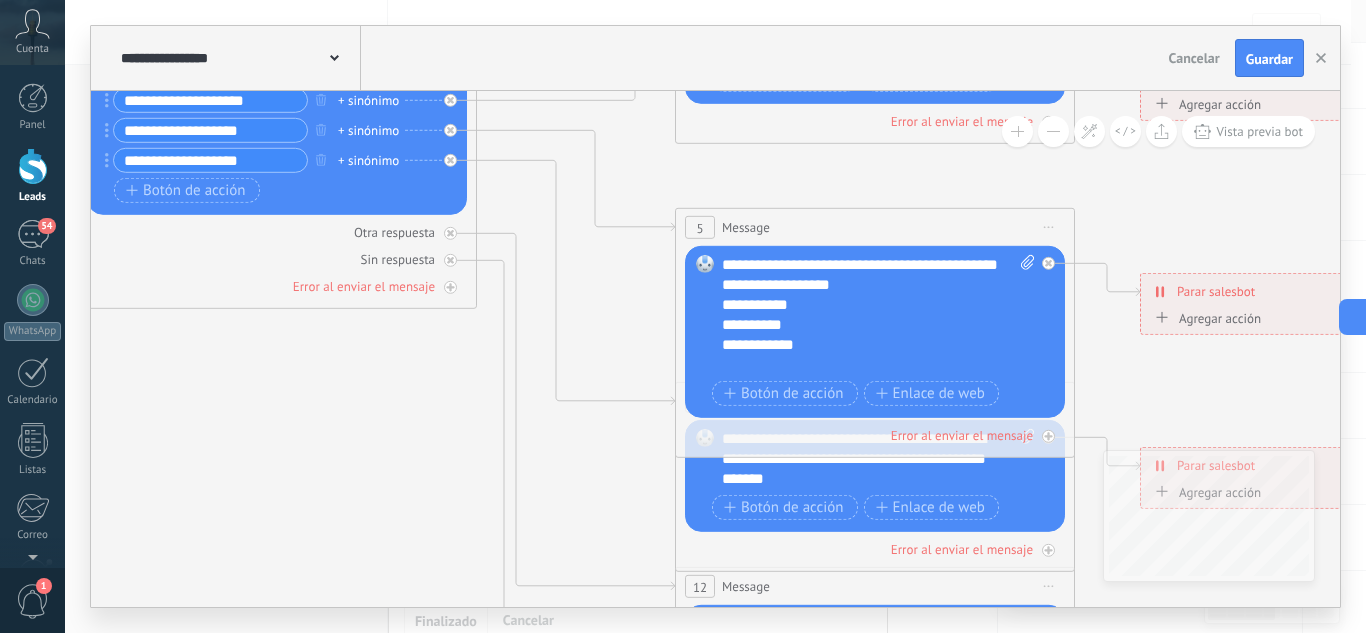 click on "Parar salesbot" at bounding box center (1216, 291) 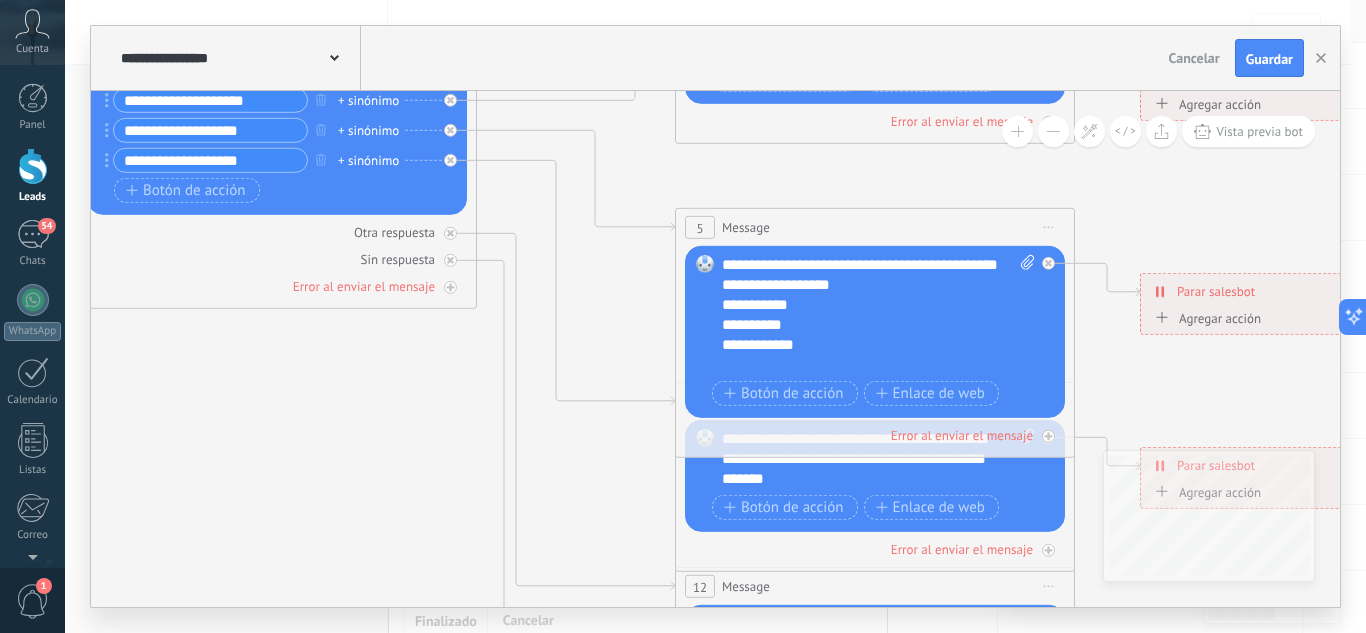 click on "Agregar acción" at bounding box center (1205, 317) 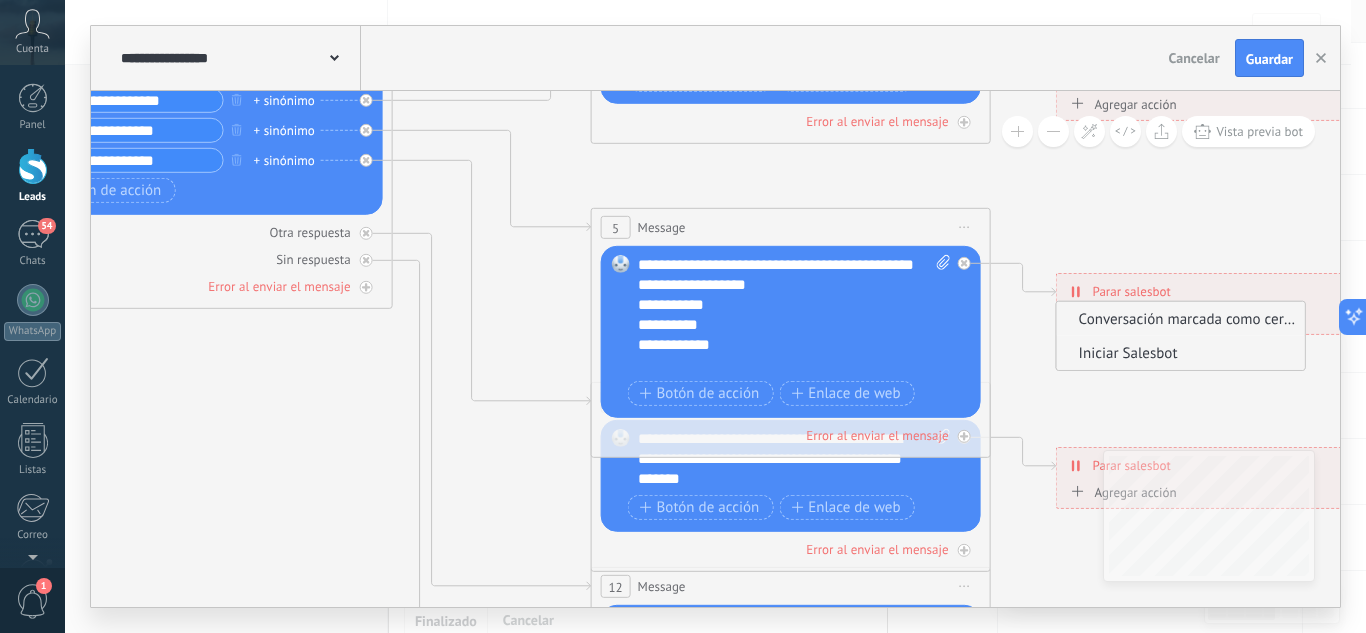 click on "Iniciar Salesbot" at bounding box center (1178, 352) 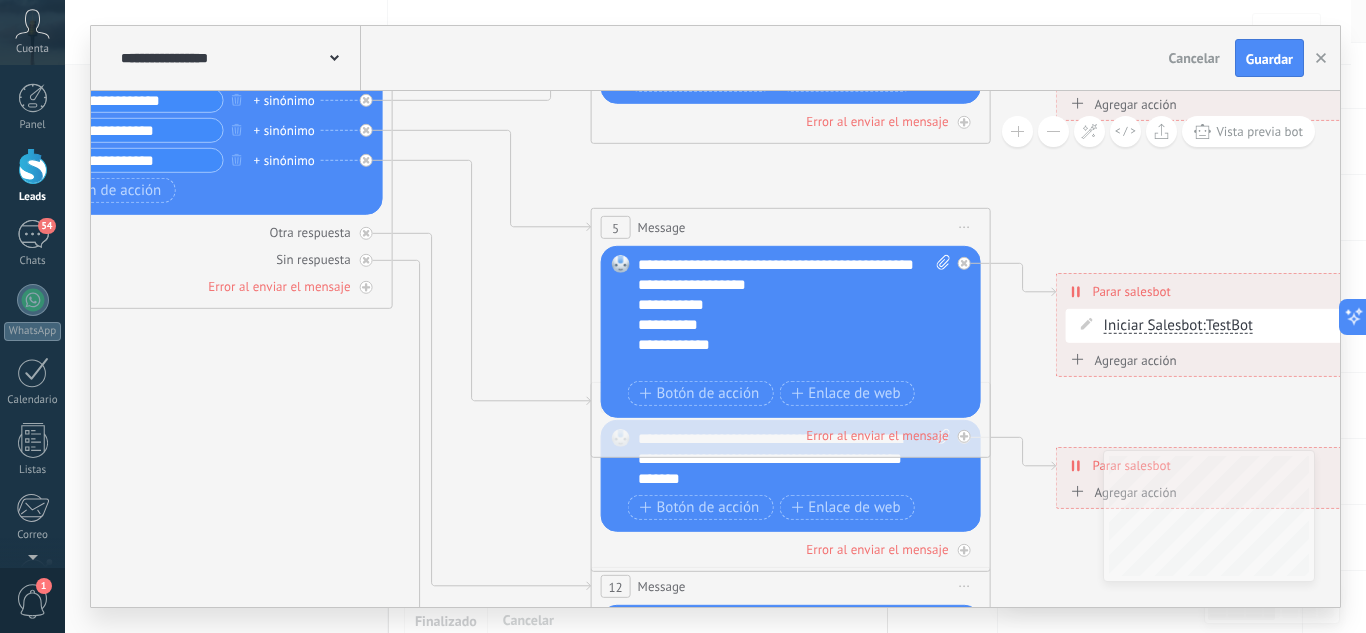 click on "Iniciar Salesbot" at bounding box center [1153, 326] 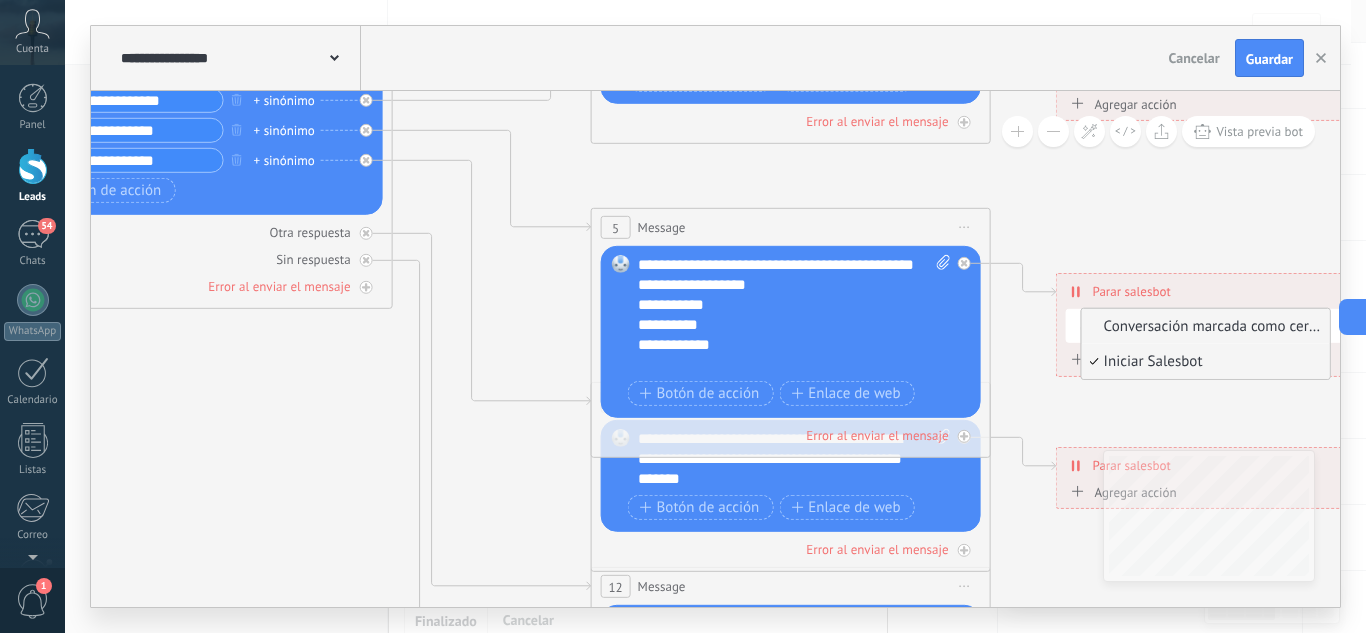 click on "Conversación marcada como cerrada" at bounding box center (1203, 327) 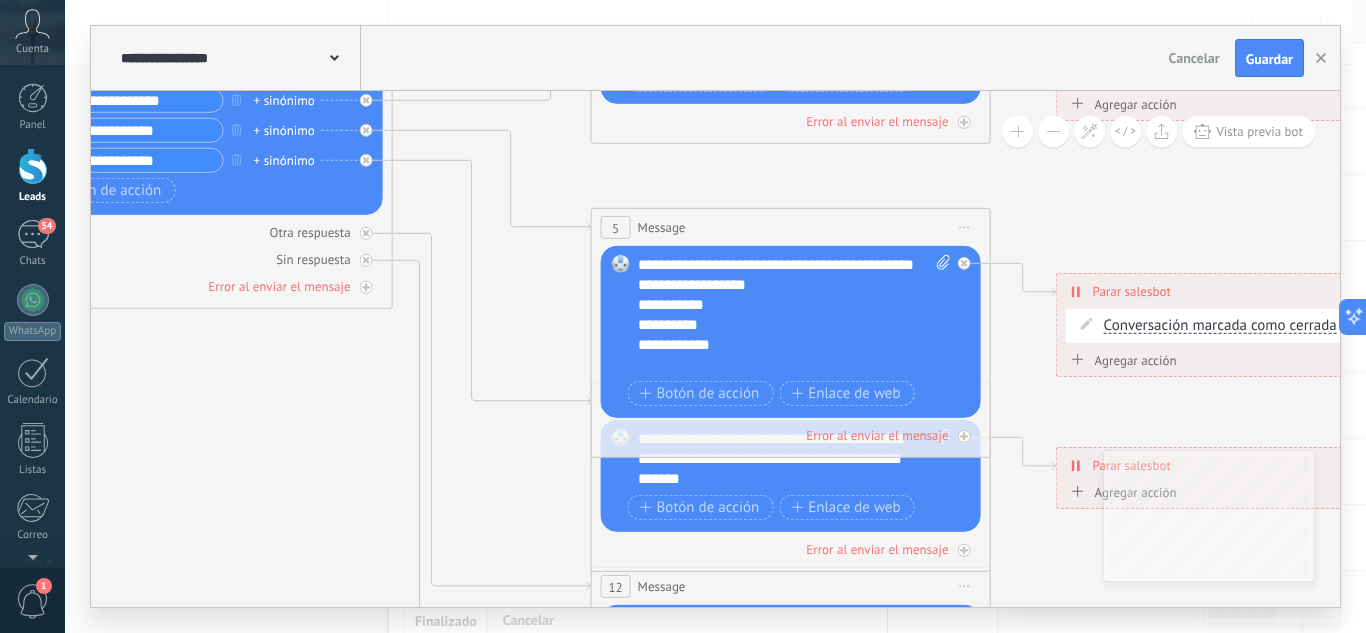 click on "Agregar acción" at bounding box center (1121, 359) 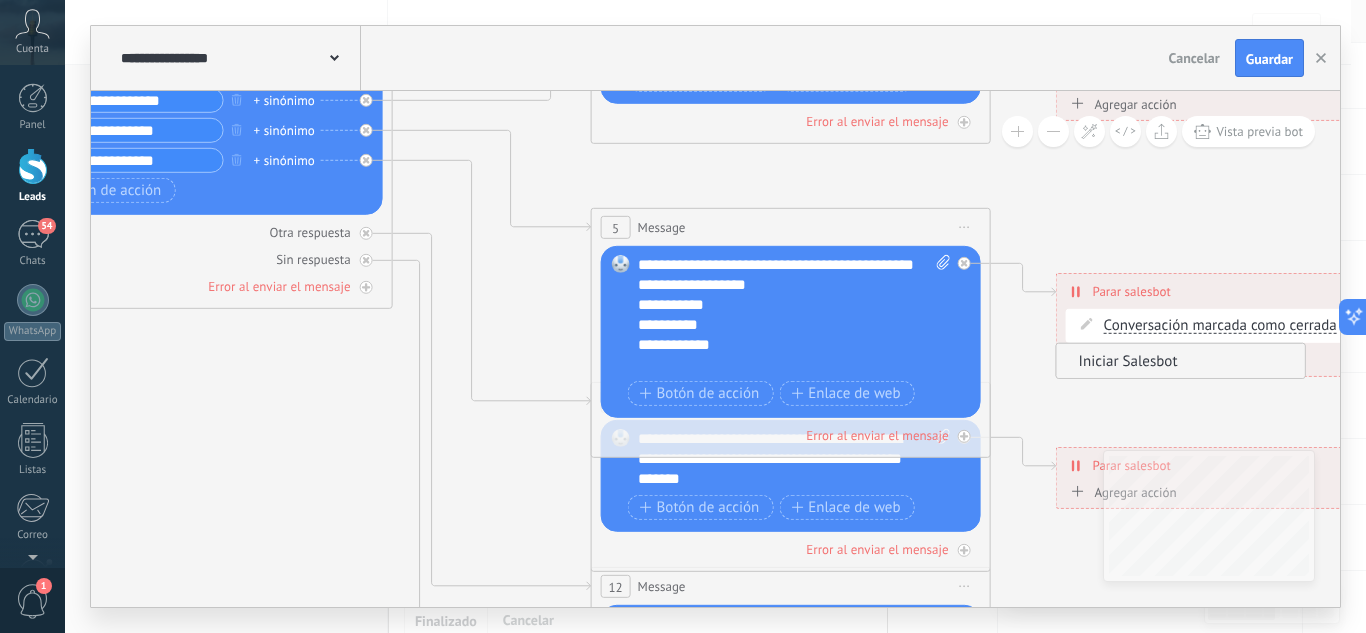 click on "Iniciar Salesbot" at bounding box center (1178, 360) 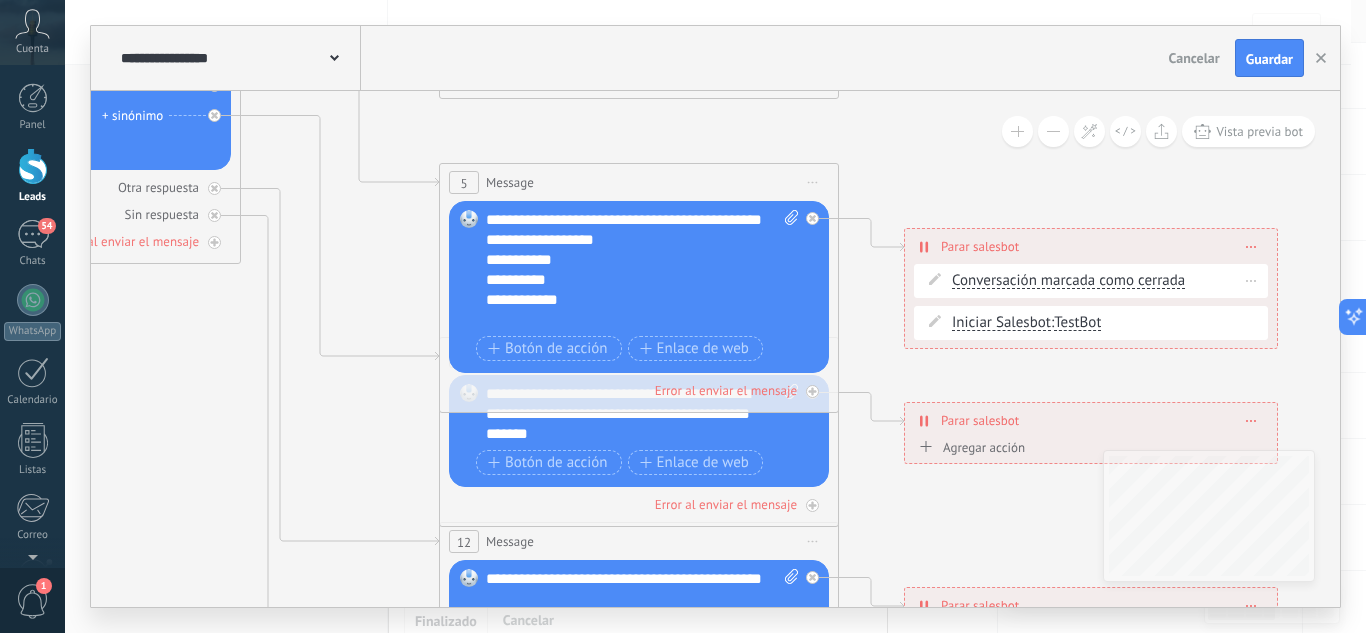 click on "Conversación marcada como cerrada
Conversación marcada como cerrada
Conversación marcada como cerrada
Conversación marcada como cerrada" at bounding box center [1107, 281] 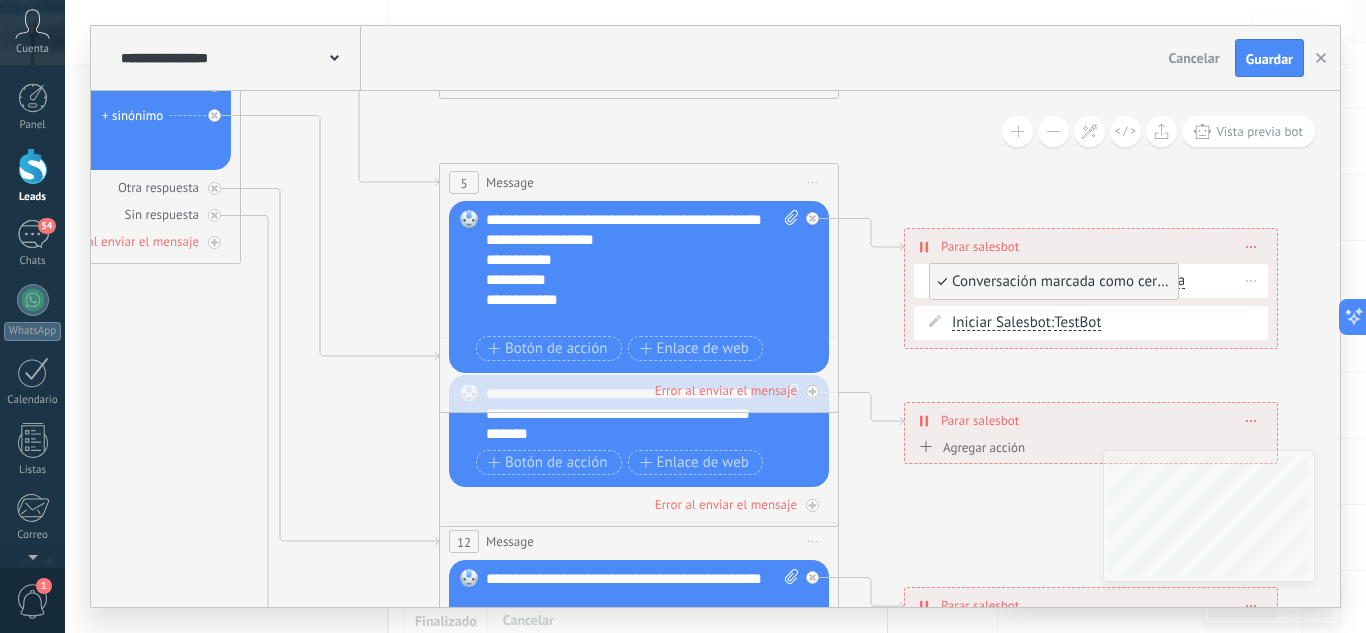 click on "Borrar" at bounding box center [1251, 280] 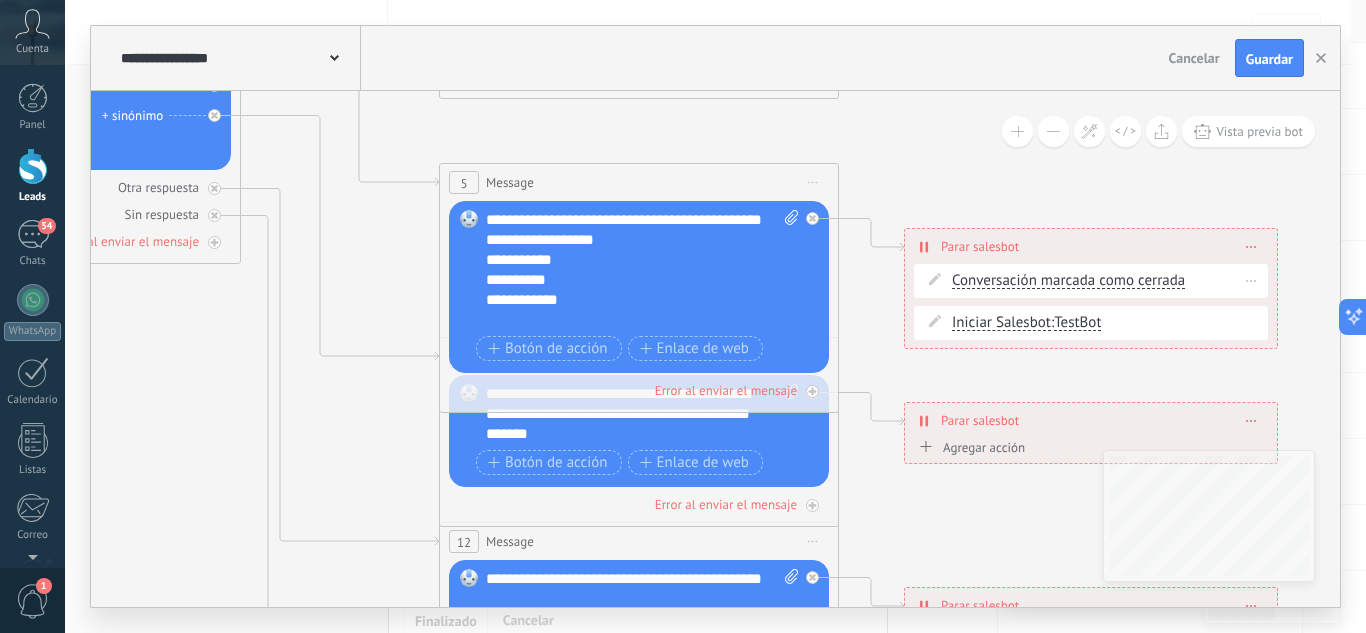 click at bounding box center (935, 279) 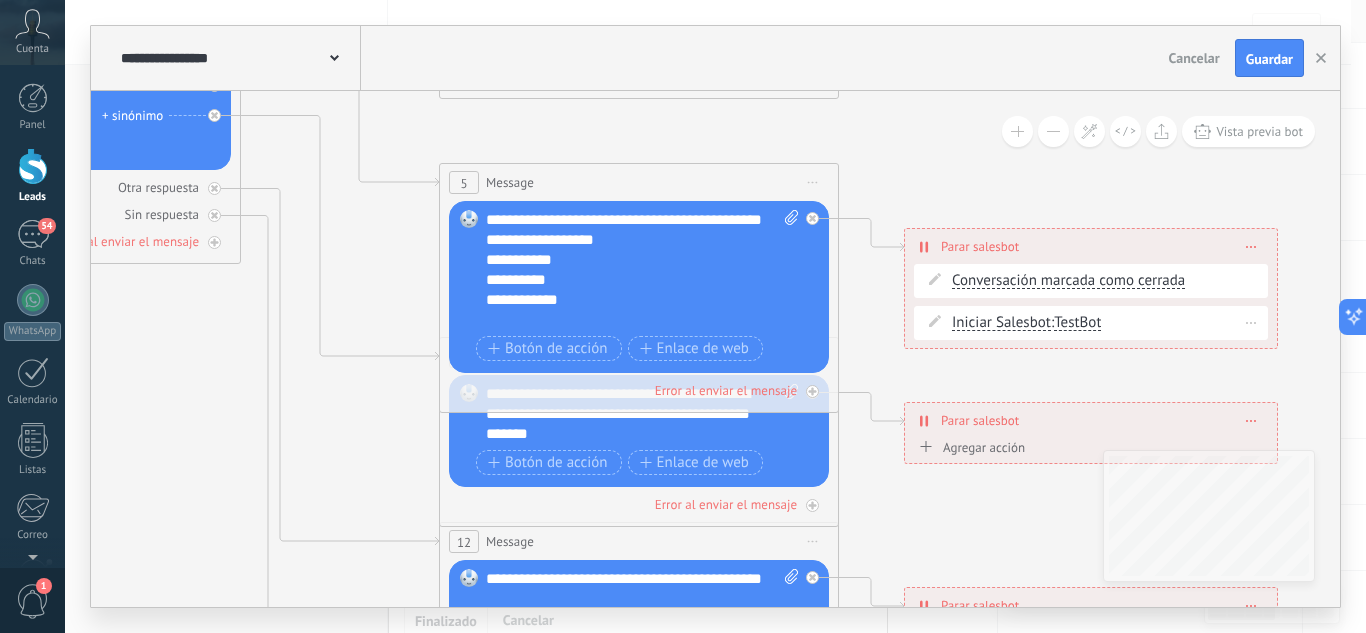 click at bounding box center (935, 321) 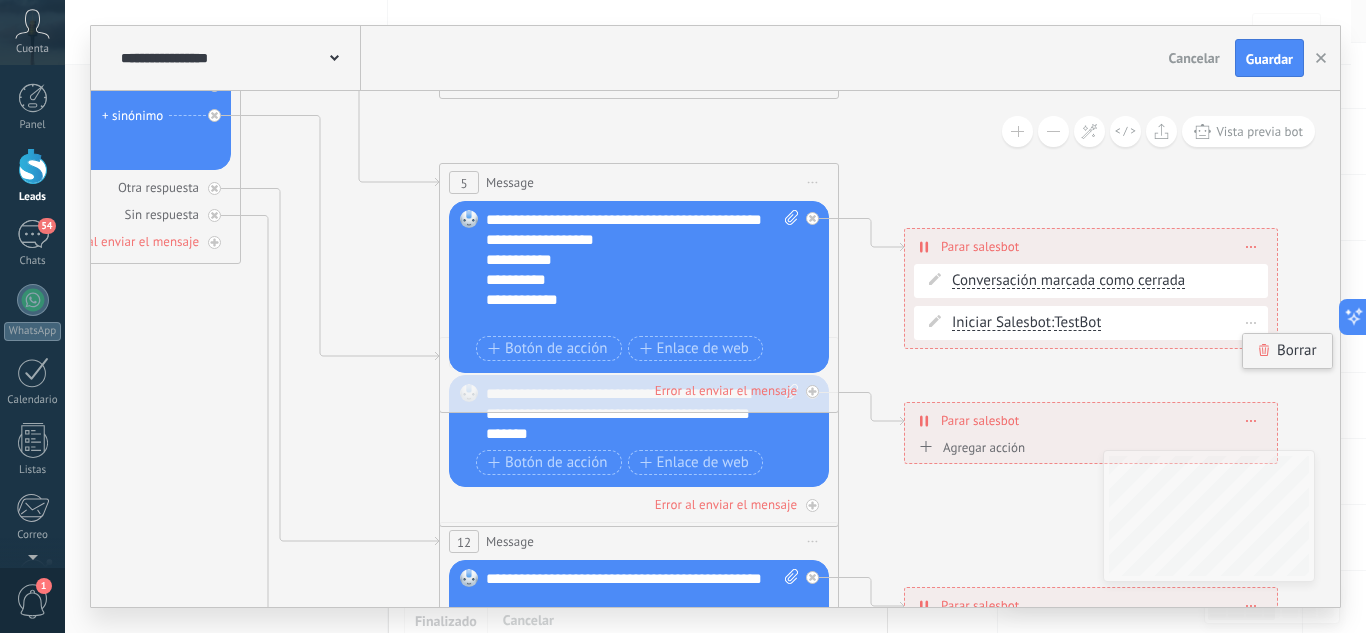 click 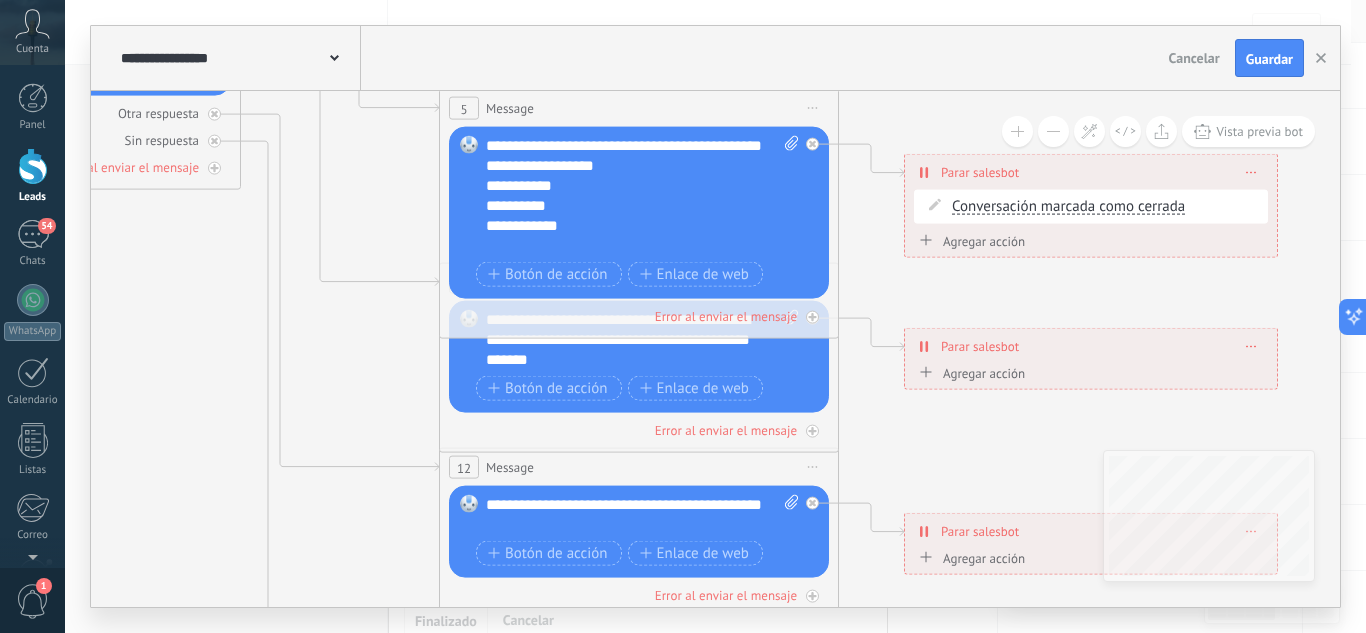 click on "Parar salesbot" at bounding box center (980, 172) 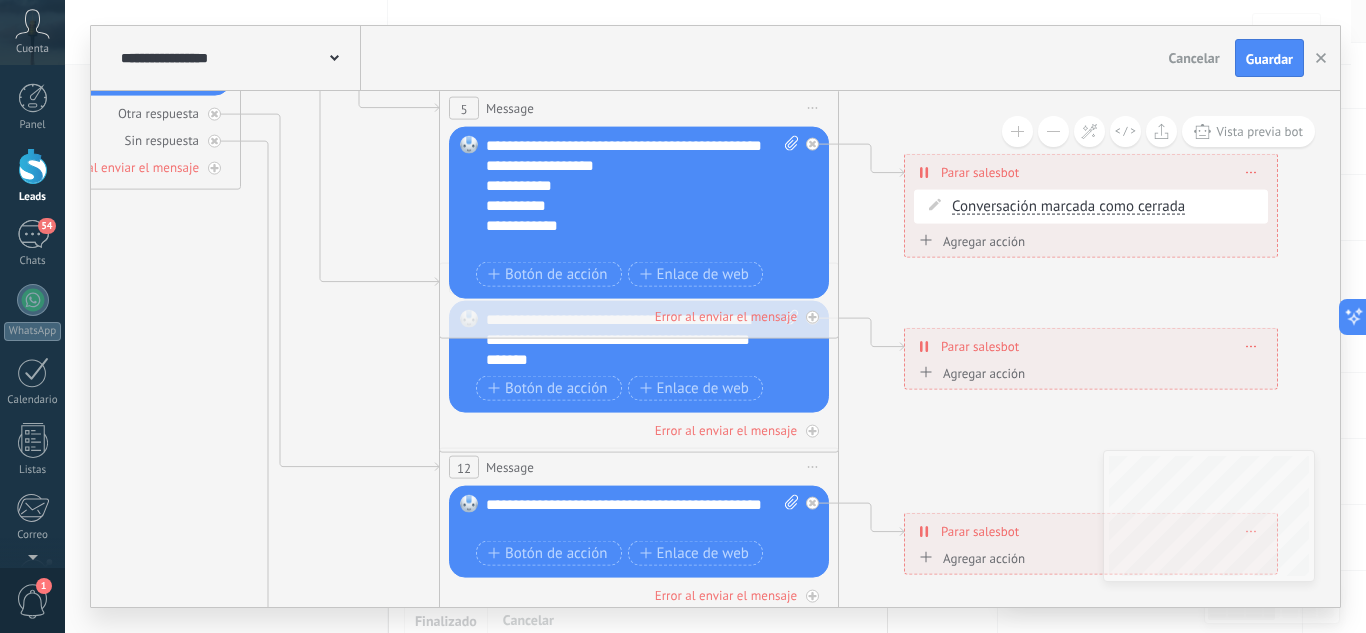 click on "Parar salesbot" at bounding box center (980, 172) 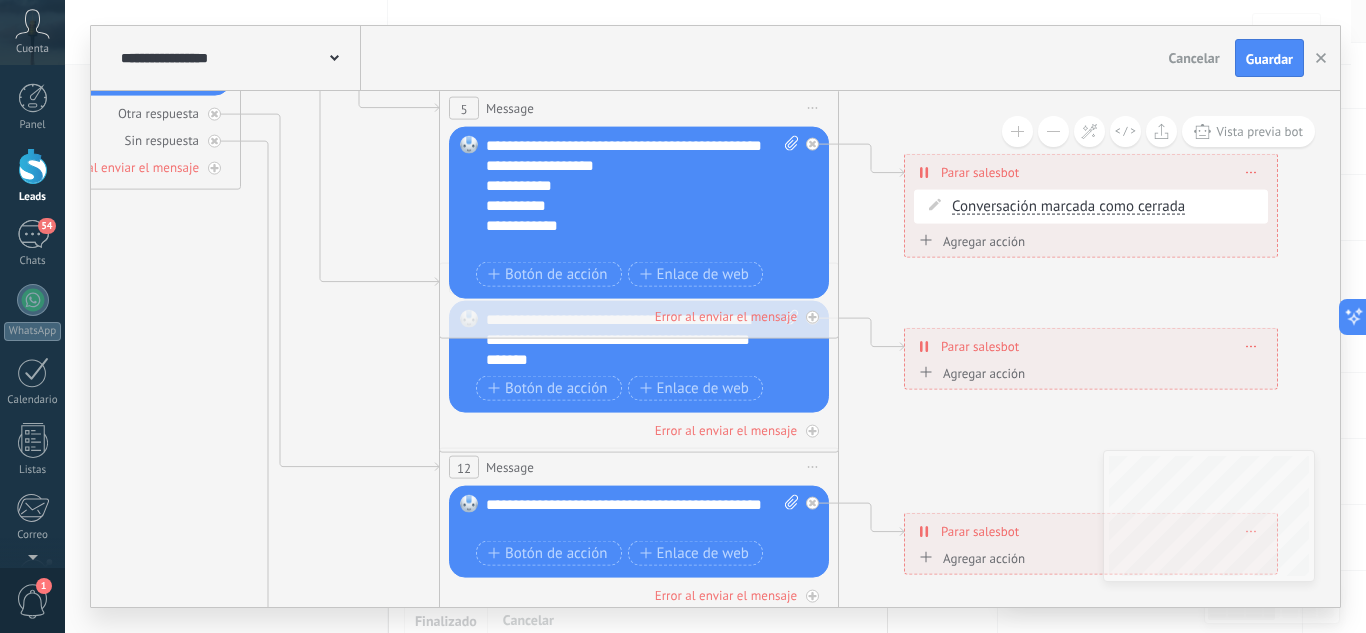 click at bounding box center (1017, 131) 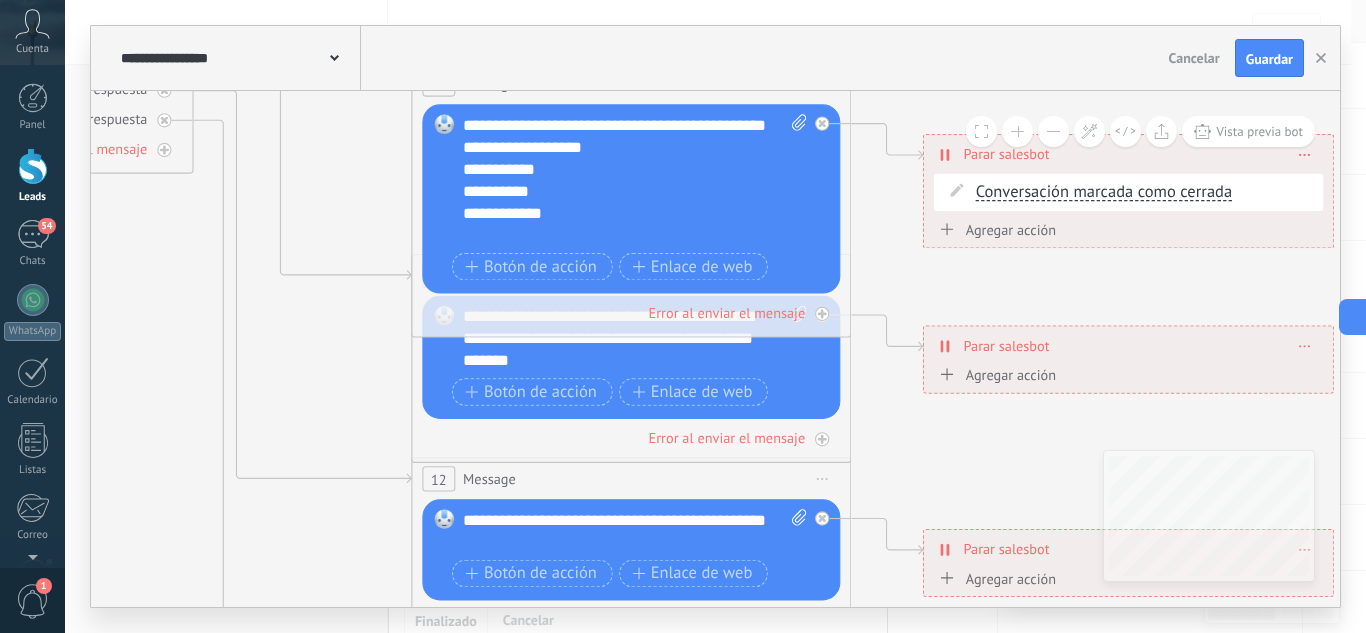 click at bounding box center (1017, 131) 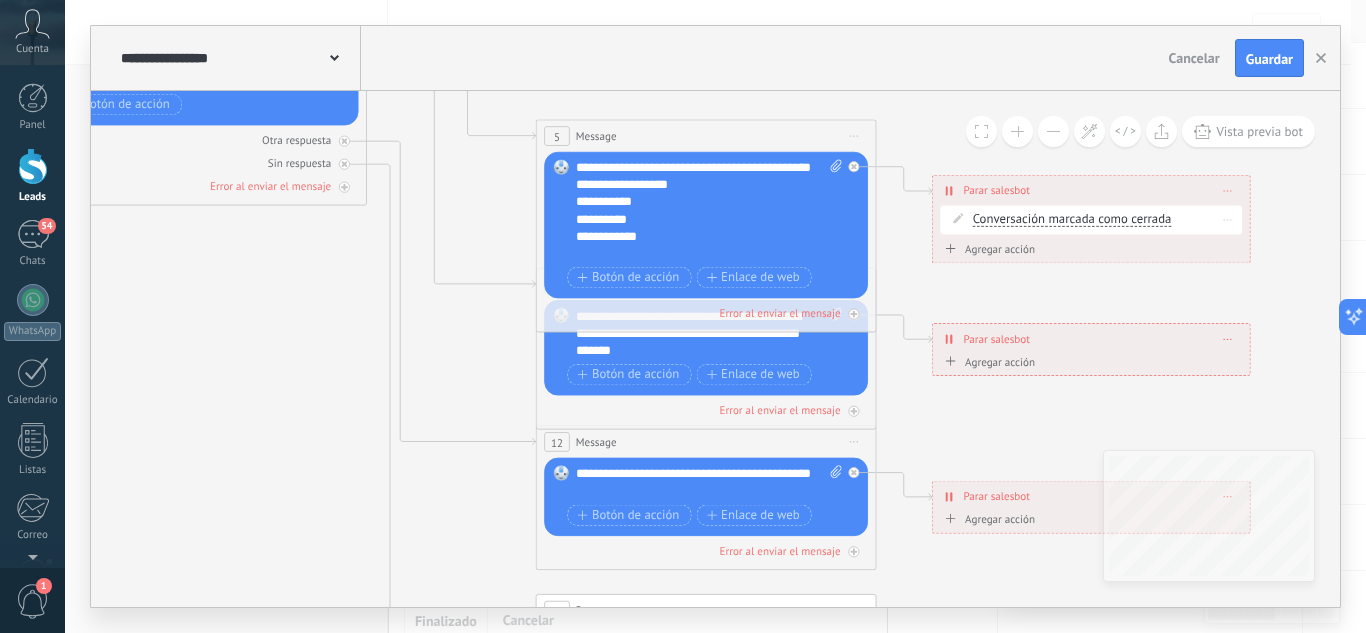 click on "Conversación marcada como cerrada" at bounding box center (1072, 220) 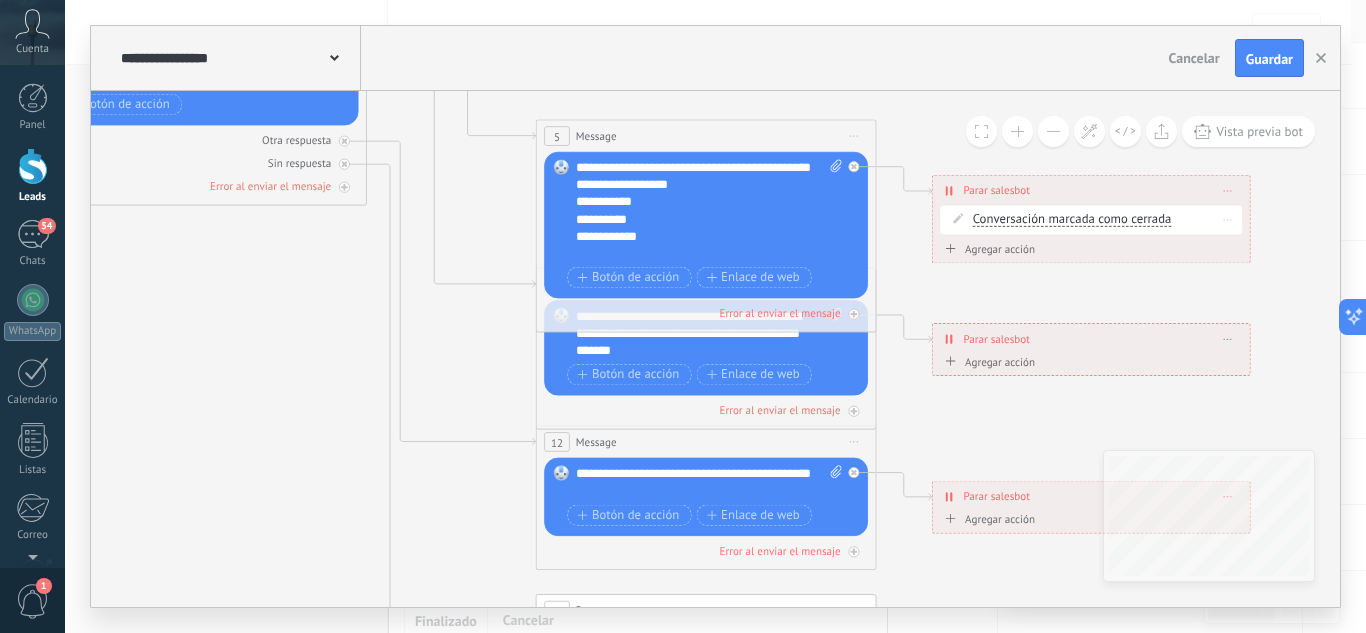 click on "Conversación marcada como cerrada" at bounding box center (1070, 220) 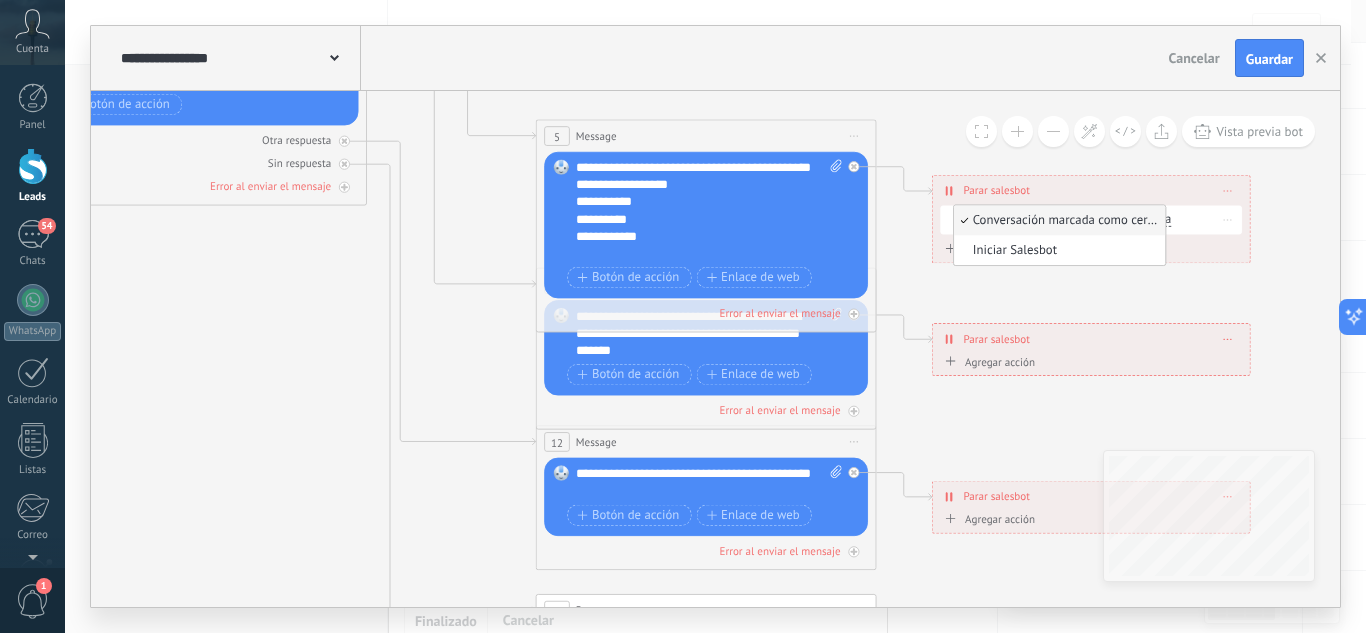click on "Conversación marcada como cerrada" at bounding box center [1057, 220] 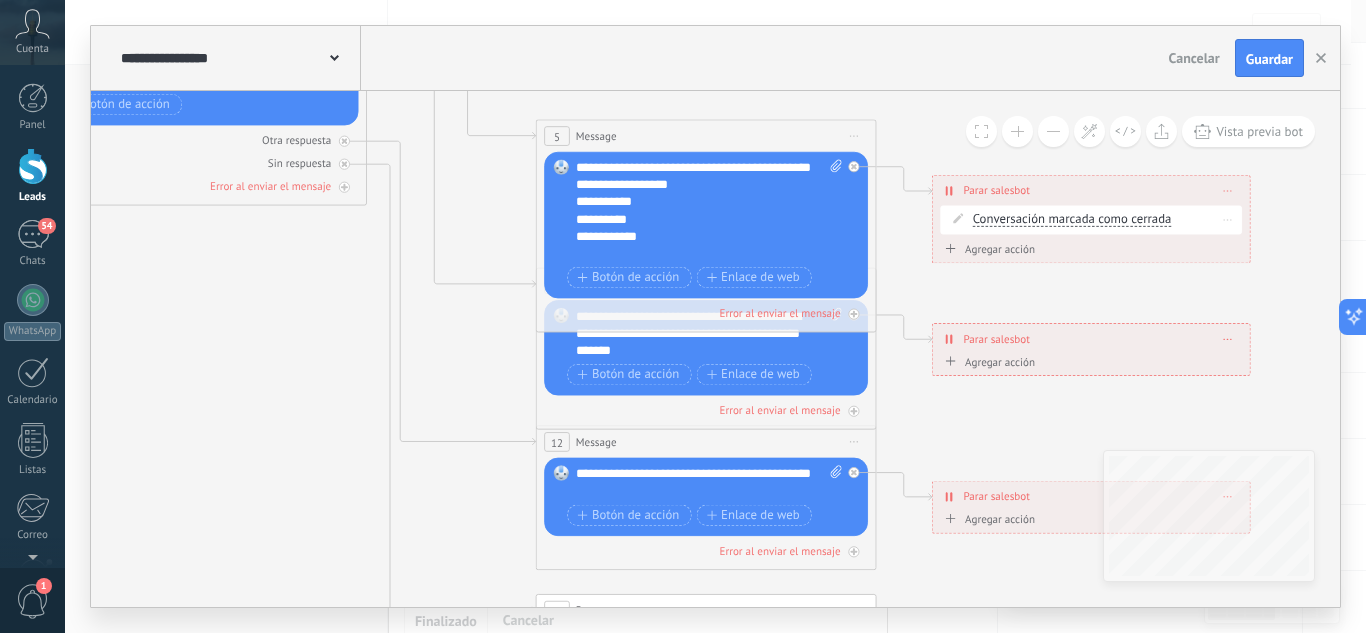 click at bounding box center (958, 218) 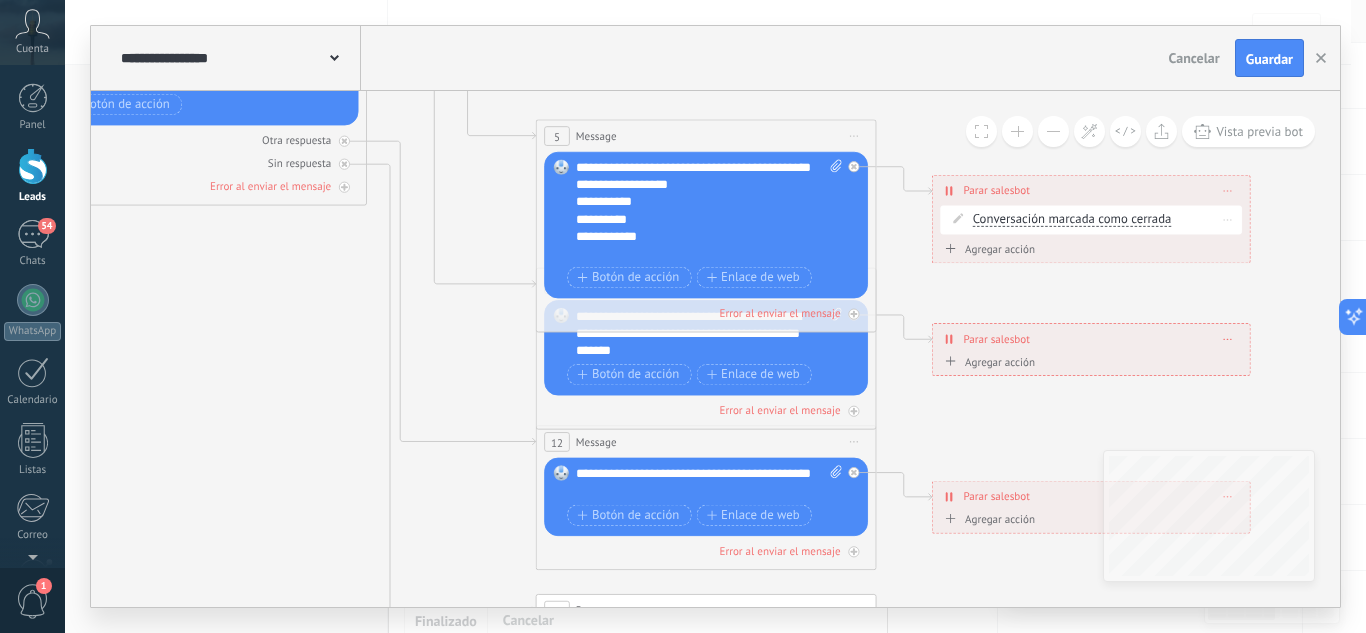 click on "Conversación marcada como cerrada" at bounding box center (1070, 220) 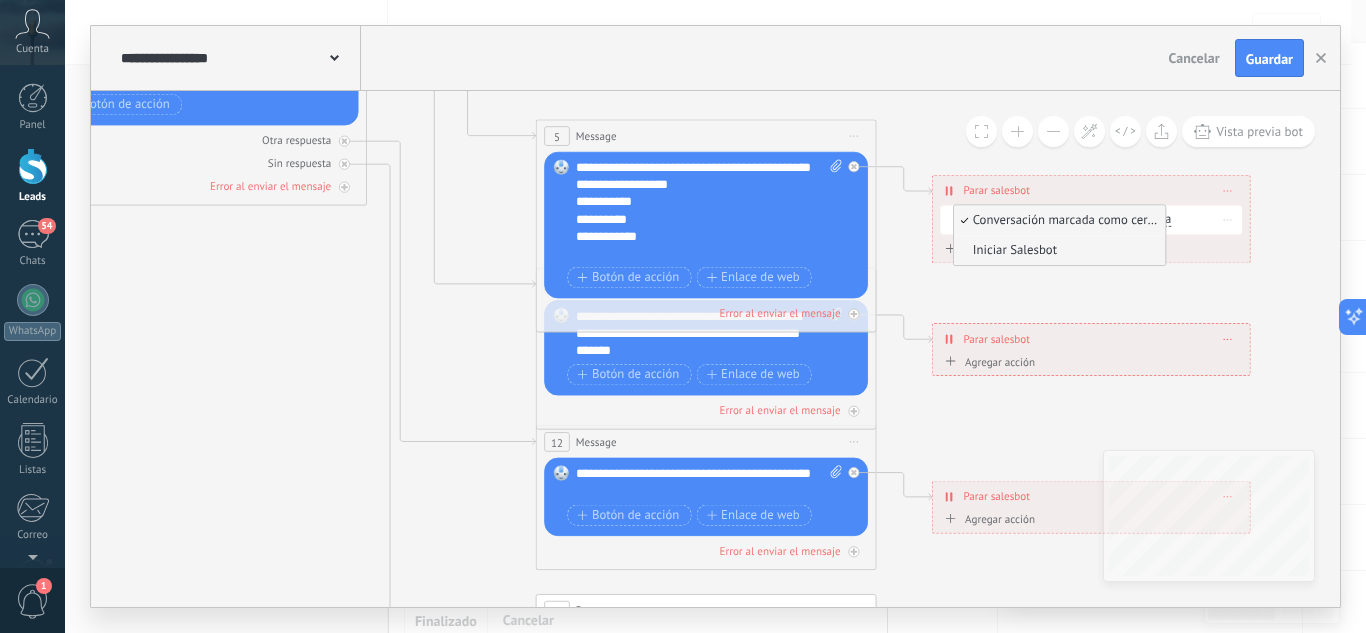 click on "Iniciar Salesbot" at bounding box center (1057, 250) 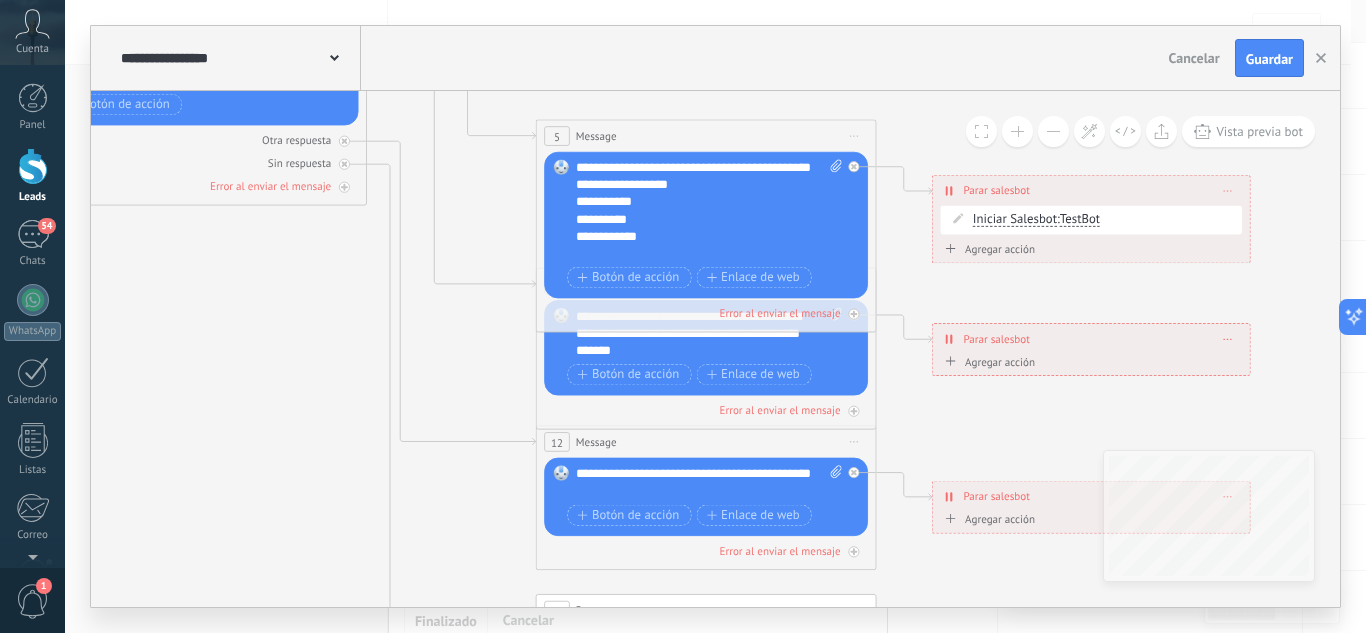 click on "Agregar acción" at bounding box center [987, 249] 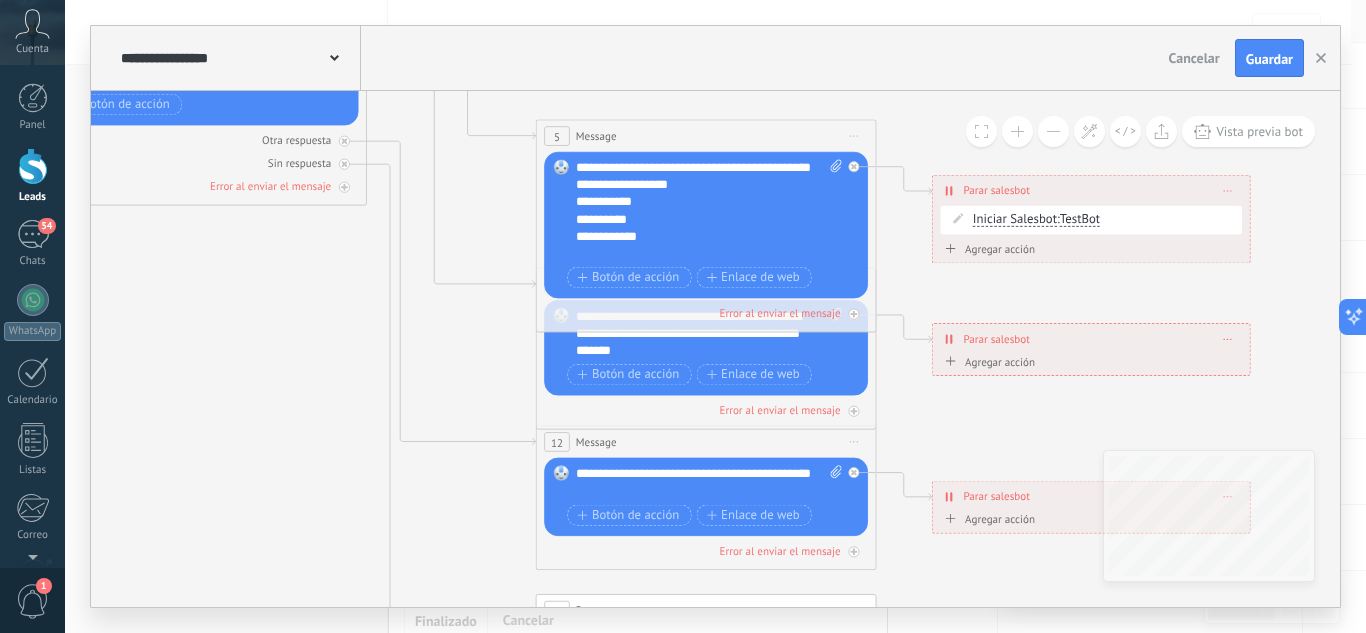 click on "Iniciar Salesbot" at bounding box center (1038, 249) 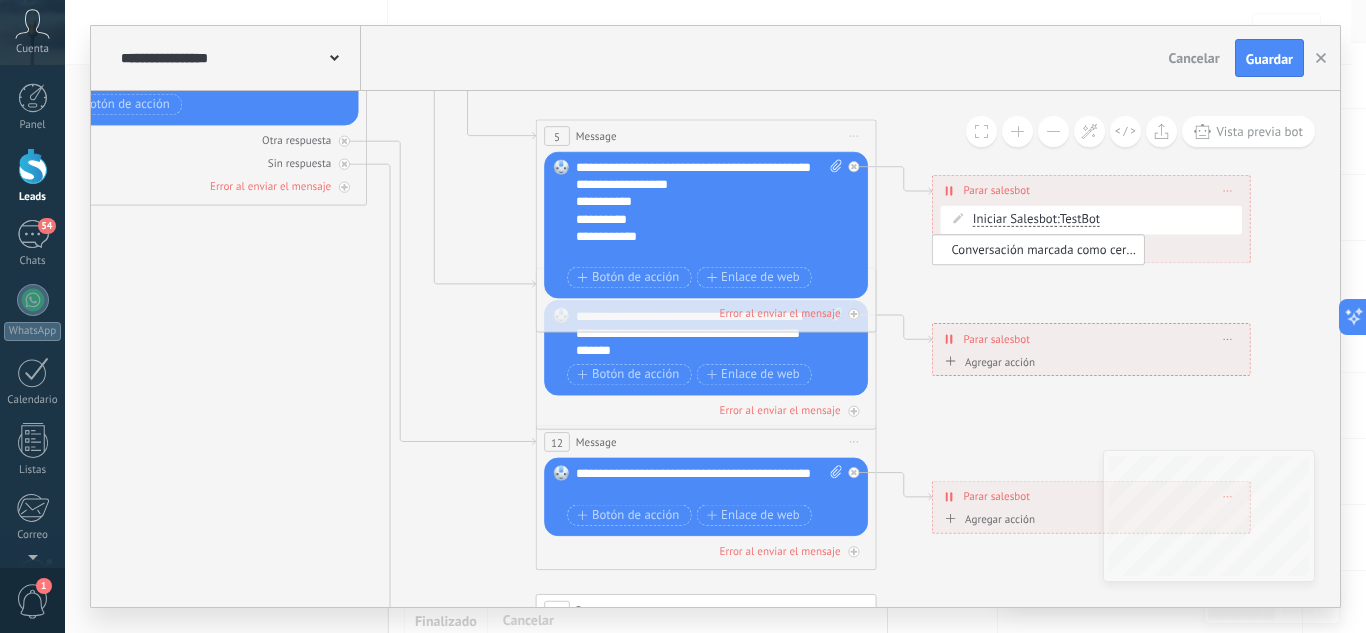 click 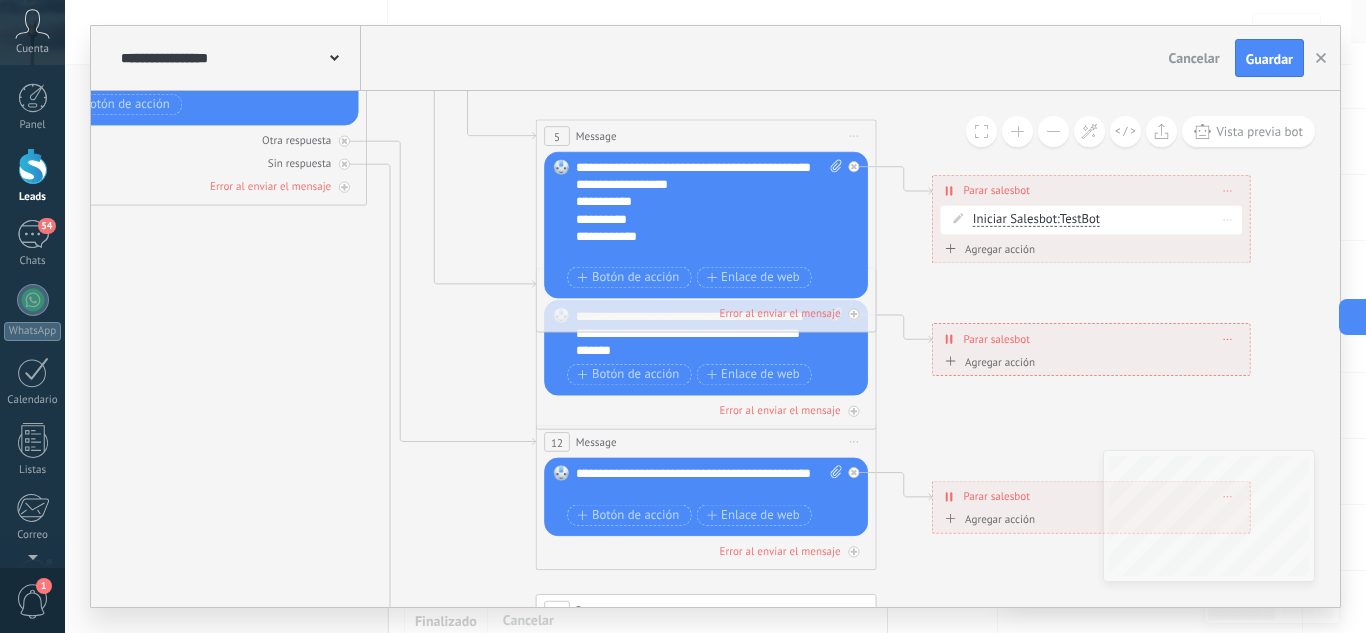 click on "Iniciar Salesbot
Conversación marcada como cerrada
Iniciar Salesbot
Iniciar Salesbot
Conversación marcada como cerrada
Iniciar Salesbot
:
TestBot" at bounding box center (1105, 219) 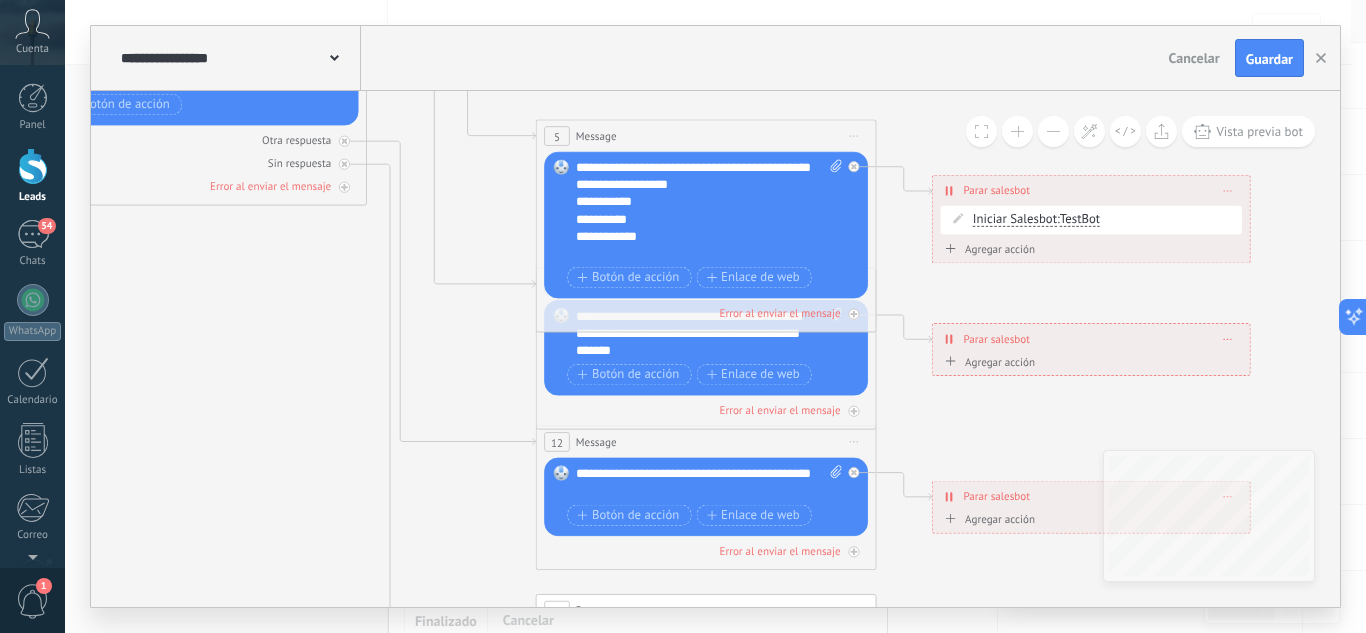 click on "**********" at bounding box center [1091, 191] 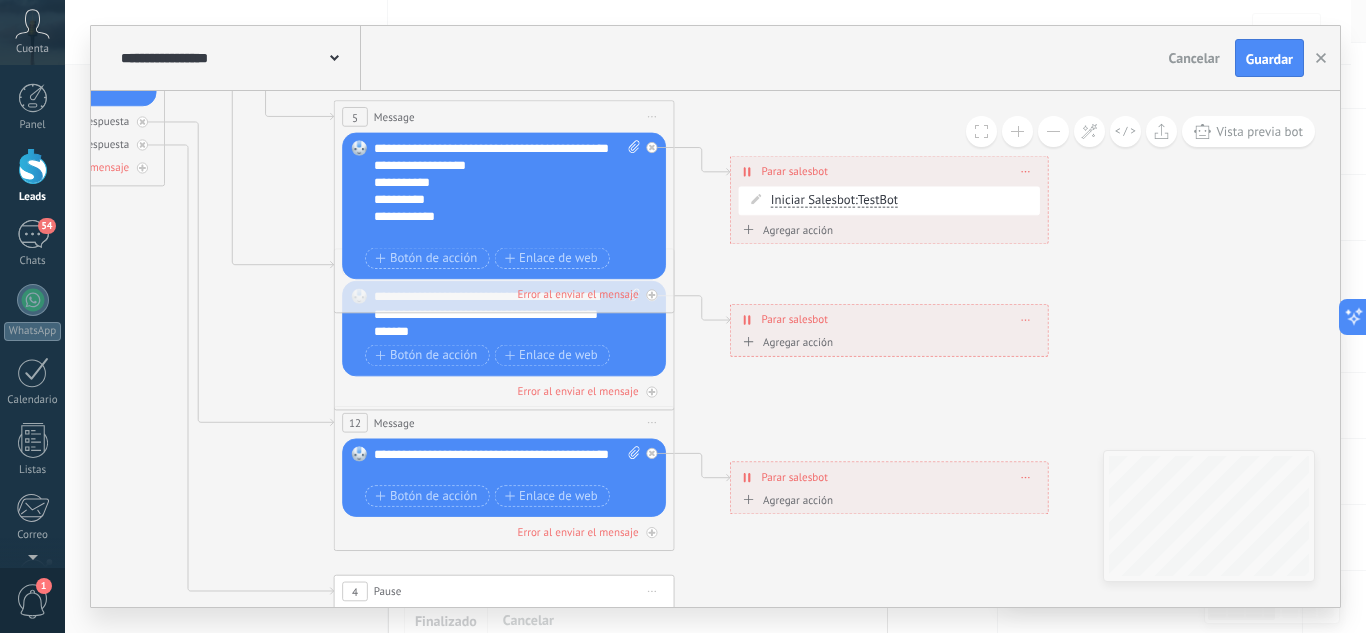 click 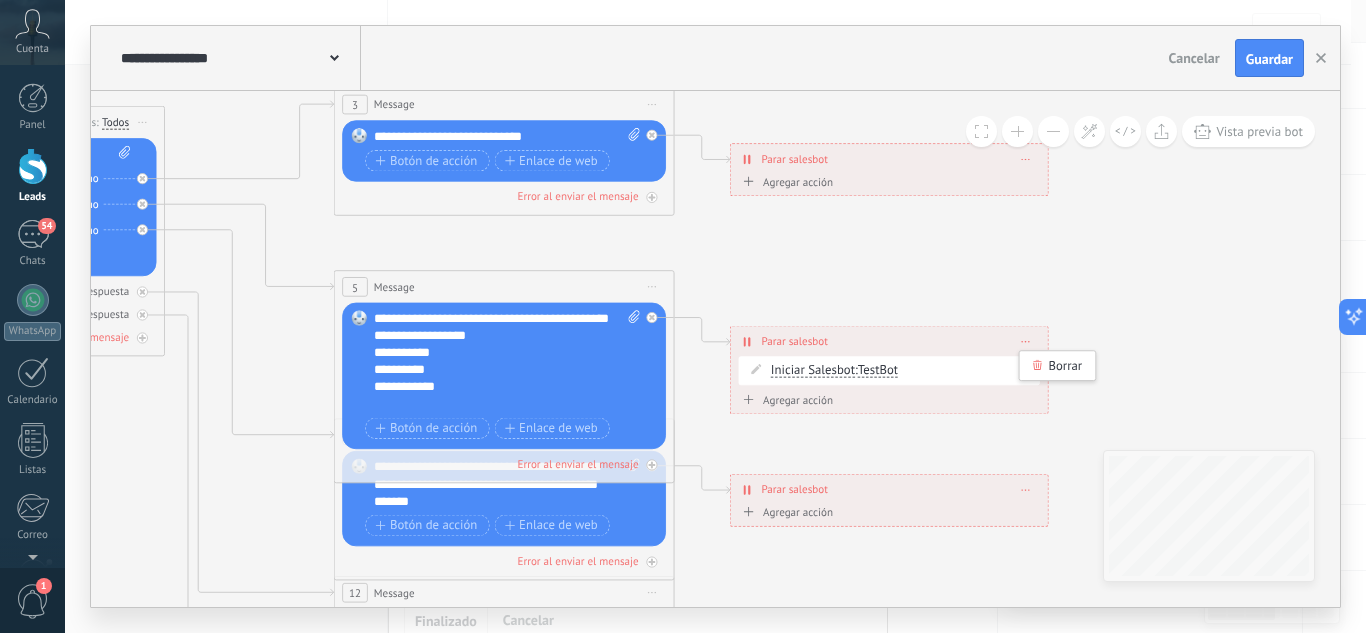 click on "Agregar acción" at bounding box center (785, 181) 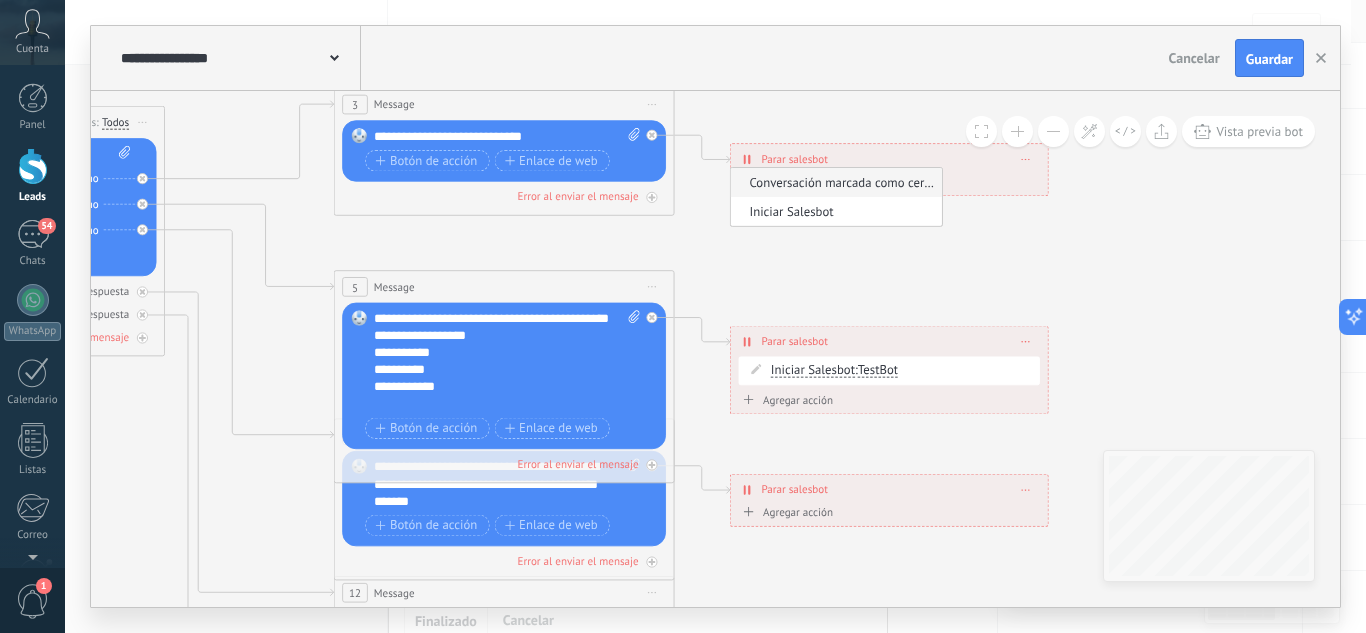 click 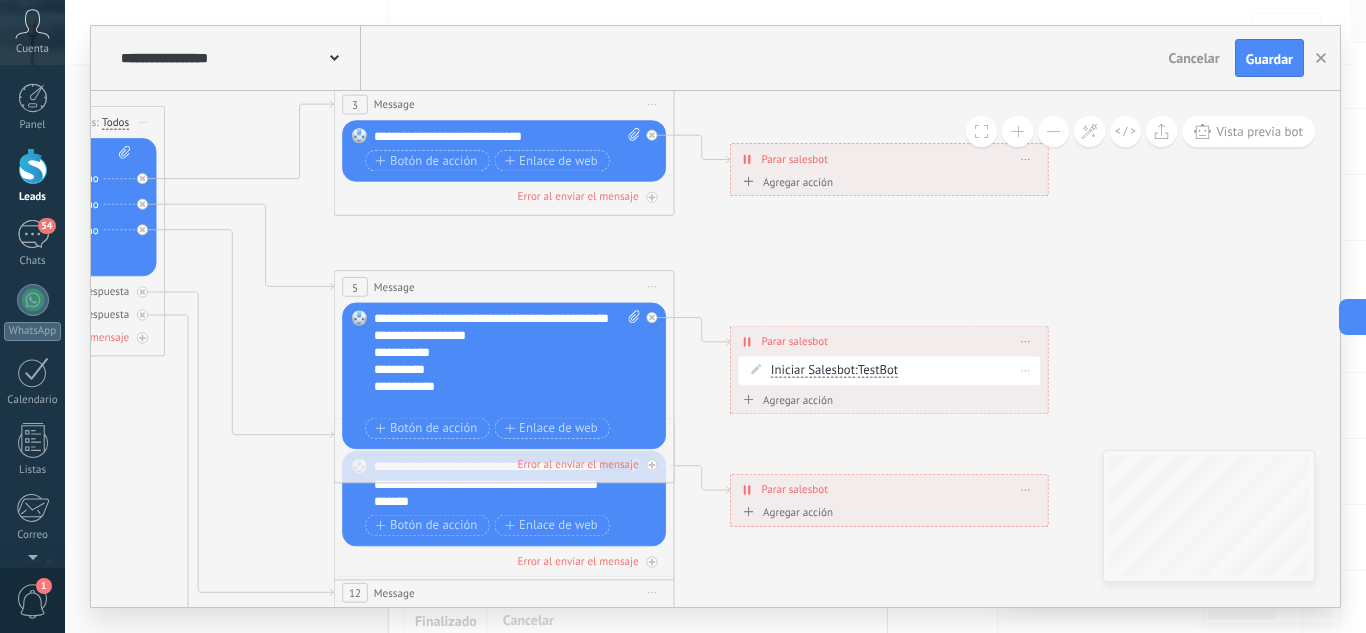 click on "Iniciar Salesbot" at bounding box center (813, 371) 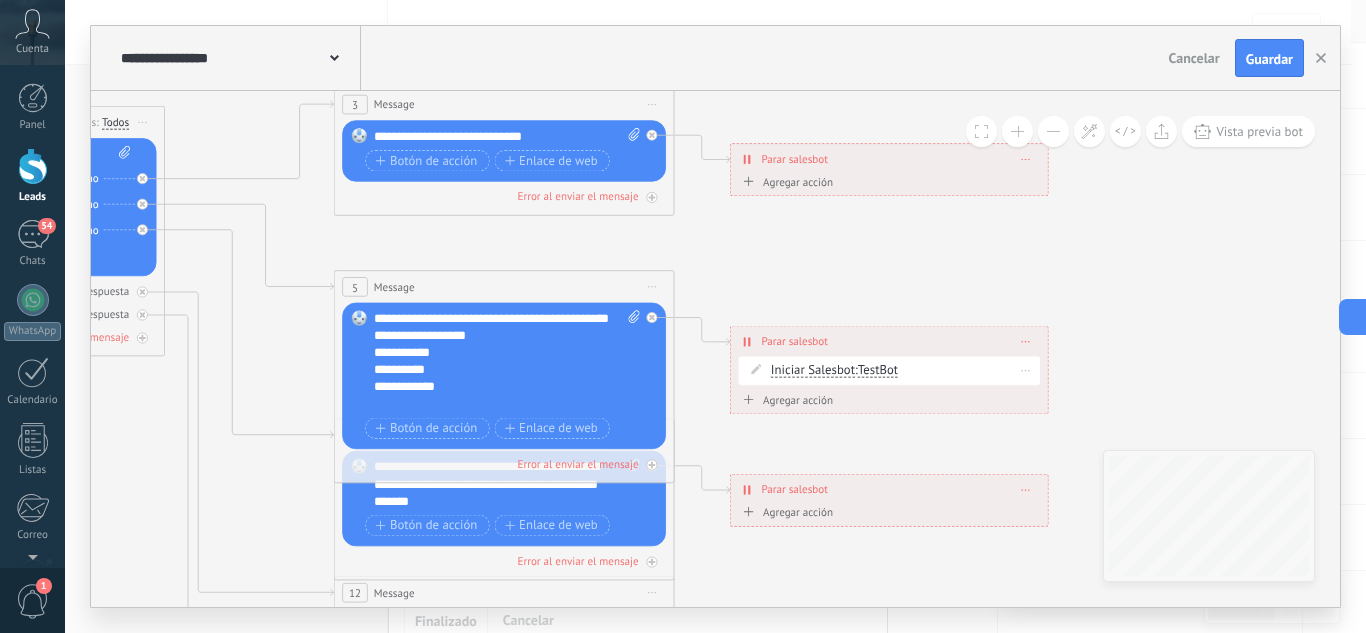click on "Iniciar Salesbot" at bounding box center [868, 370] 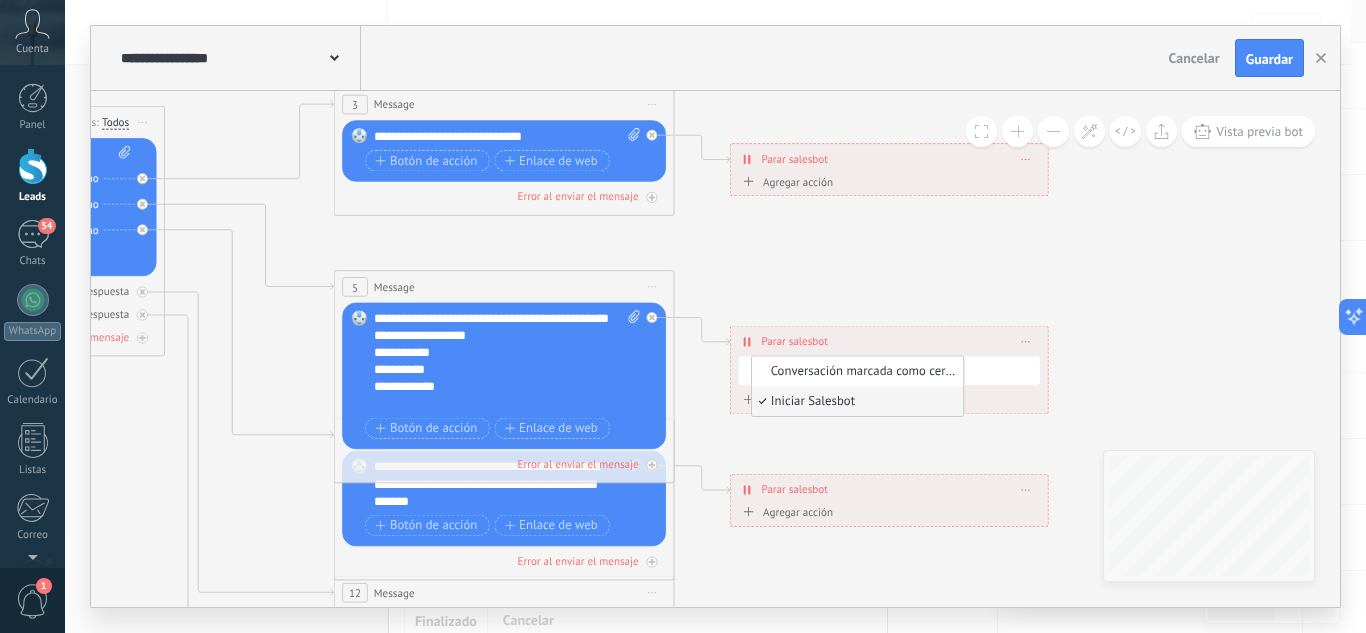 click 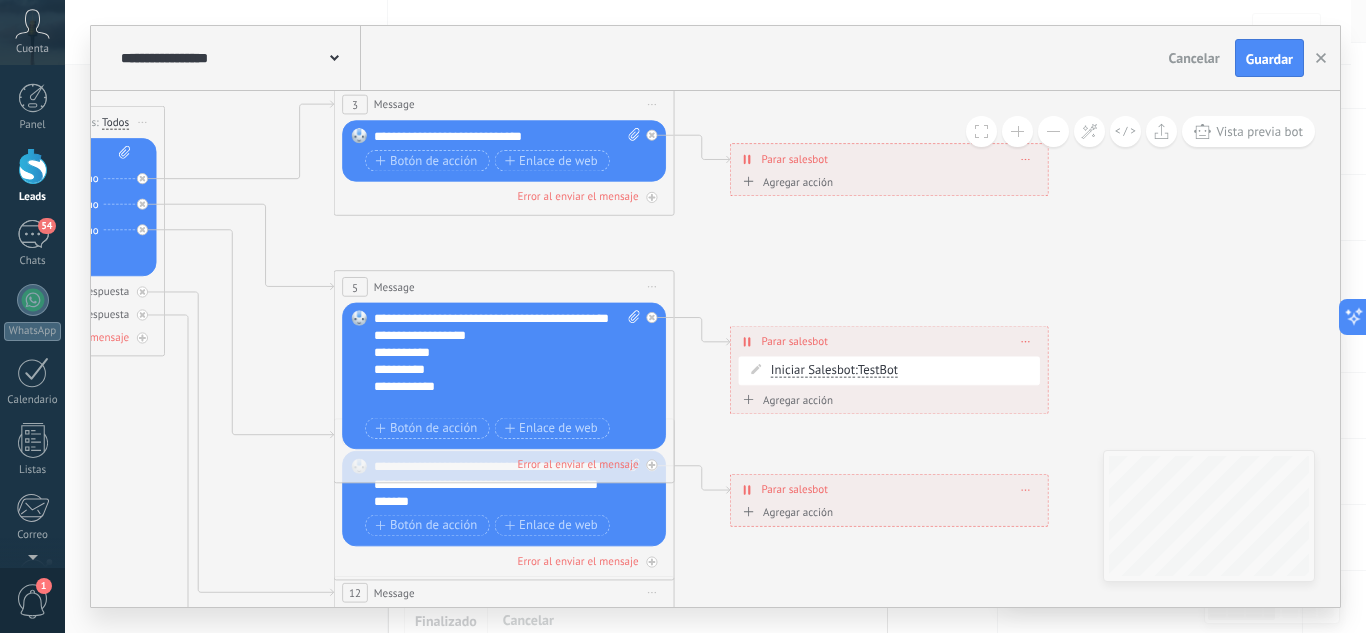 click on "Agregar acción" at bounding box center (785, 399) 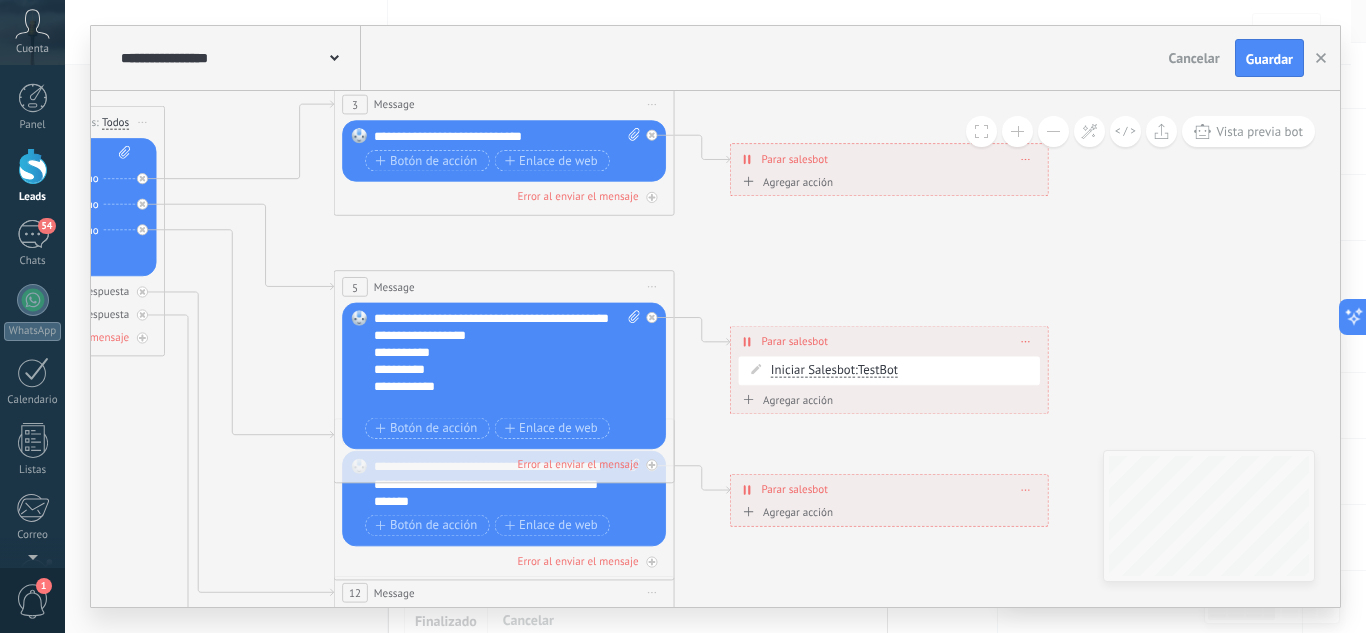 click on "Iniciar Salesbot" at bounding box center (836, 400) 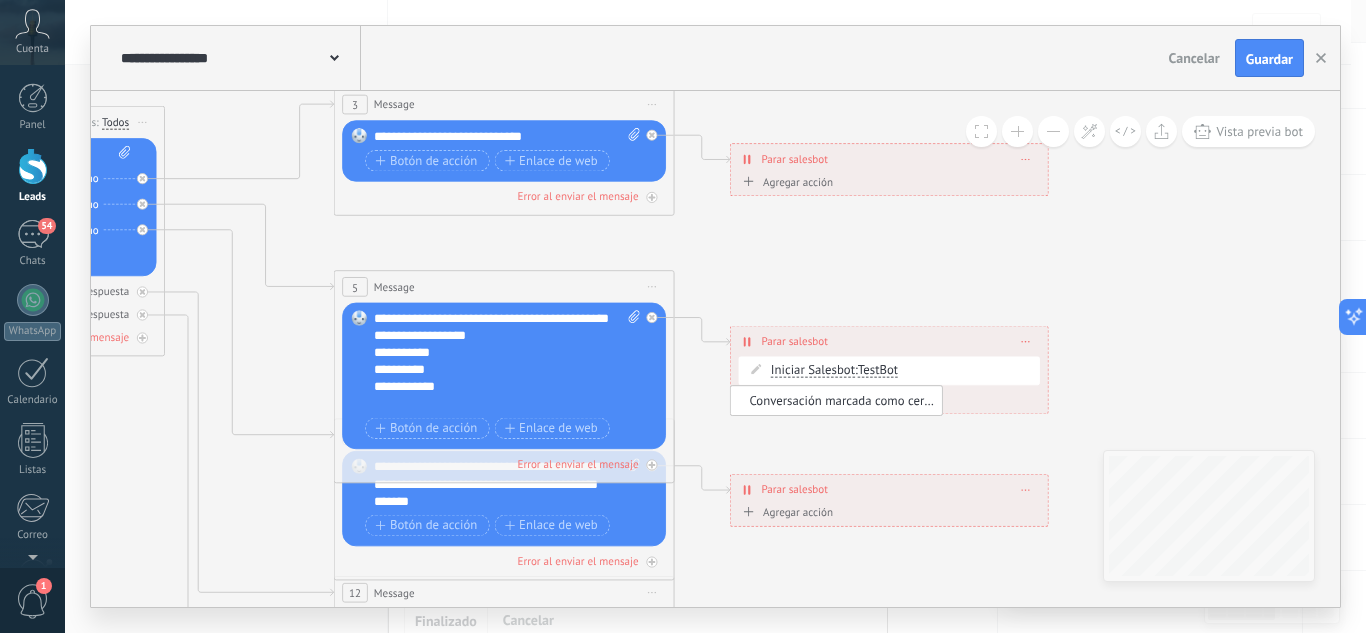 click 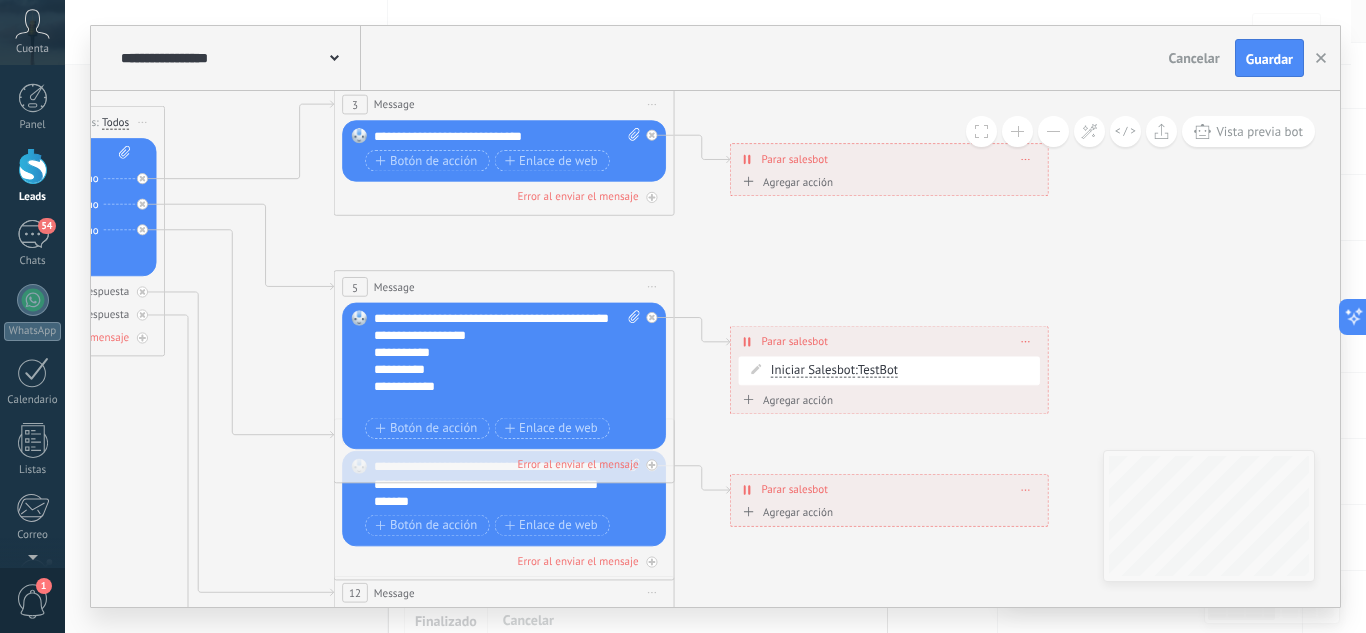 click 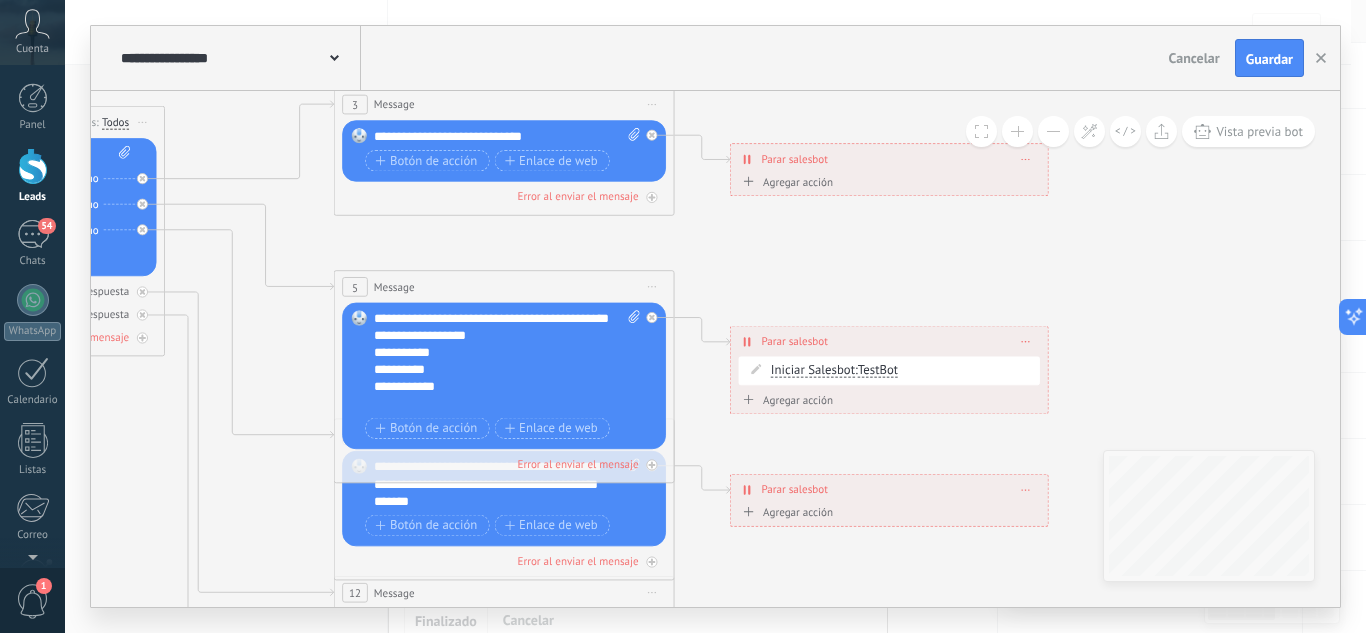 click on "Iniciar vista previa aquí
Cambiar nombre
Duplicar
Borrar" at bounding box center (652, 287) 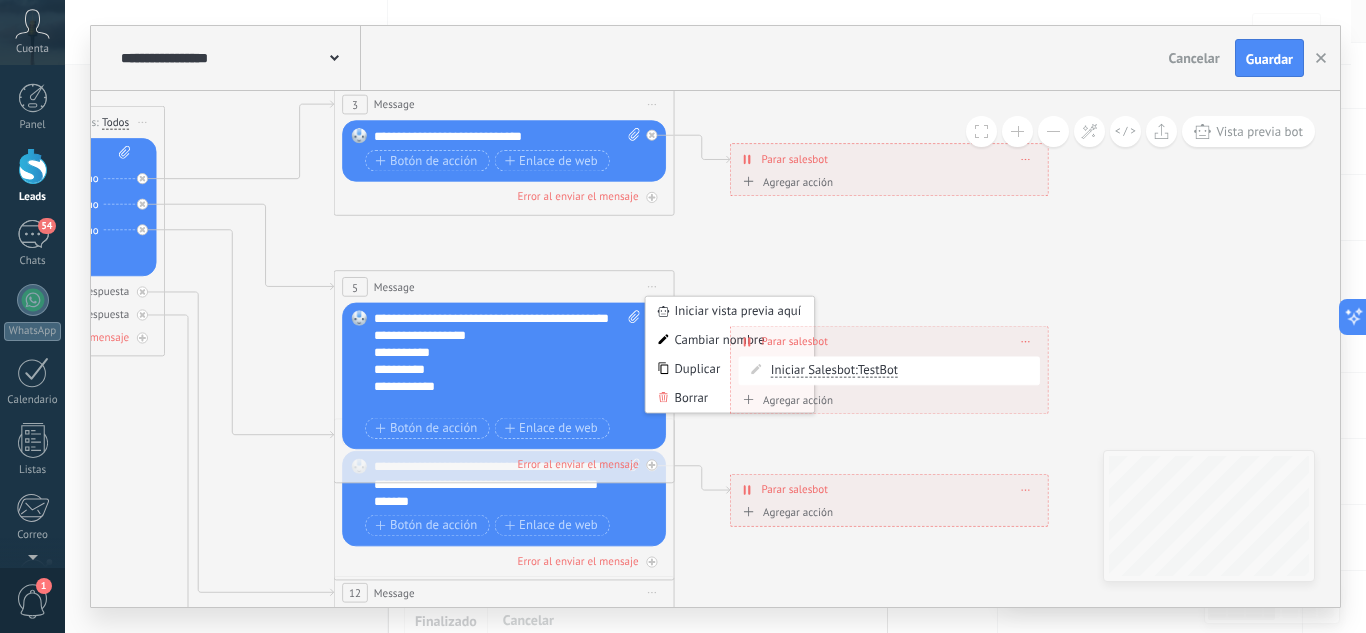 click on "Agregar acción
Conversación marcada como cerrada
Iniciar Salesbot
Iniciar Salesbot
Conversación marcada como cerrada
Iniciar Salesbot" at bounding box center (889, 402) 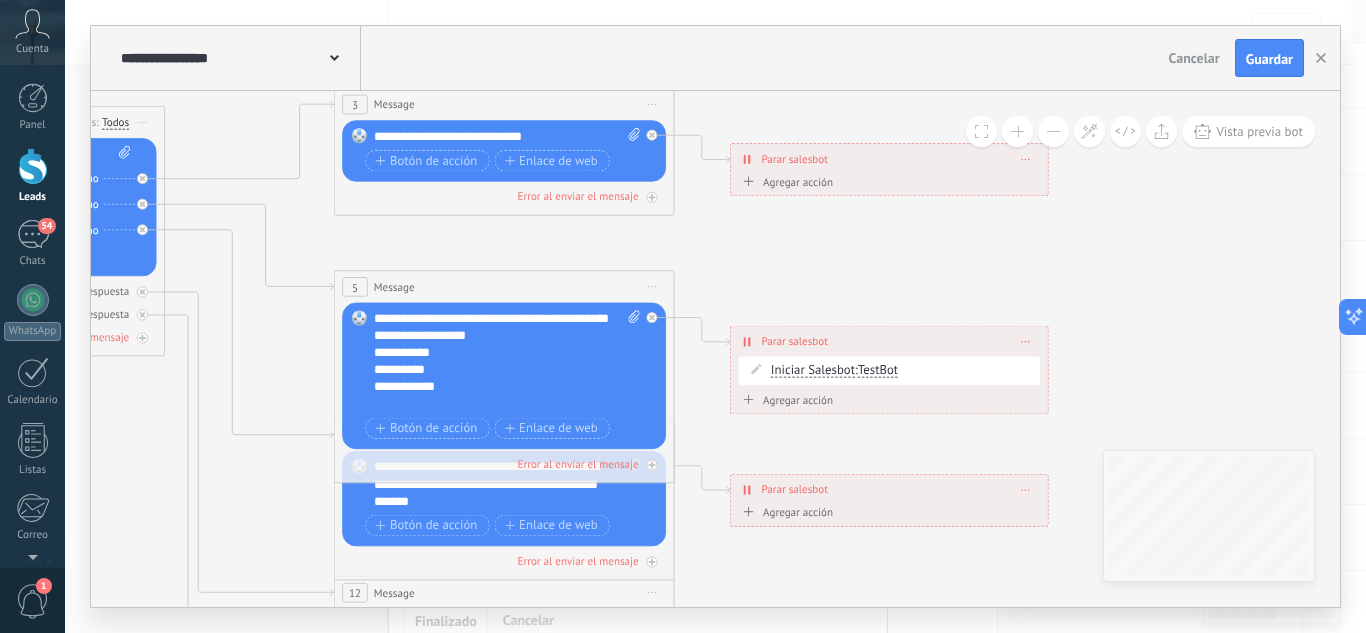 click on "**********" at bounding box center (889, 370) 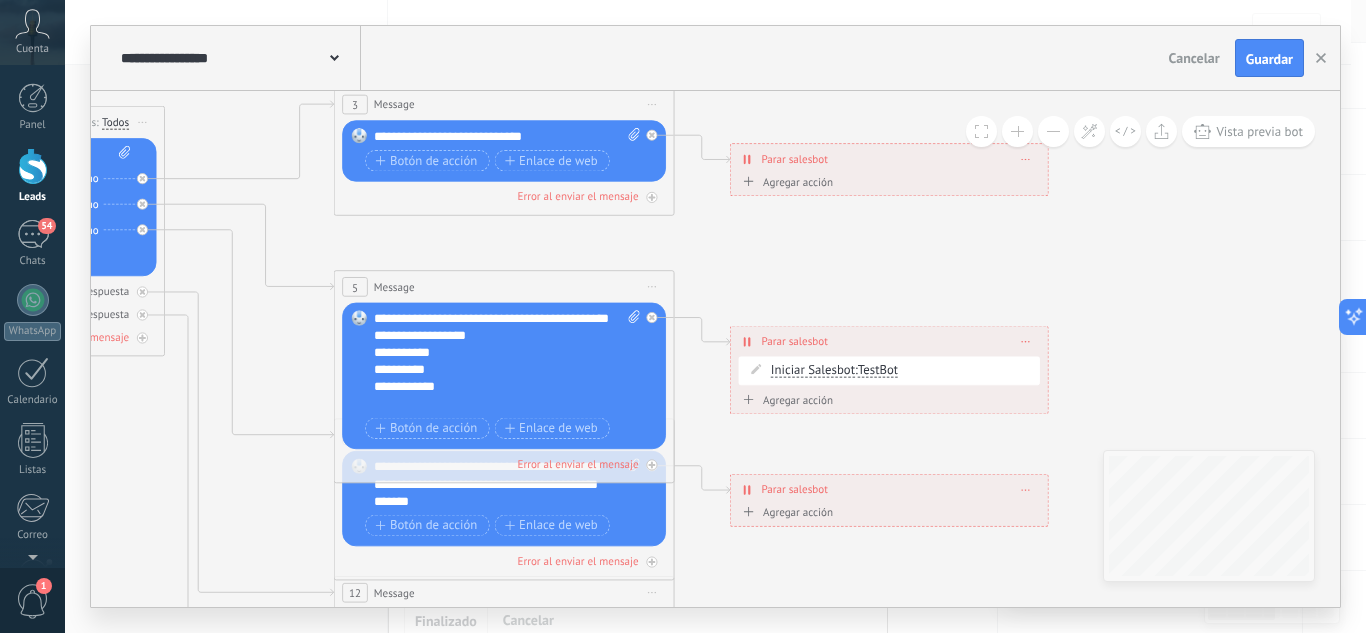 click on "**********" at bounding box center (492, 386) 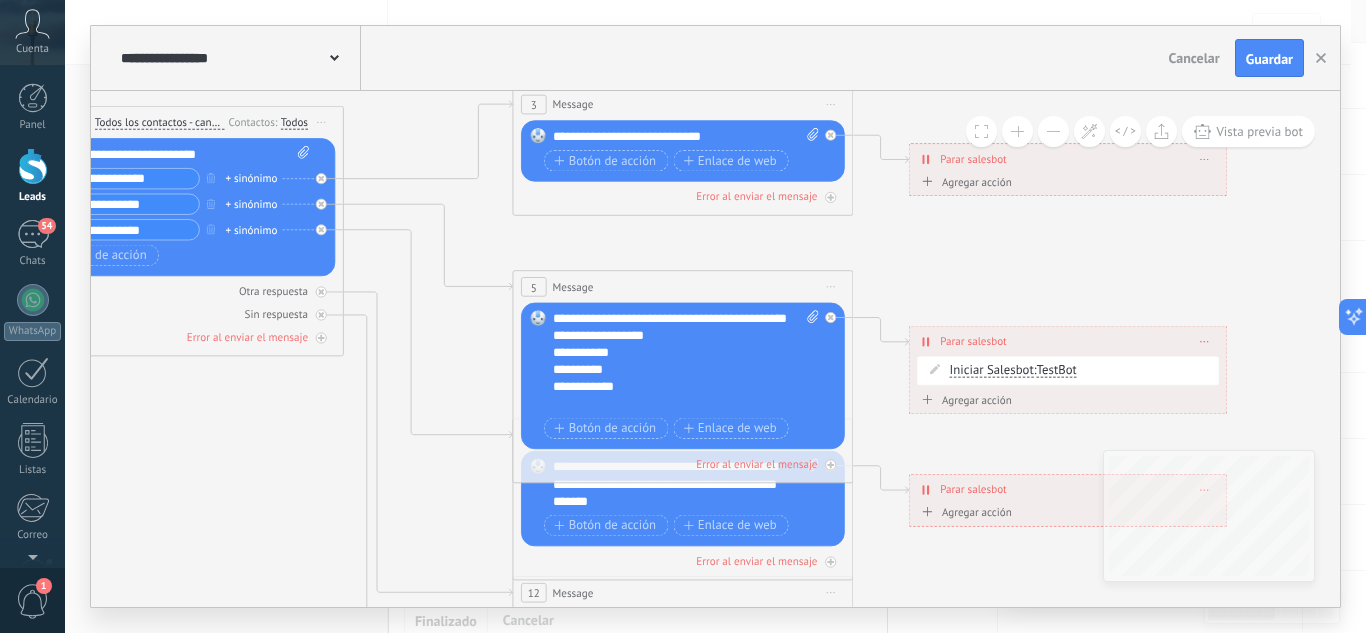 scroll, scrollTop: 40, scrollLeft: 0, axis: vertical 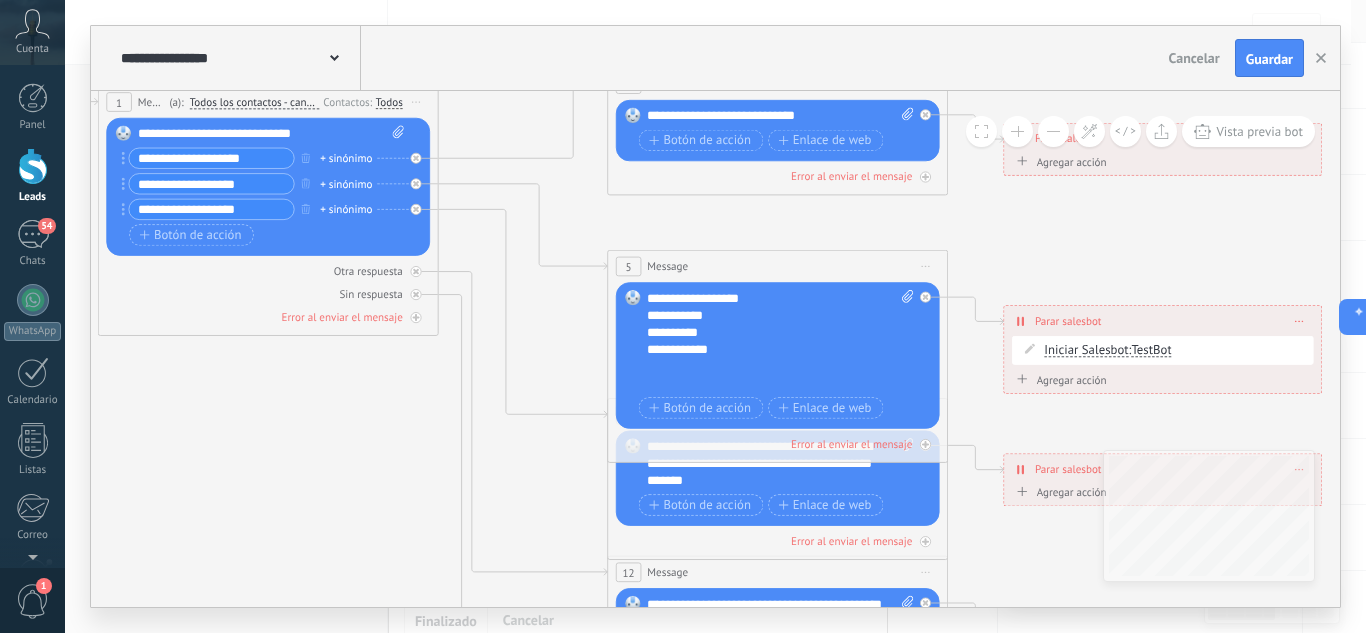 click 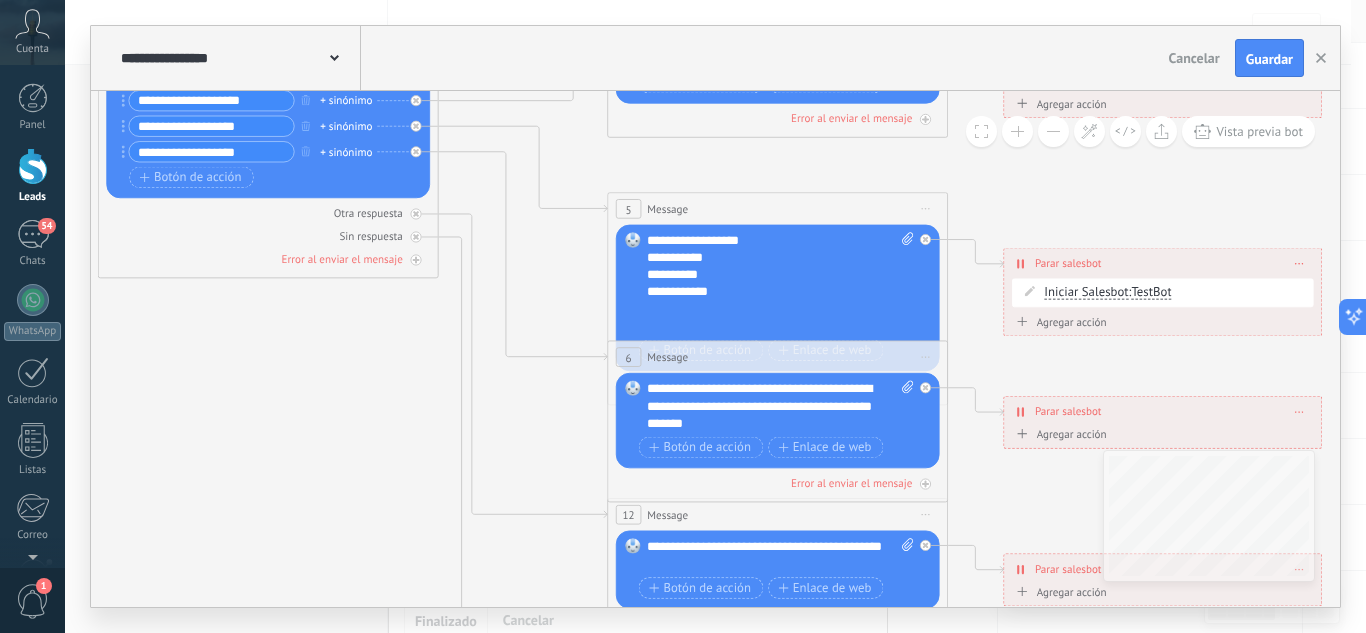 click on "**********" at bounding box center (780, 406) 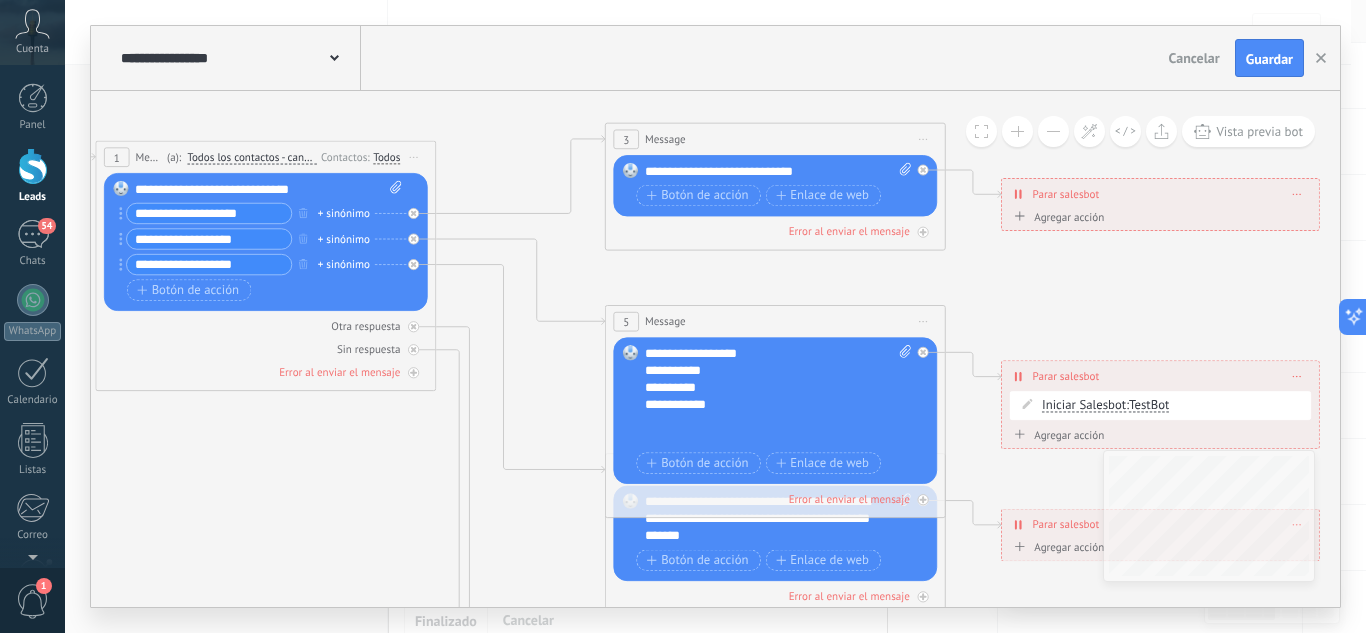 click at bounding box center (770, 421) 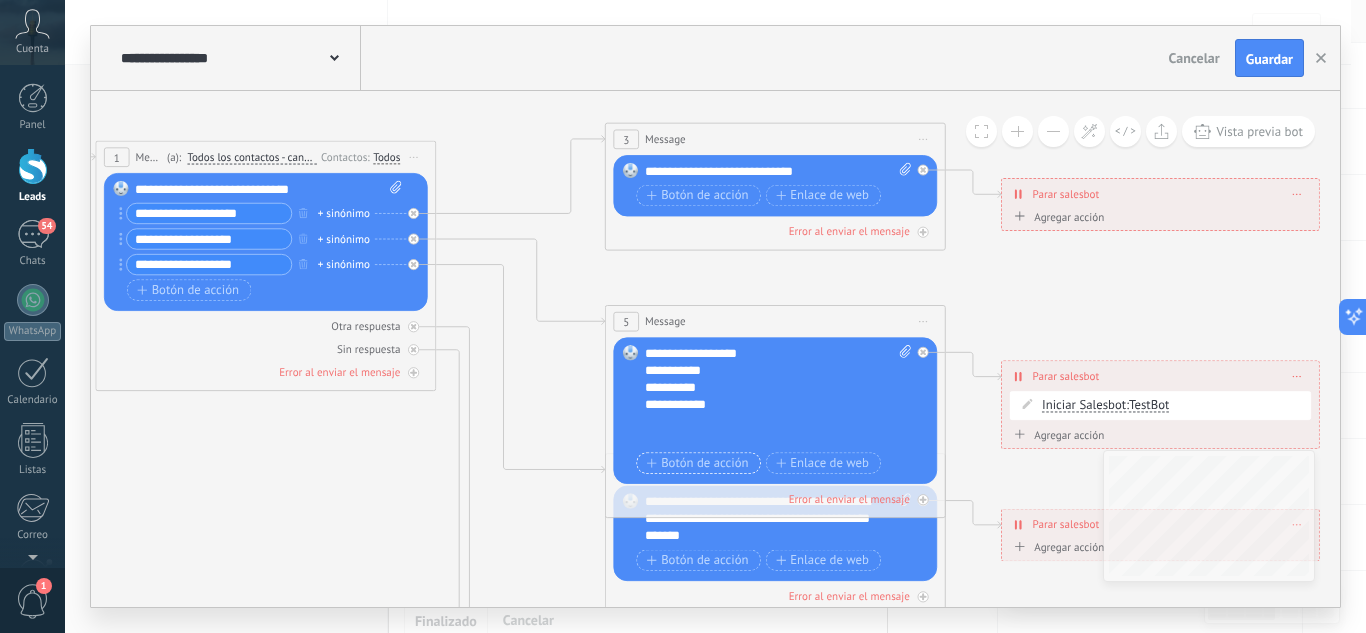 click on "Botón de acción" at bounding box center (698, 463) 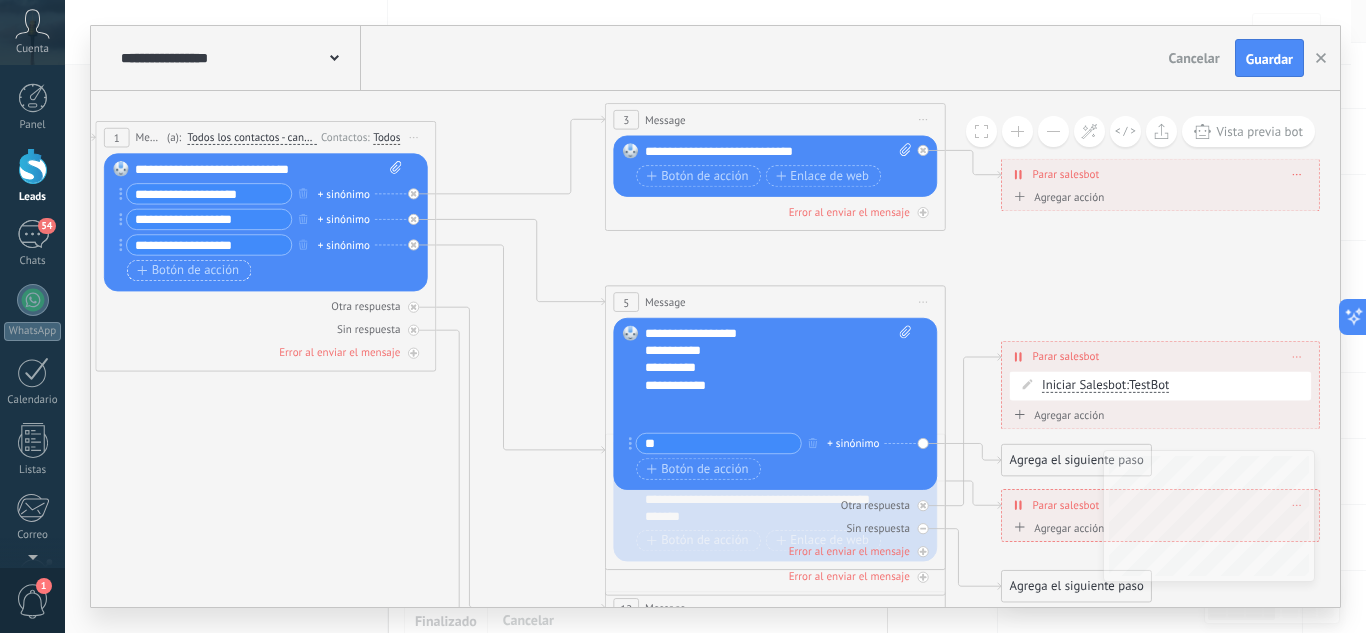 type on "*" 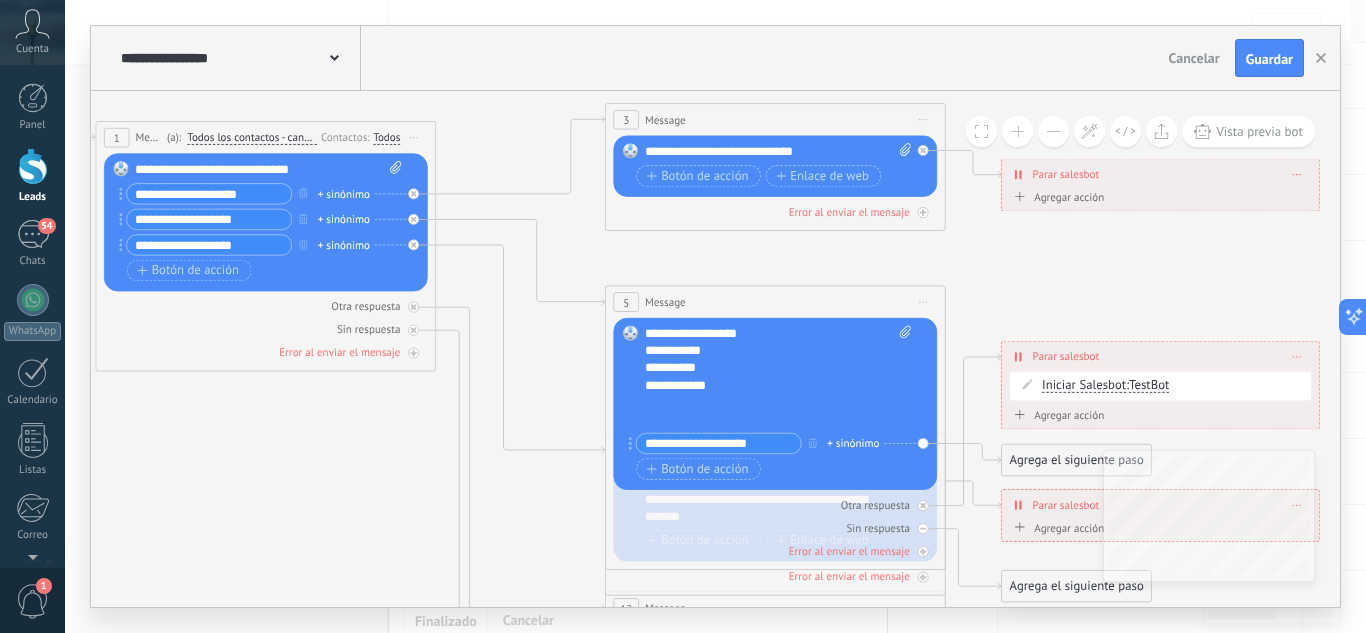 click on "**********" at bounding box center (718, 444) 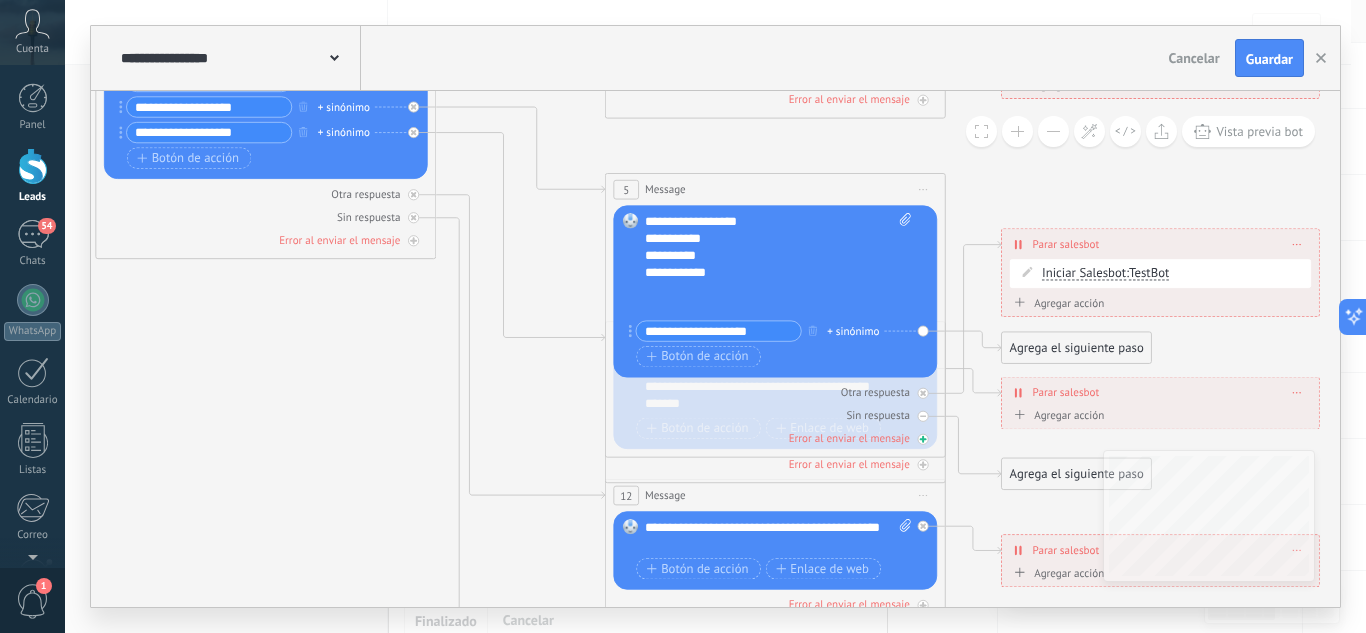 click on "Error al enviar el mensaje" at bounding box center (775, 438) 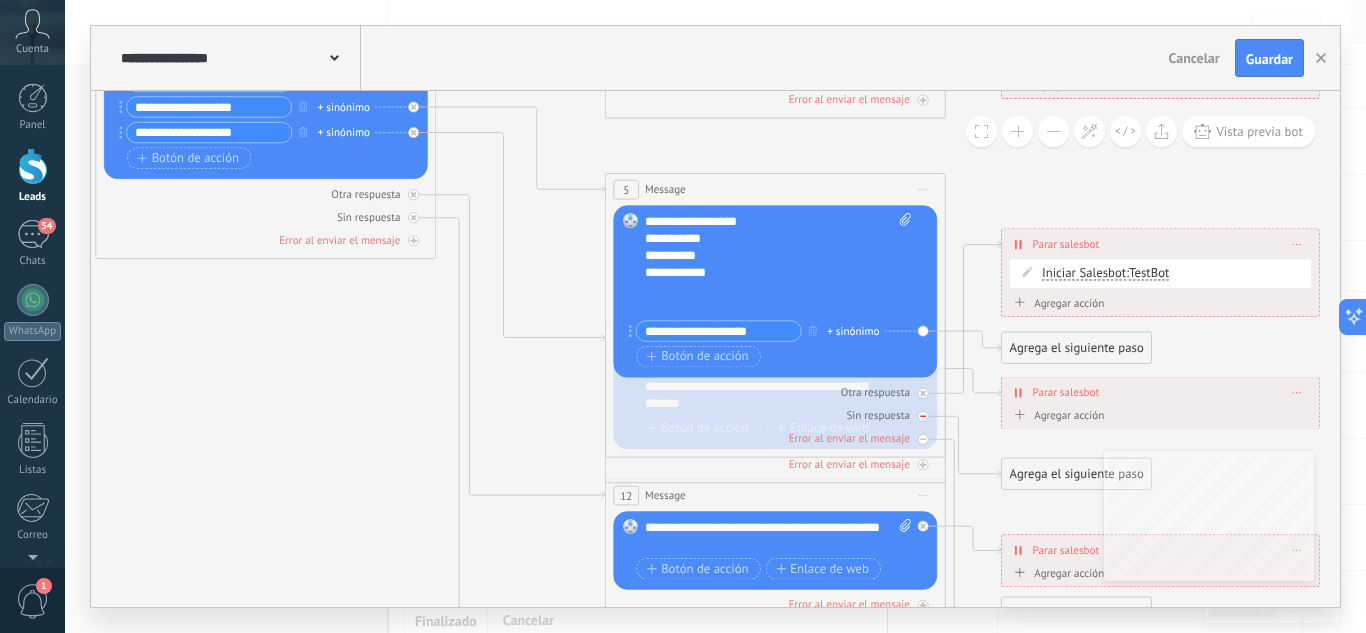 click on "Sin respuesta" at bounding box center (775, 415) 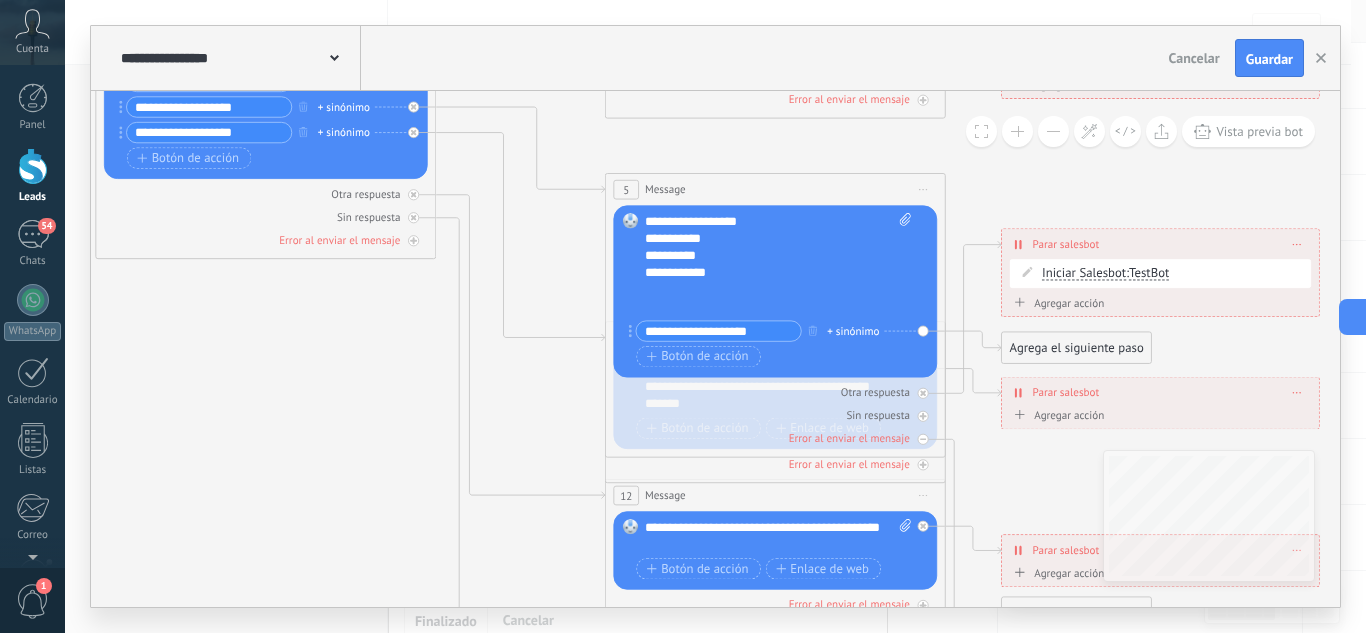 click on "Sin respuesta" at bounding box center (775, 415) 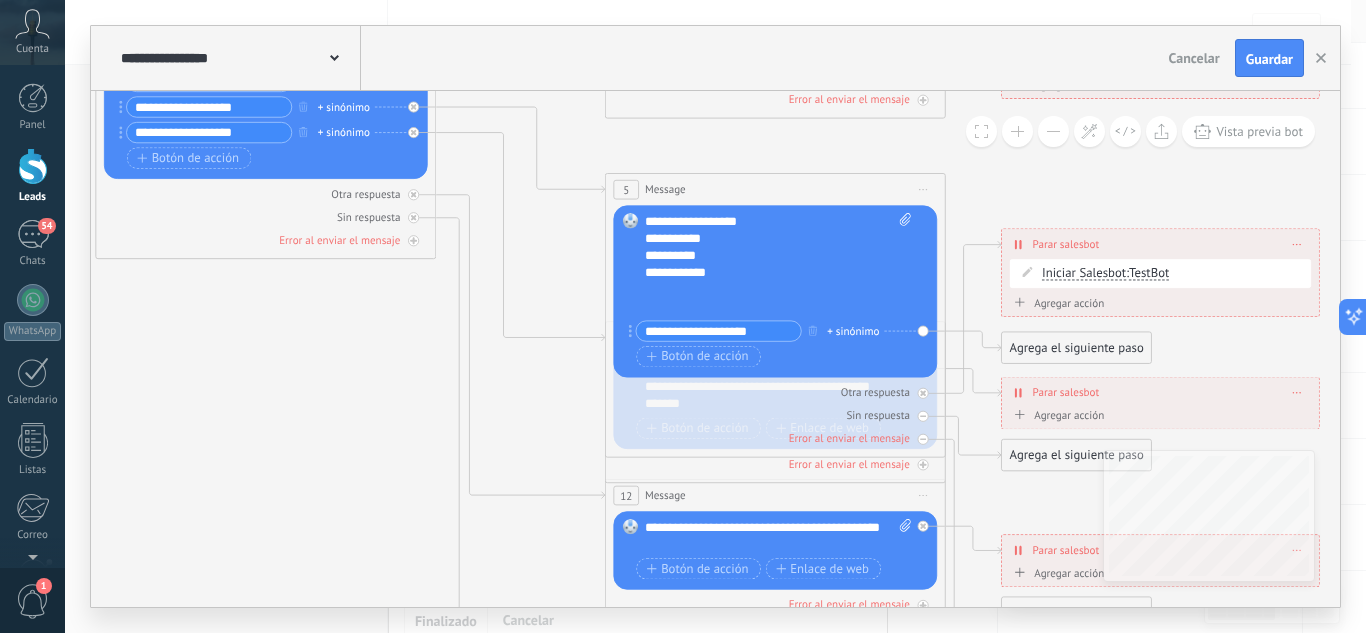 click 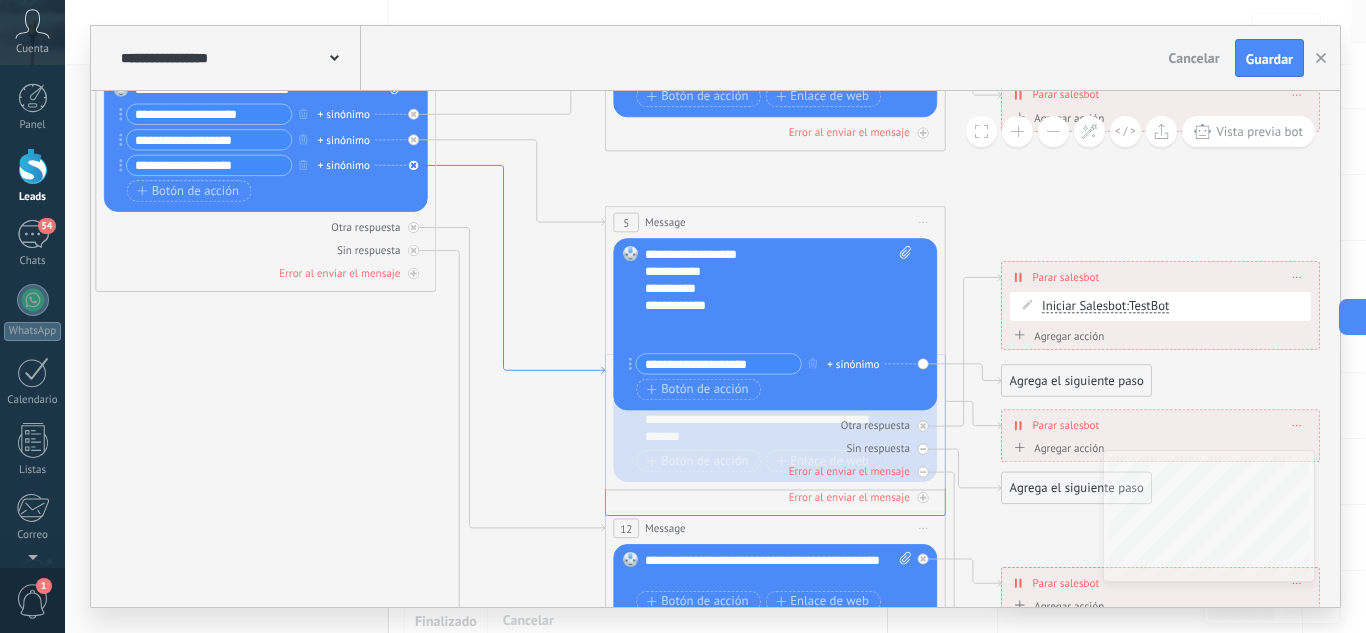click 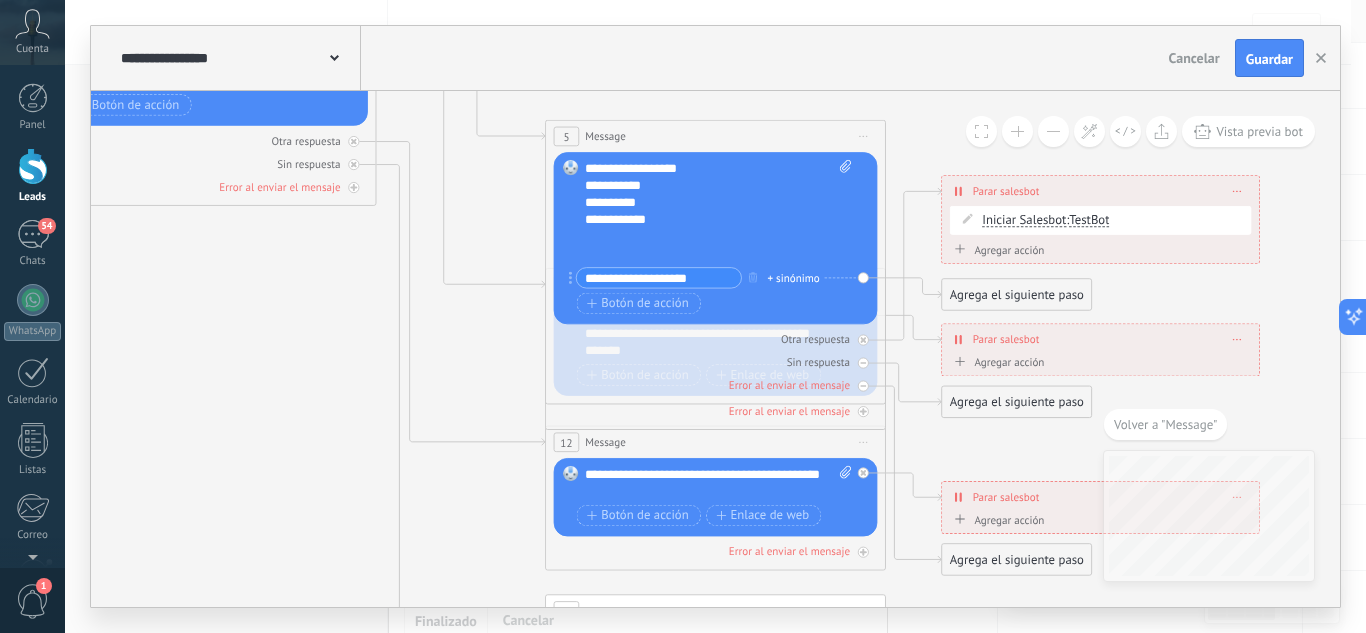 click on "Reemplazar
Quitar
Convertir a mensaje de voz
Arrastre la imagen aquí para adjuntarla.
Añadir imagen
Subir
Arrastrar y soltar
Archivo no encontrado
Escribe tu mensaje..." at bounding box center [716, 238] 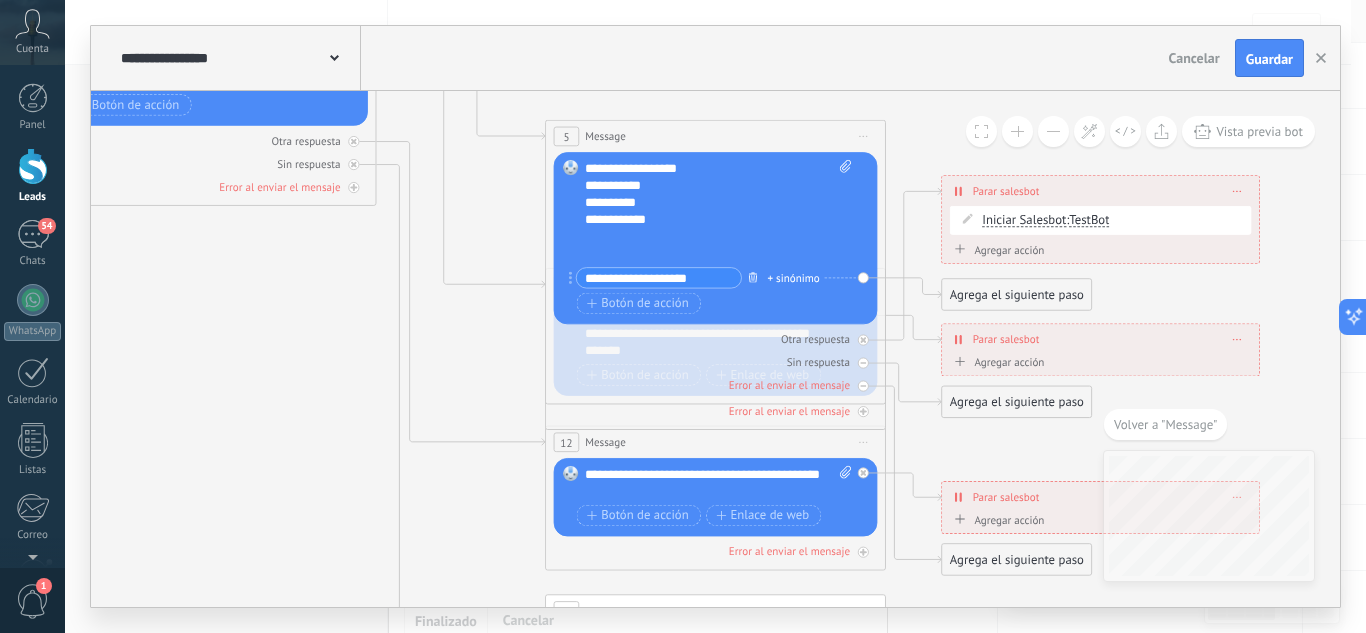 click at bounding box center (753, 276) 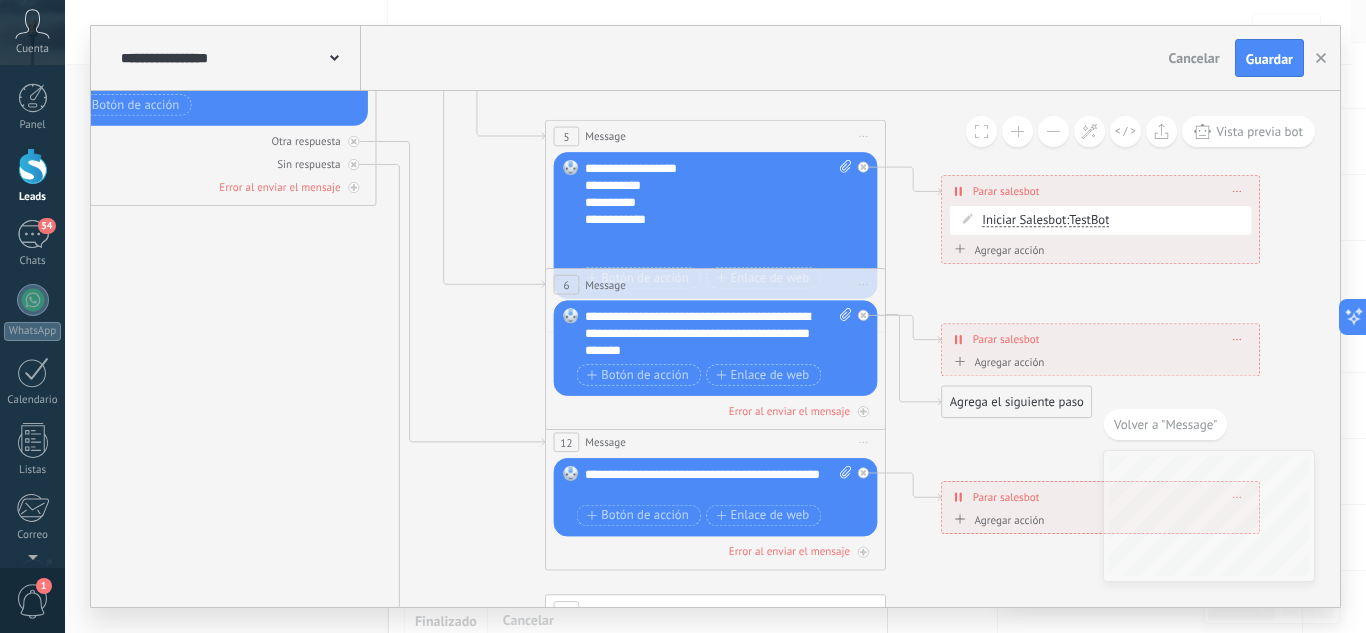 click at bounding box center (843, 333) 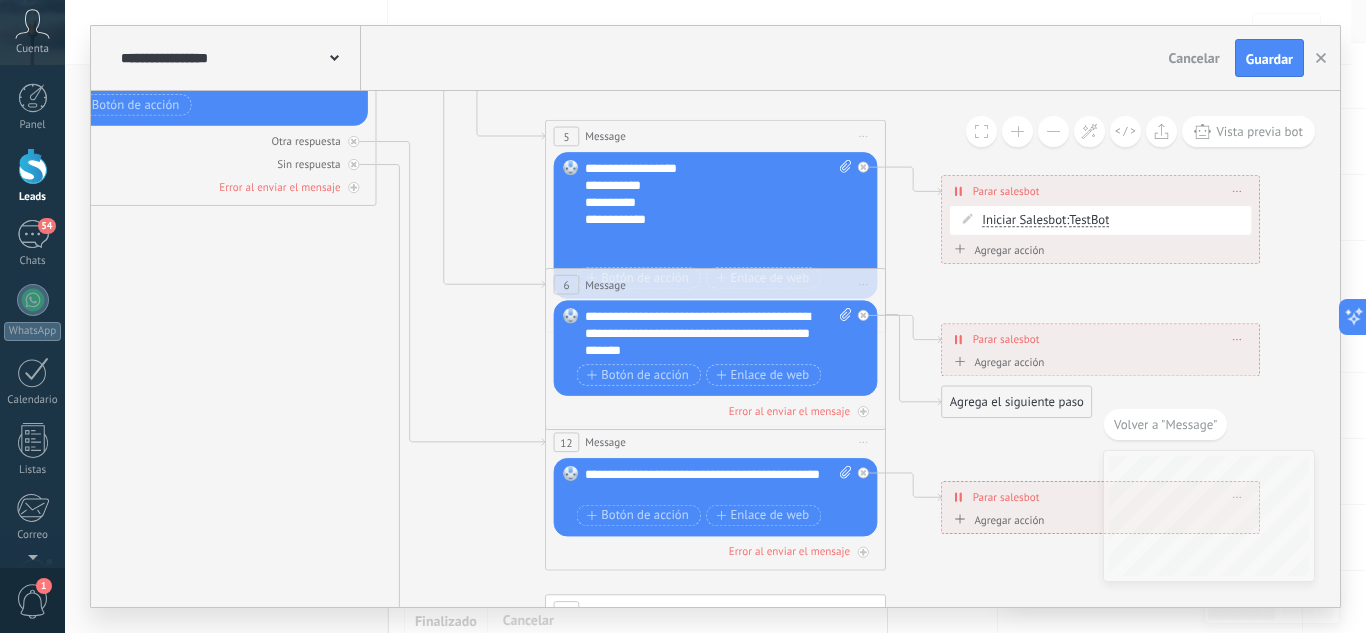 scroll, scrollTop: 0, scrollLeft: 0, axis: both 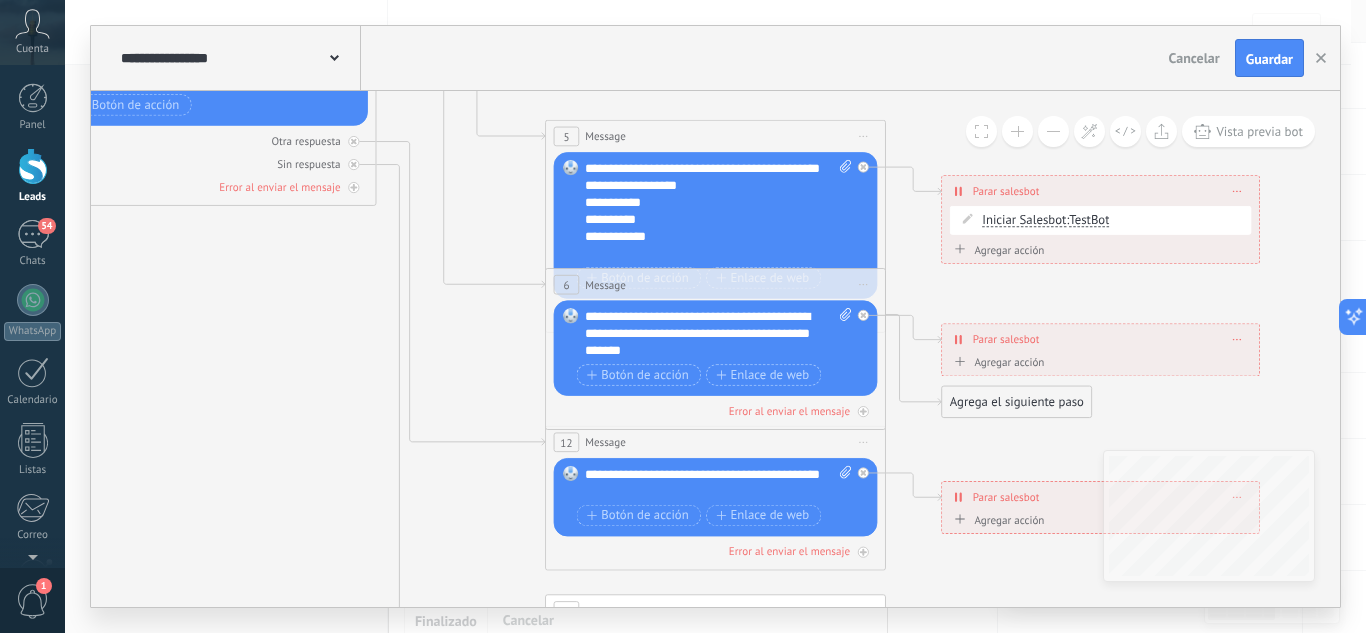click on "Parar salesbot" at bounding box center (1006, 191) 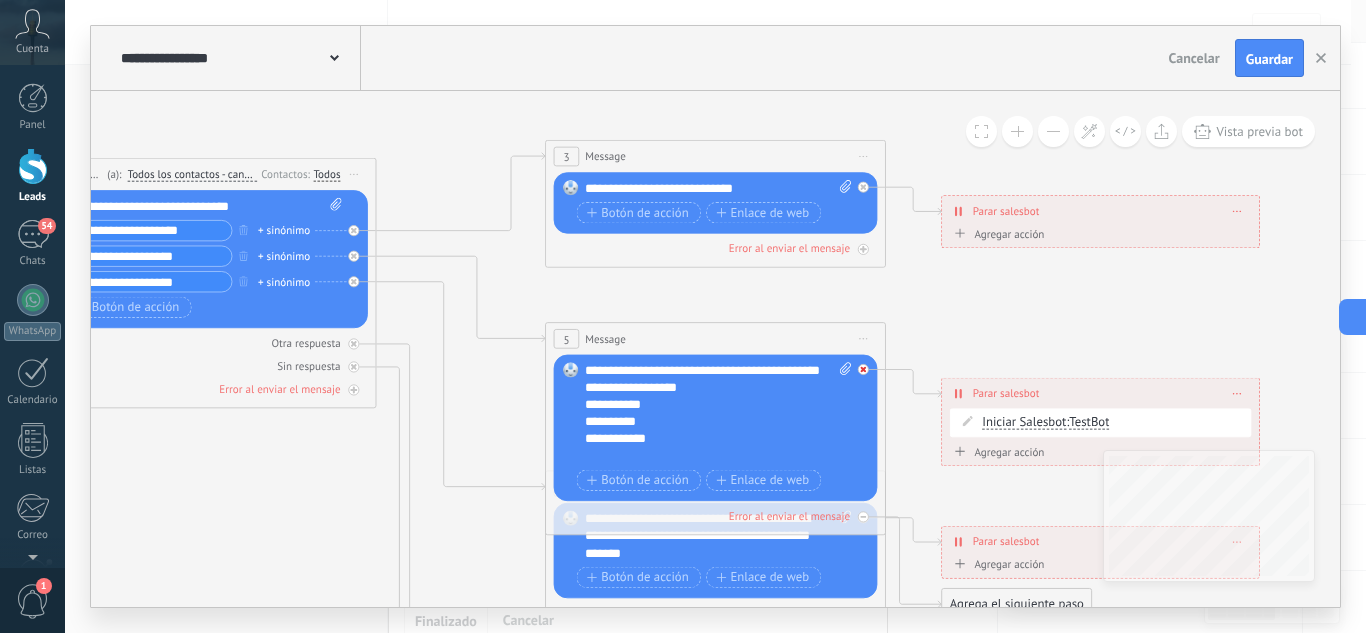 click at bounding box center (863, 369) 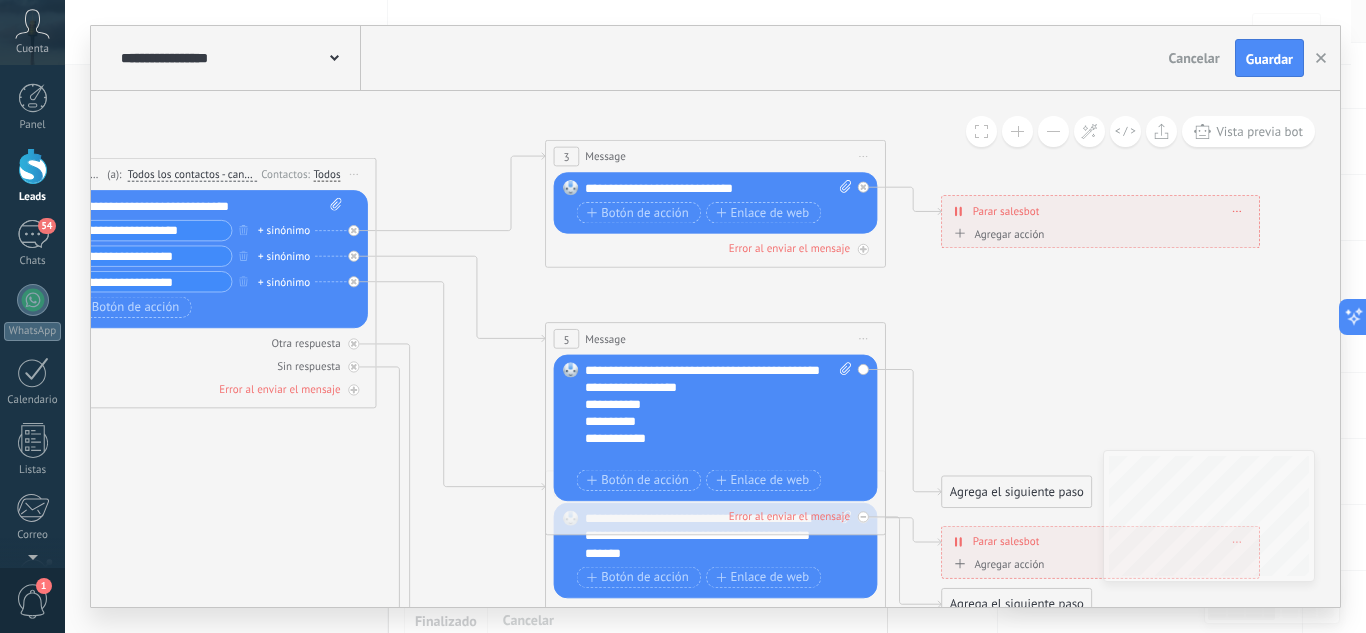 click on "Agrega el siguiente paso" at bounding box center (1017, 492) 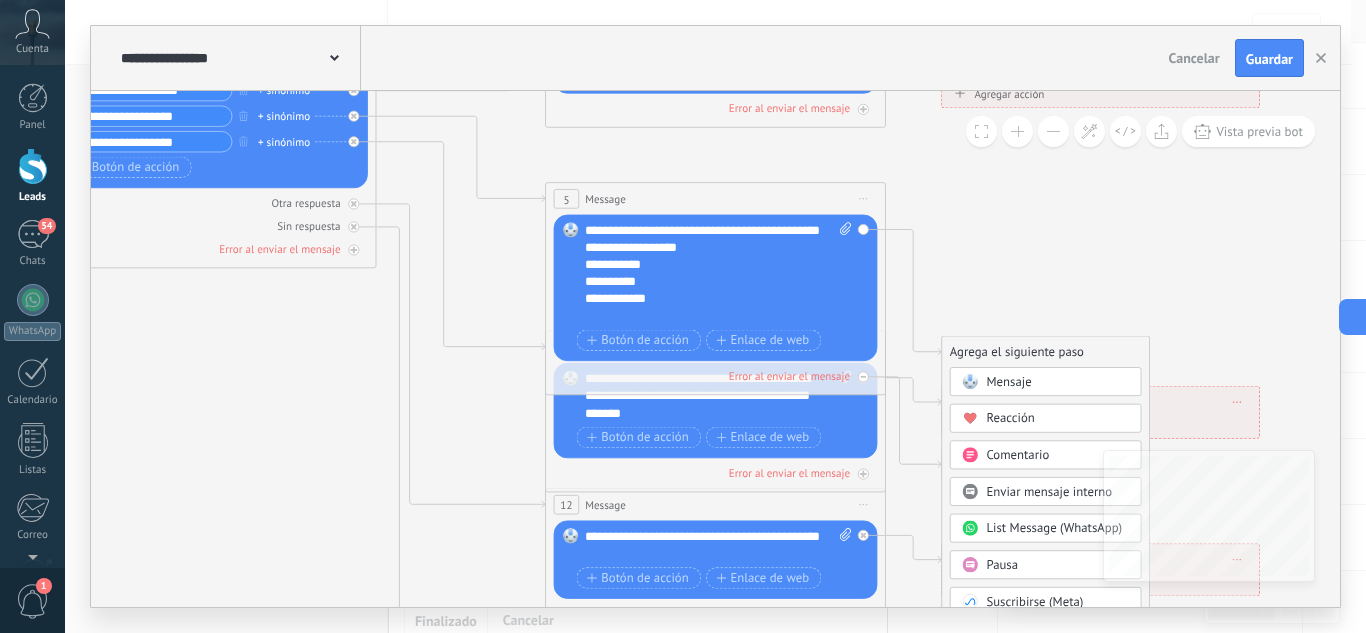 click at bounding box center (969, 382) 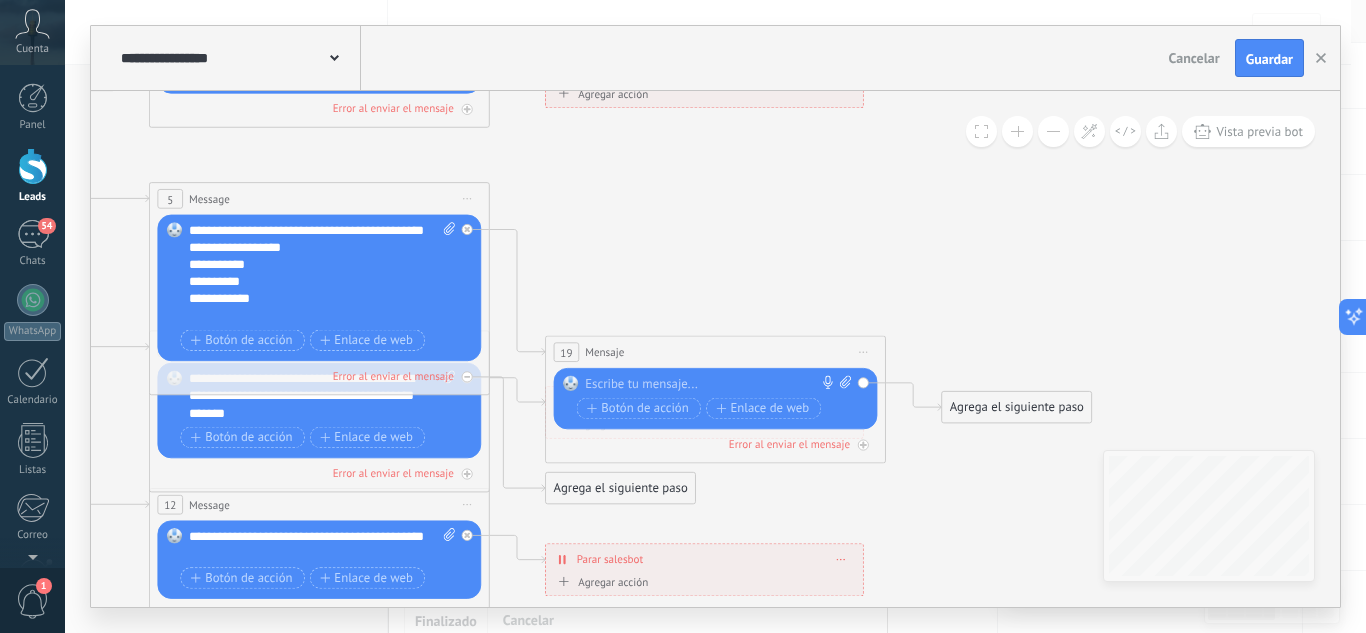 click at bounding box center [711, 384] 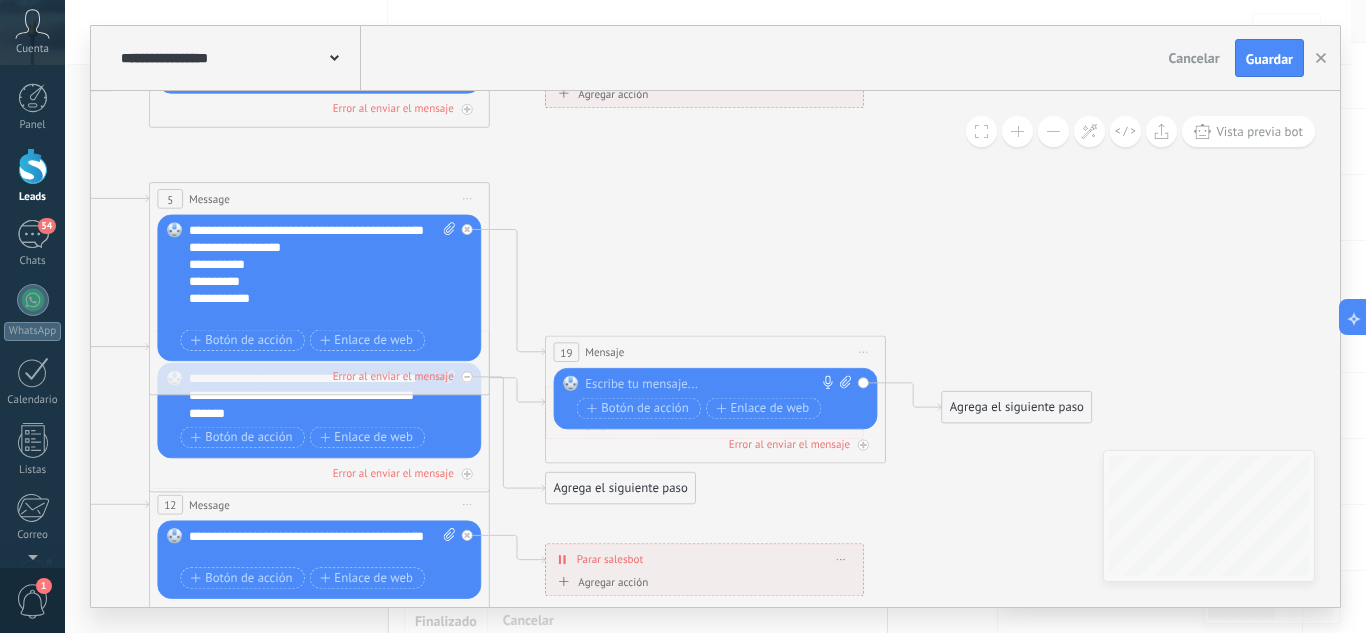 click at bounding box center (711, 384) 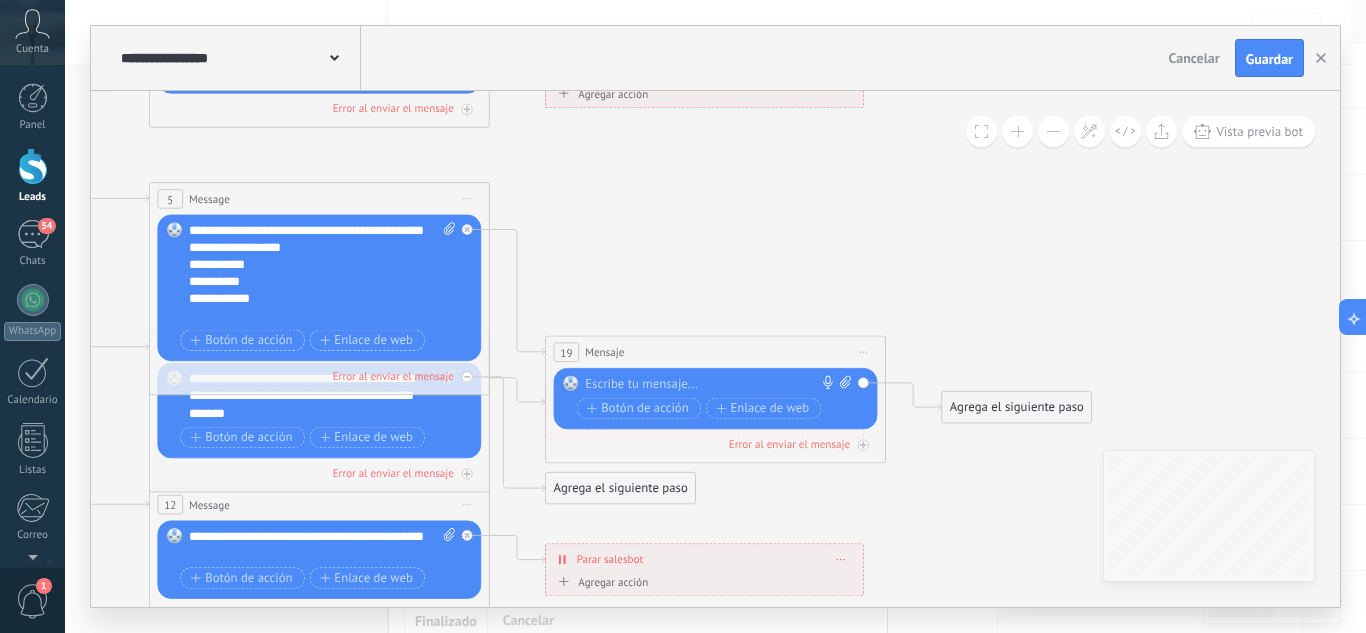 type 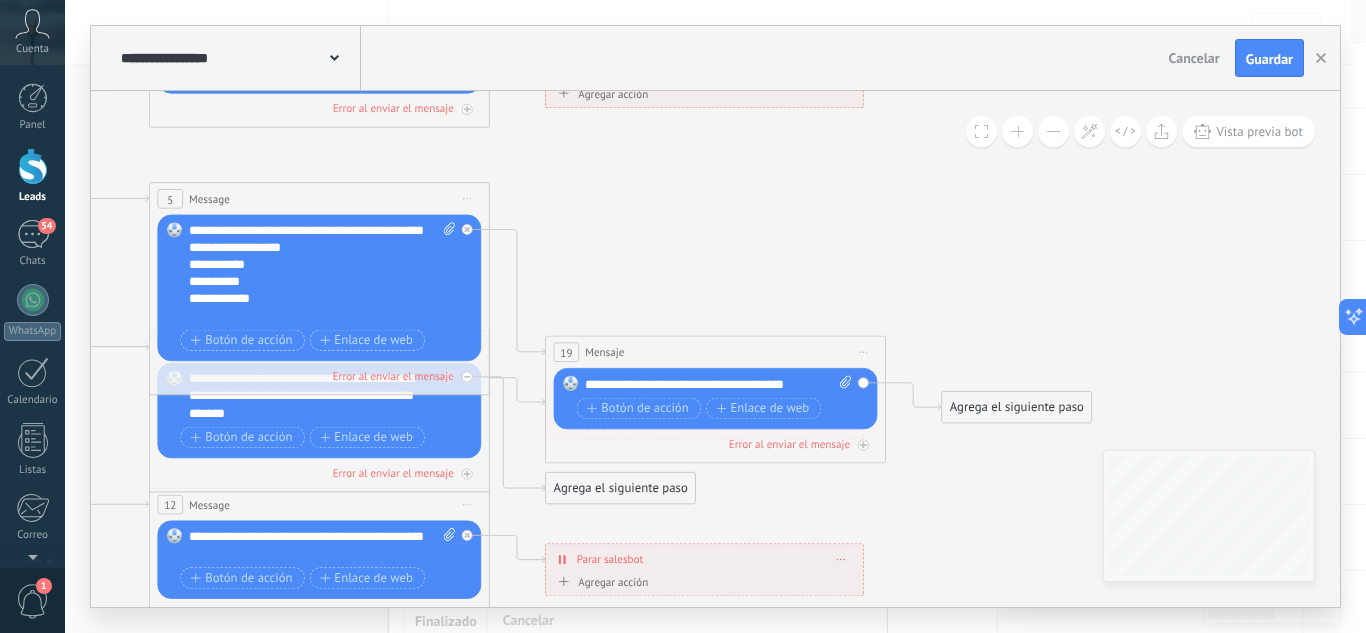 click on "**********" at bounding box center [718, 384] 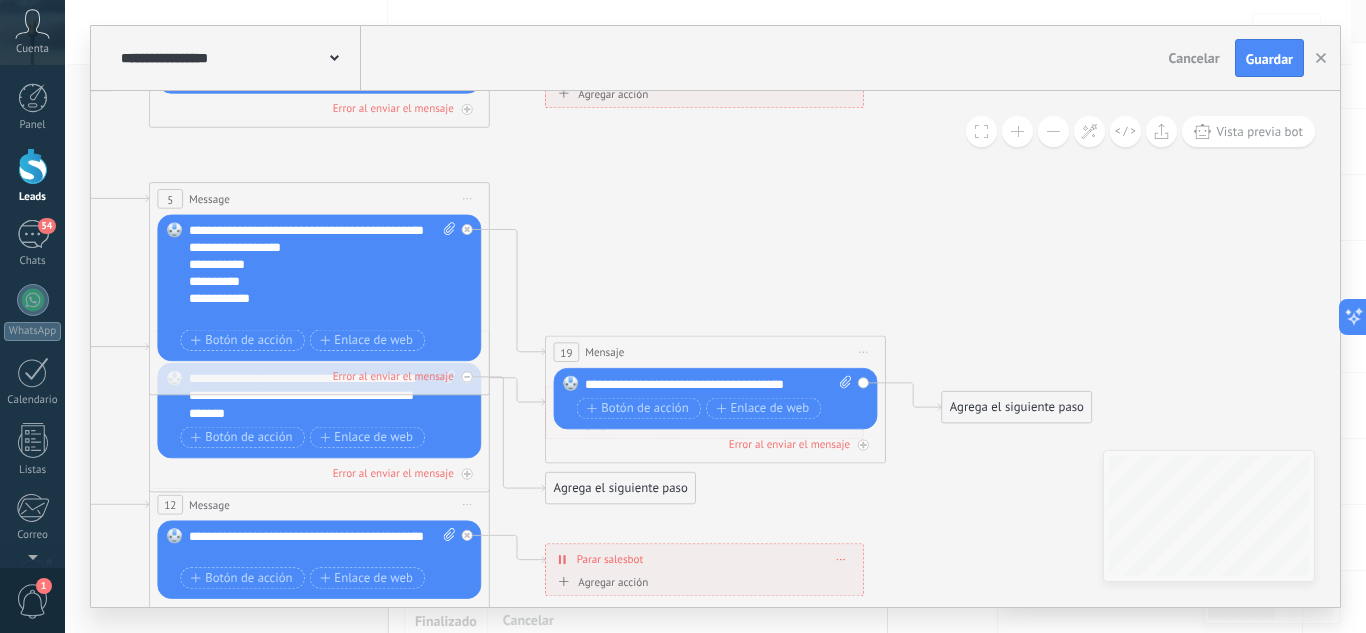 click on "**********" at bounding box center (718, 384) 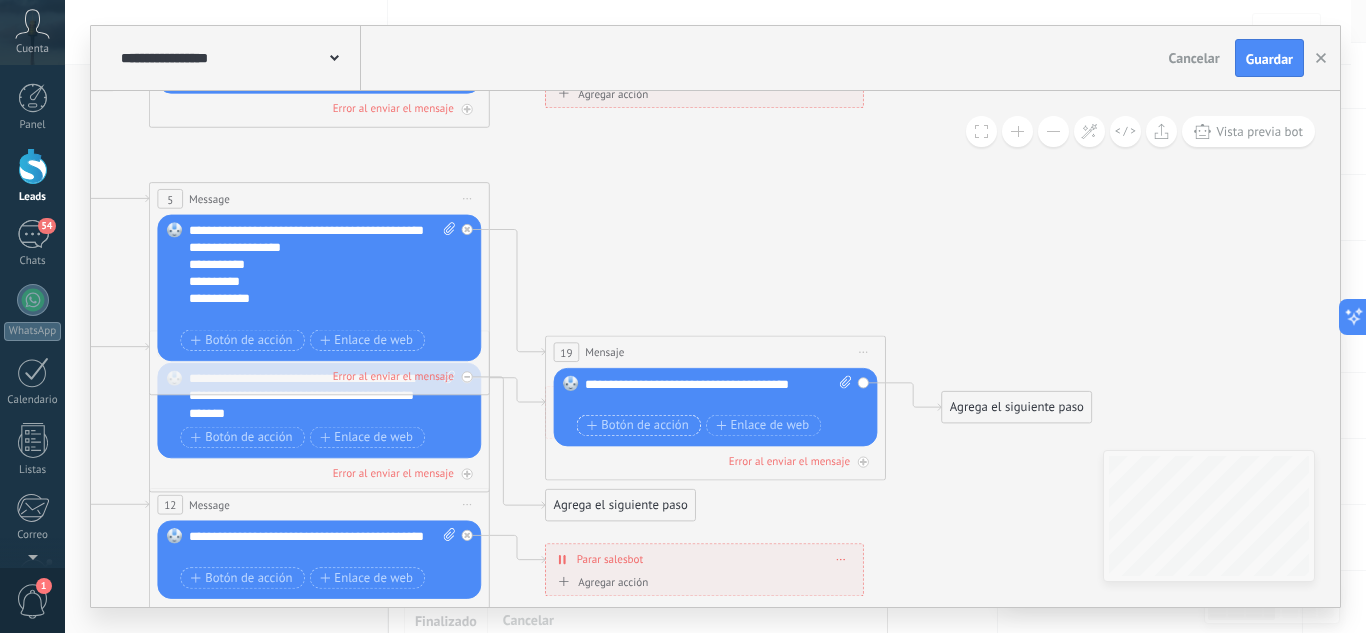 click on "Botón de acción" at bounding box center [638, 426] 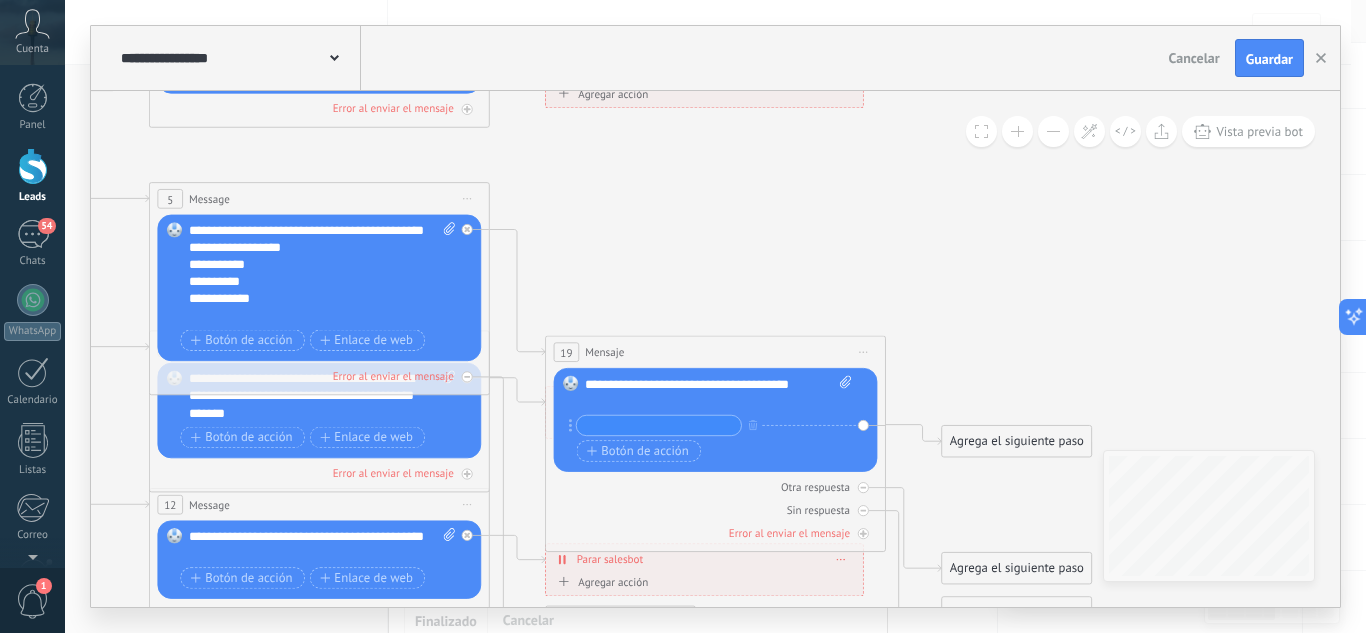 click on "**********" at bounding box center [718, 393] 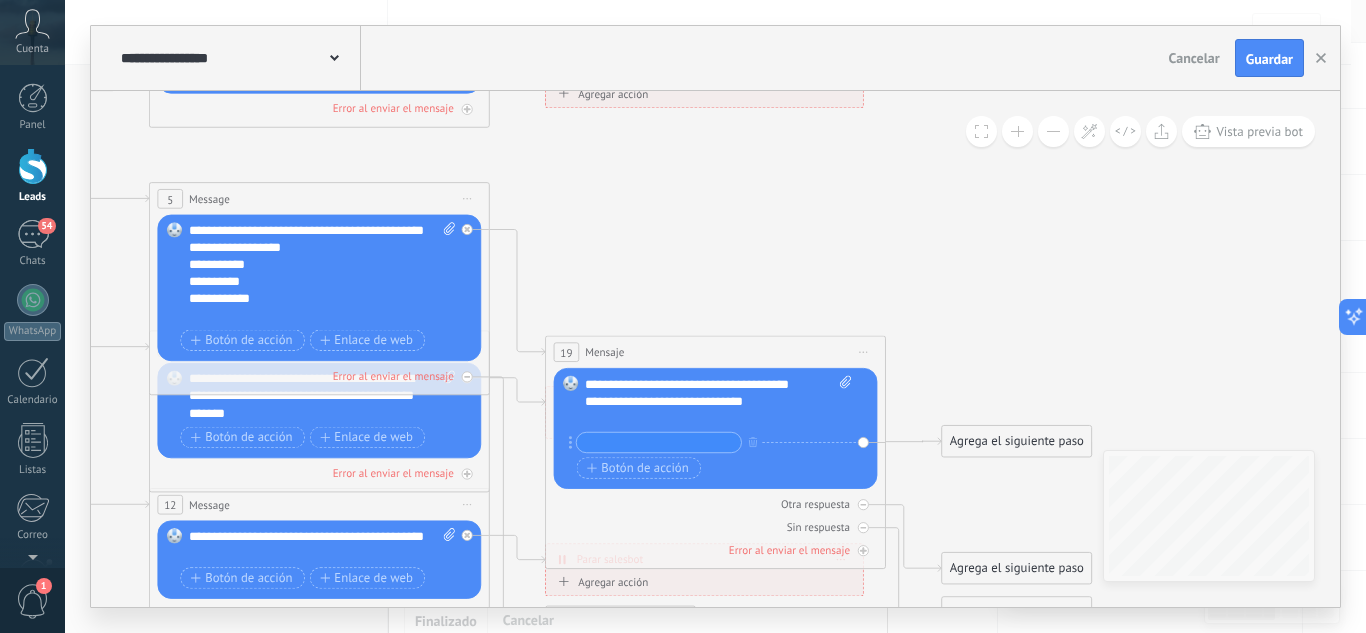 click on "**********" at bounding box center (703, 401) 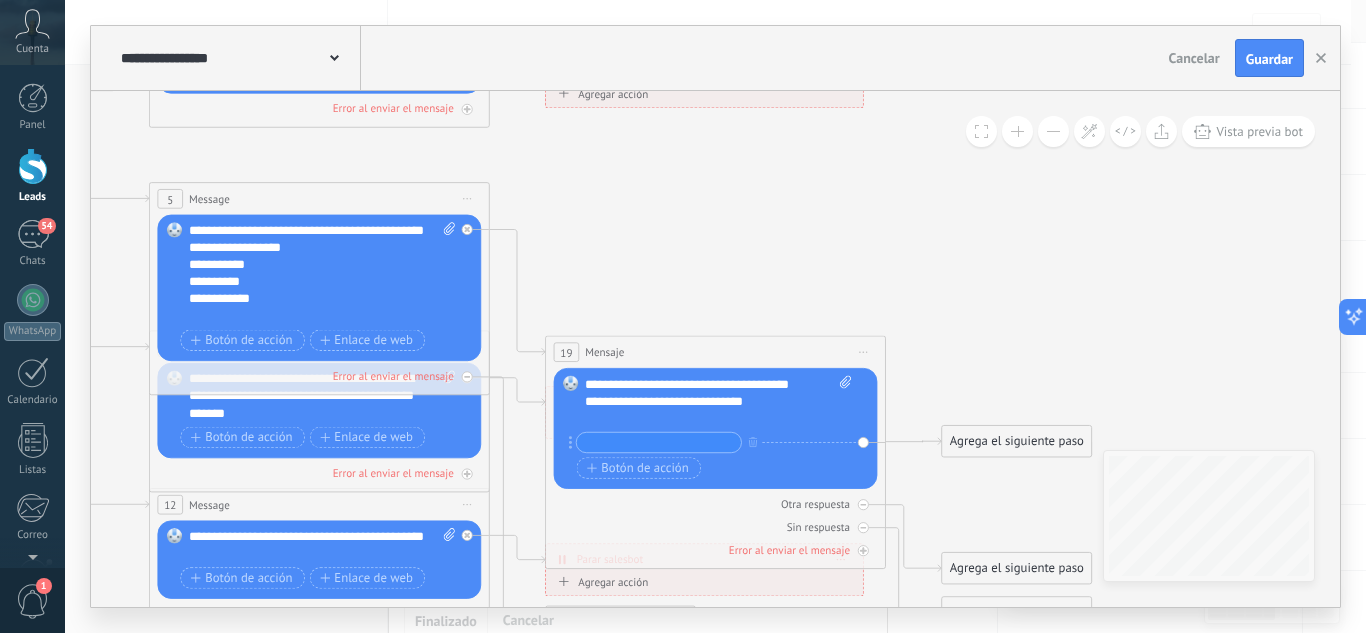 click at bounding box center (659, 443) 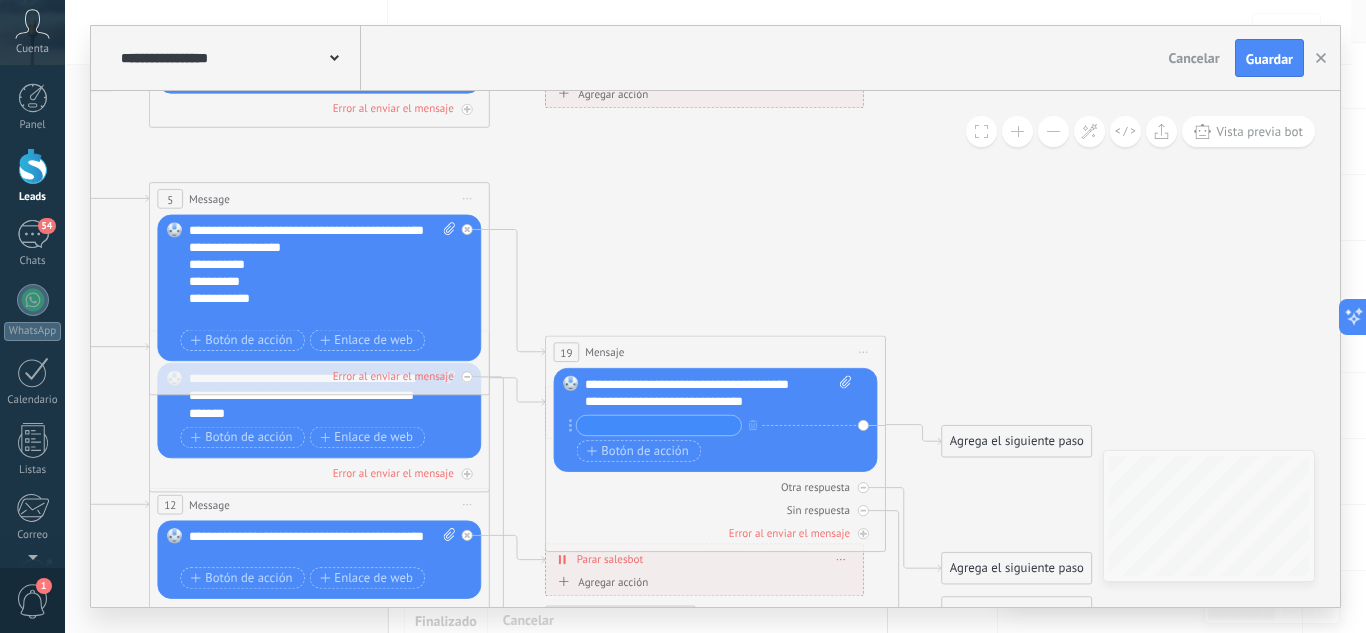click at bounding box center (659, 426) 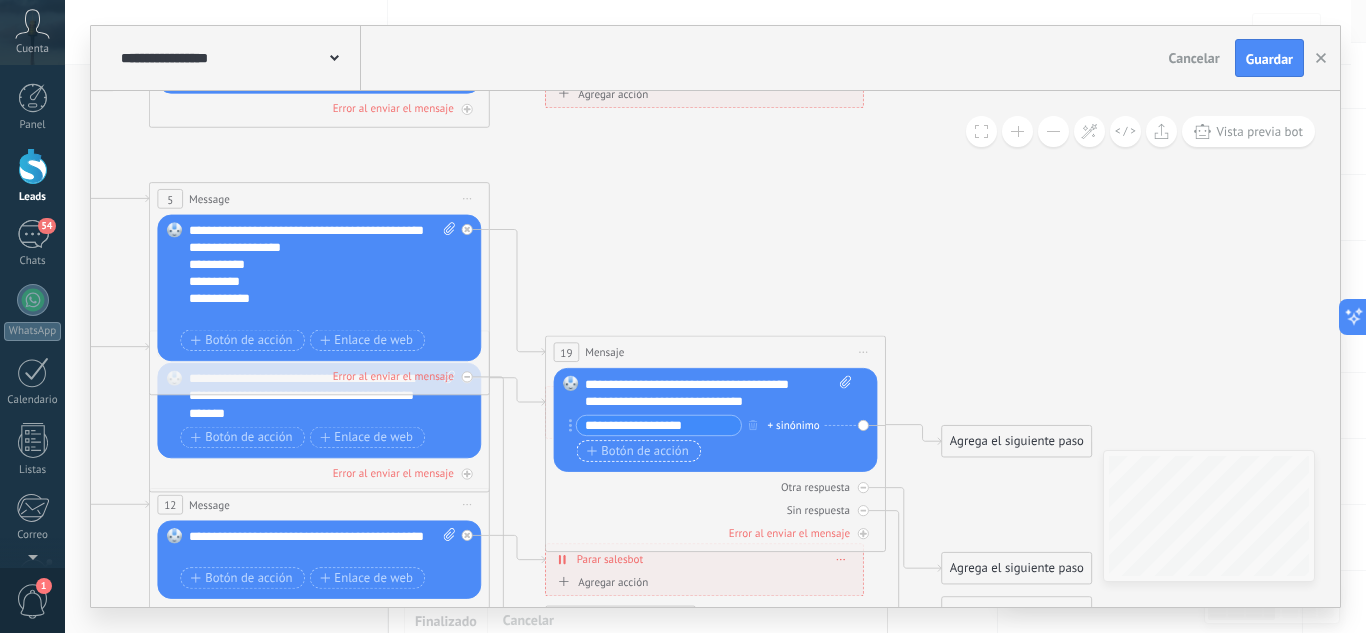 type on "**********" 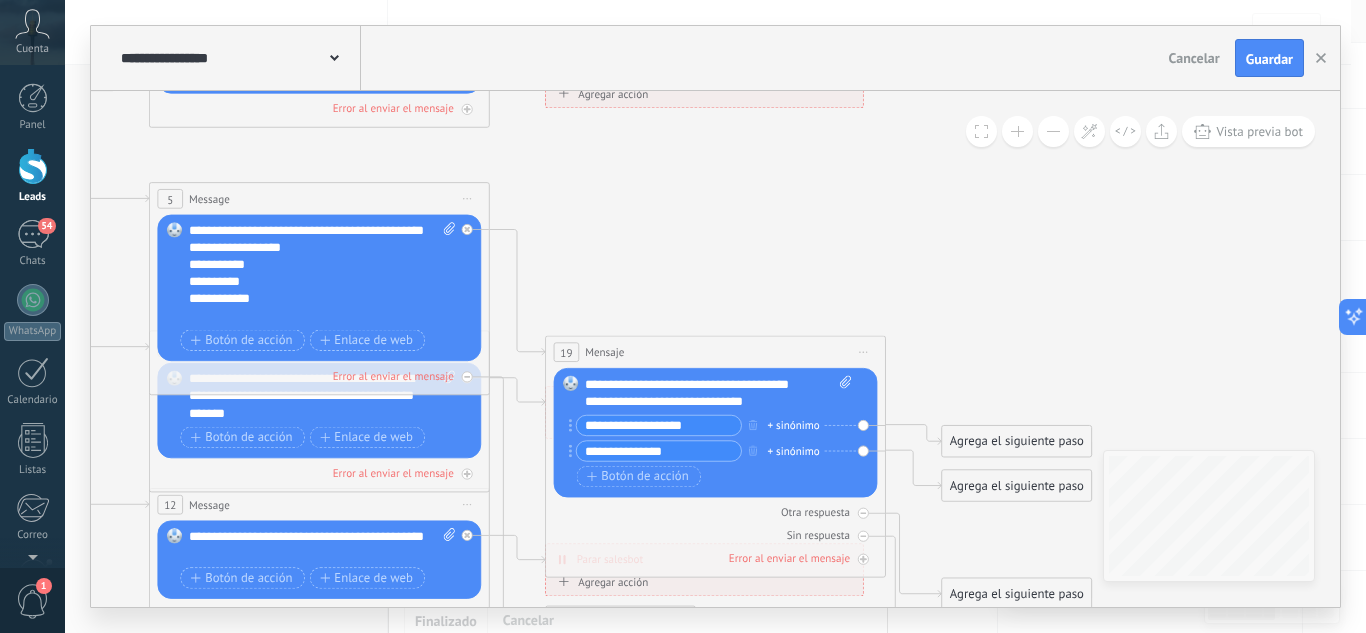 click on "**********" at bounding box center (659, 451) 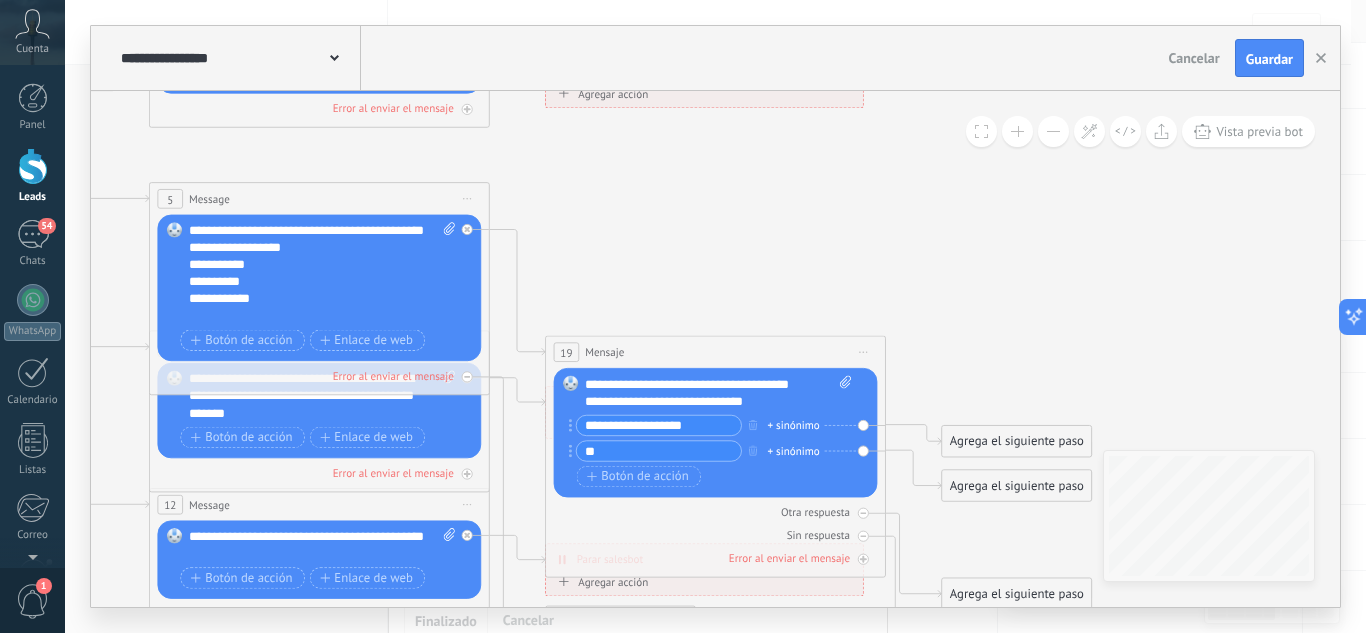 type on "*" 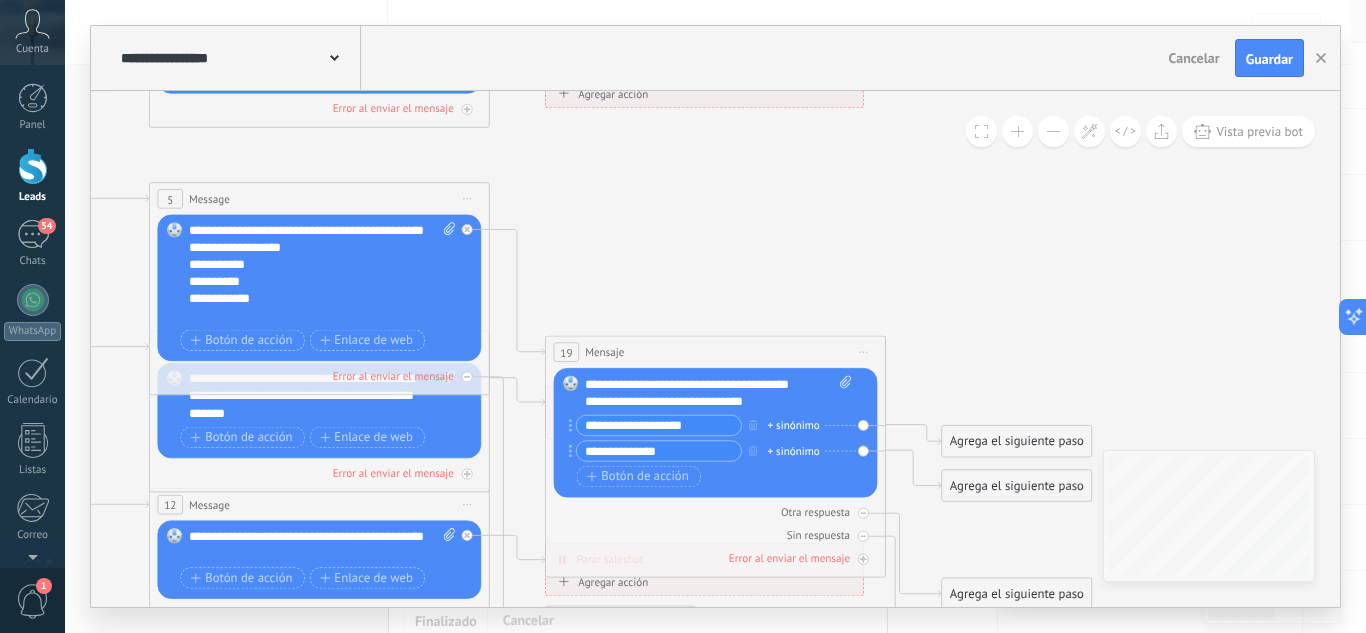 type on "**********" 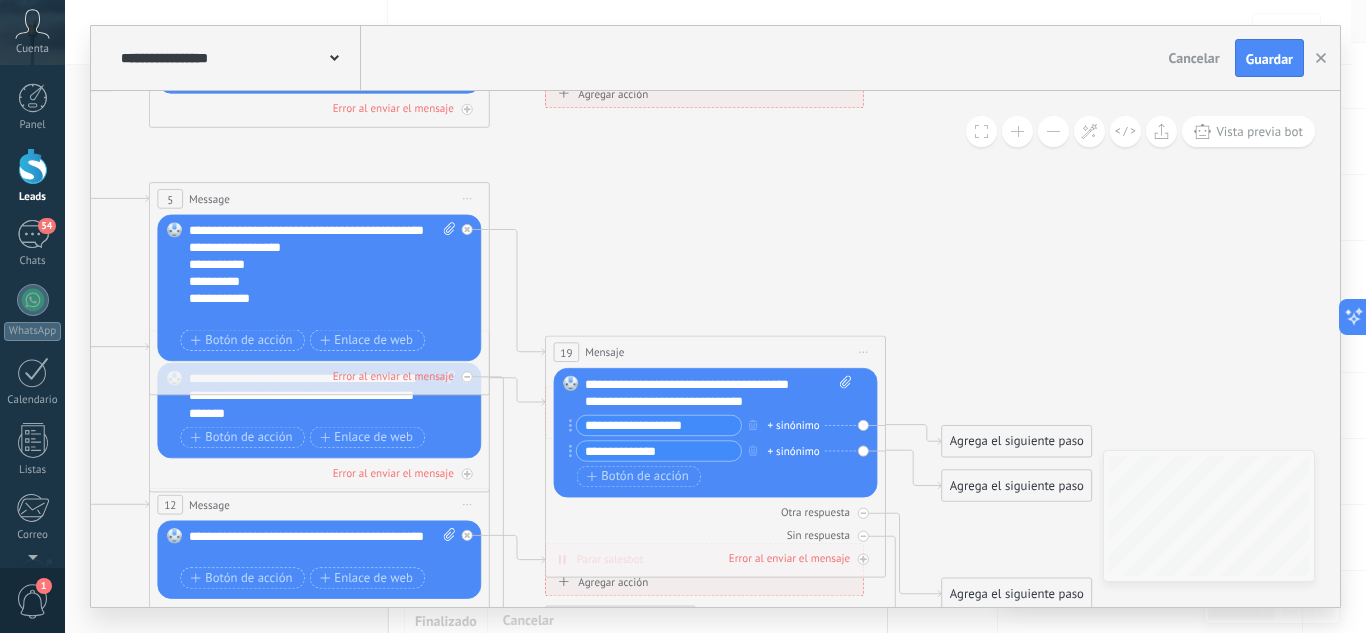 click on "Agrega el siguiente paso" at bounding box center [1017, 442] 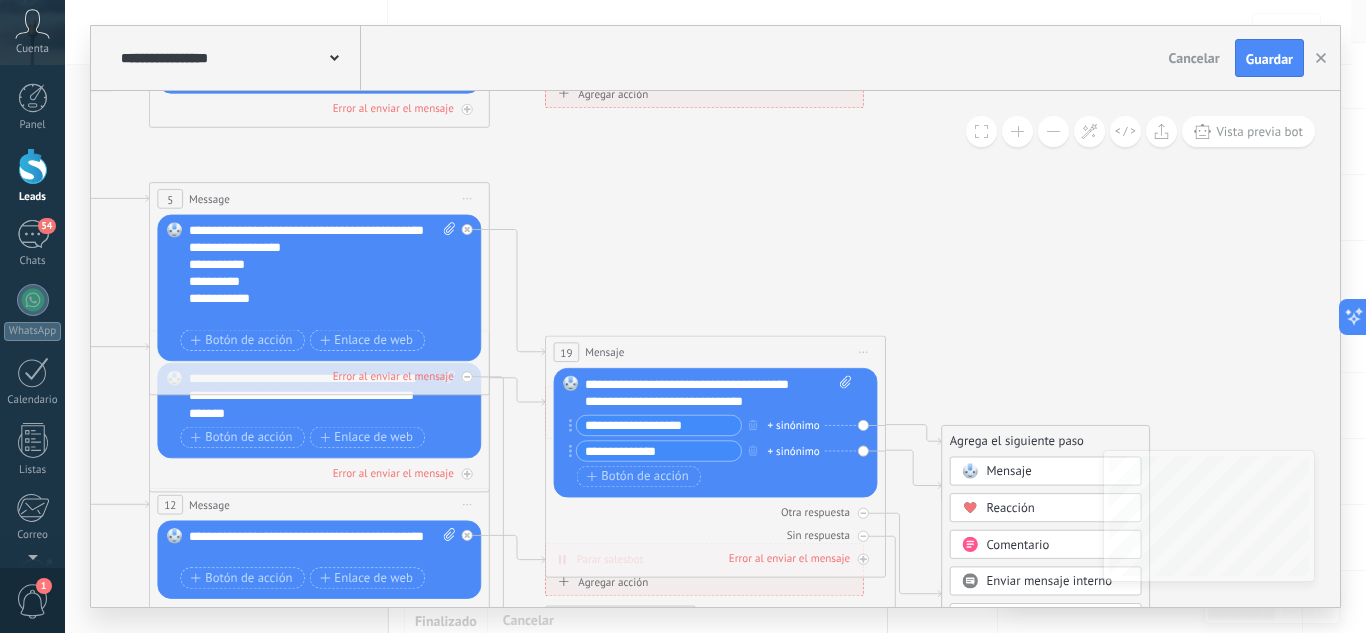 click at bounding box center [969, 471] 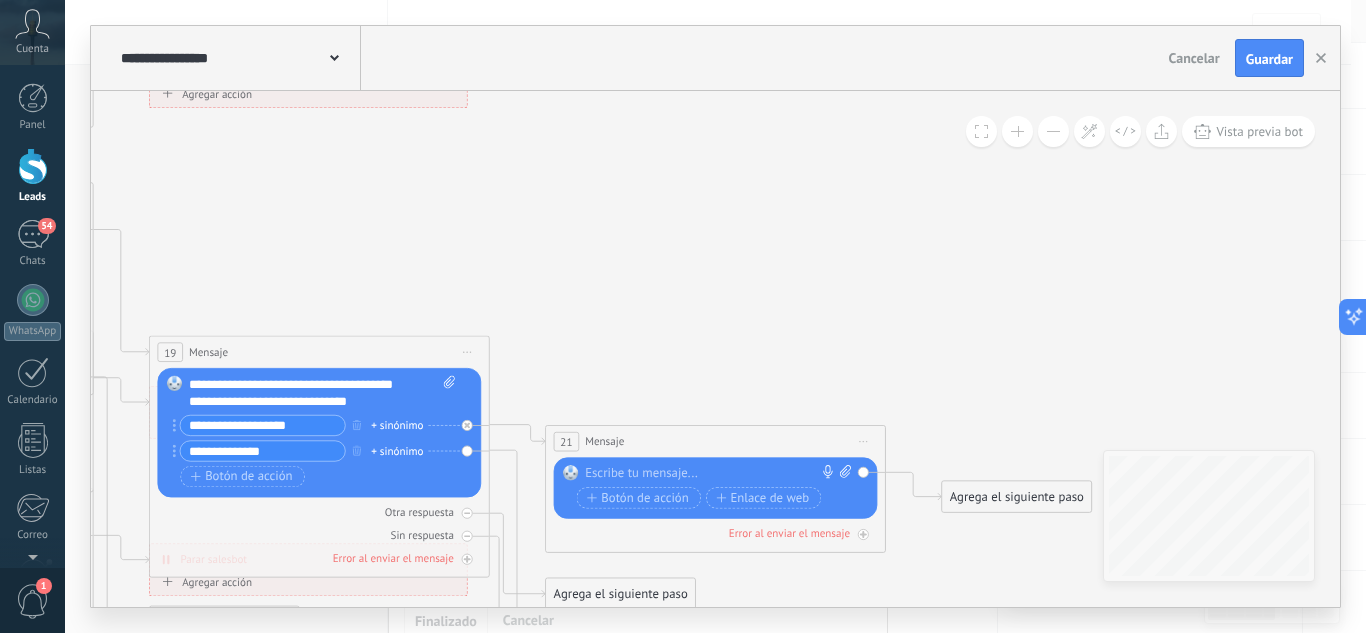 click at bounding box center [711, 473] 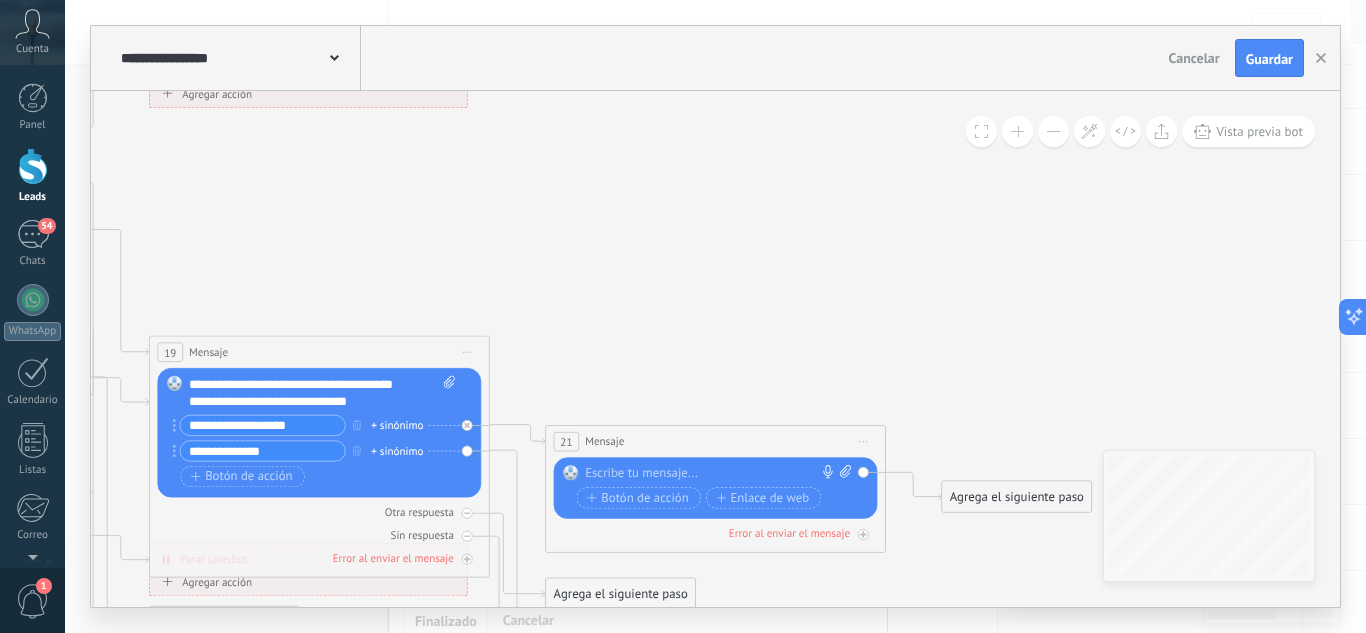 type 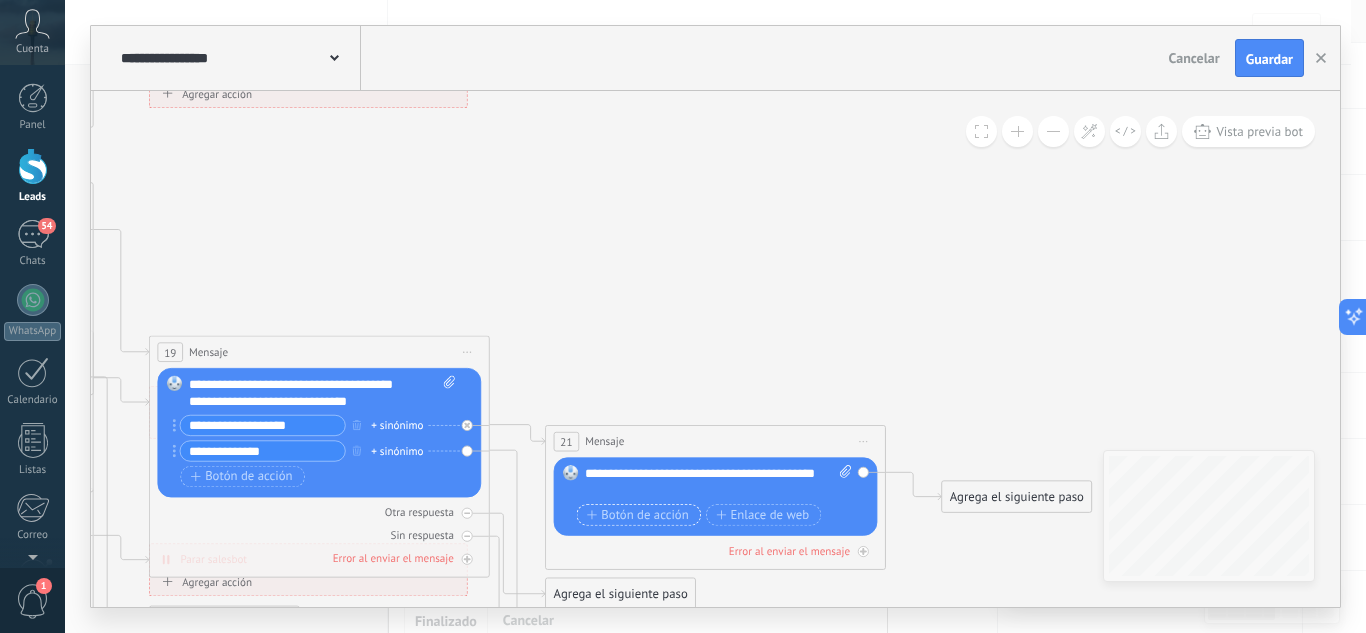 click on "Botón de acción" at bounding box center (638, 515) 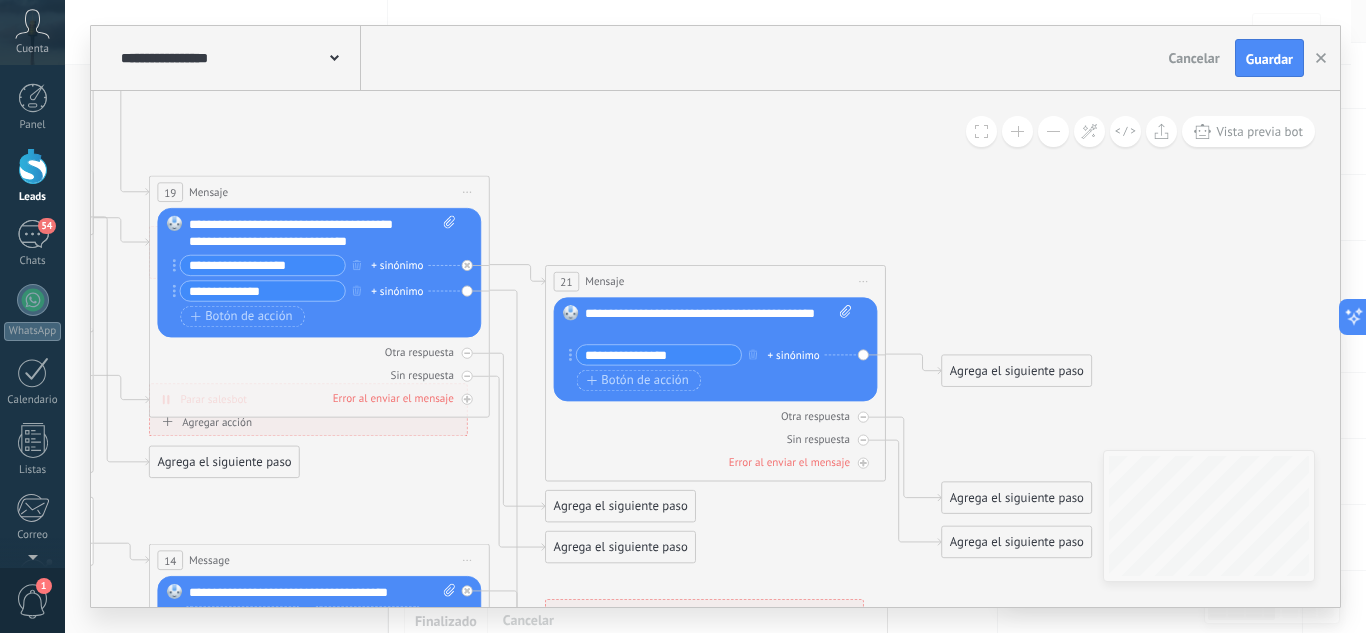 click on "**********" at bounding box center (659, 355) 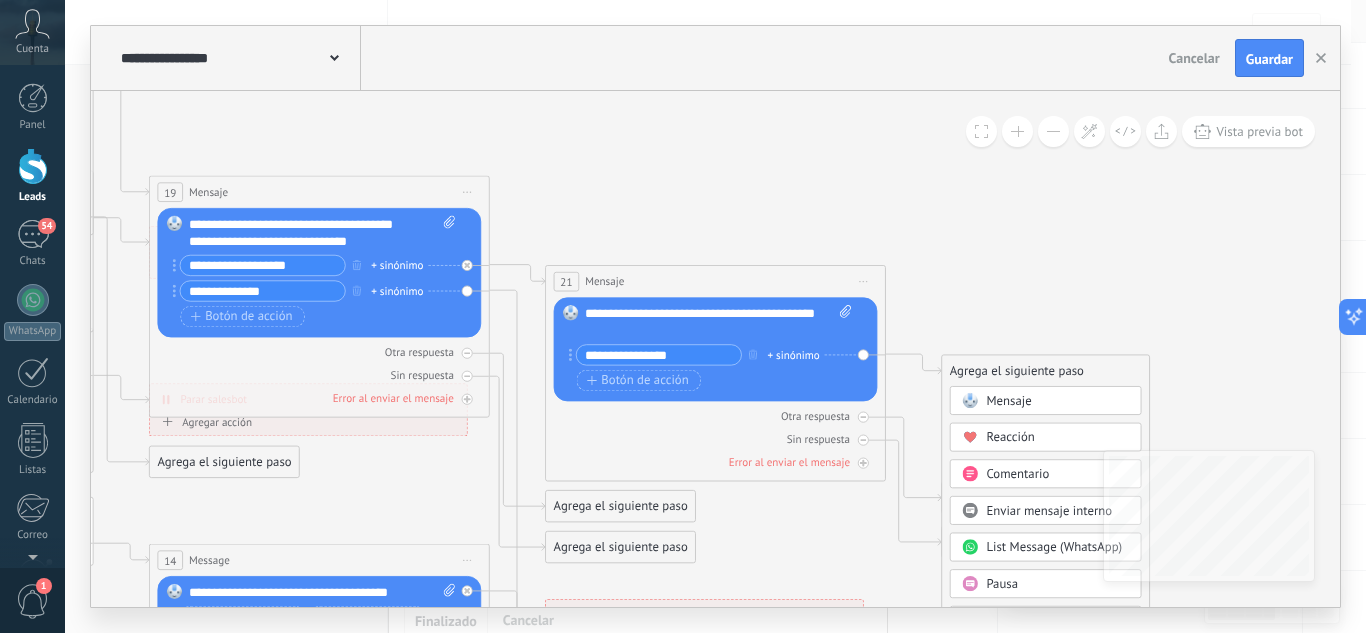click on "Mensaje" at bounding box center [1008, 401] 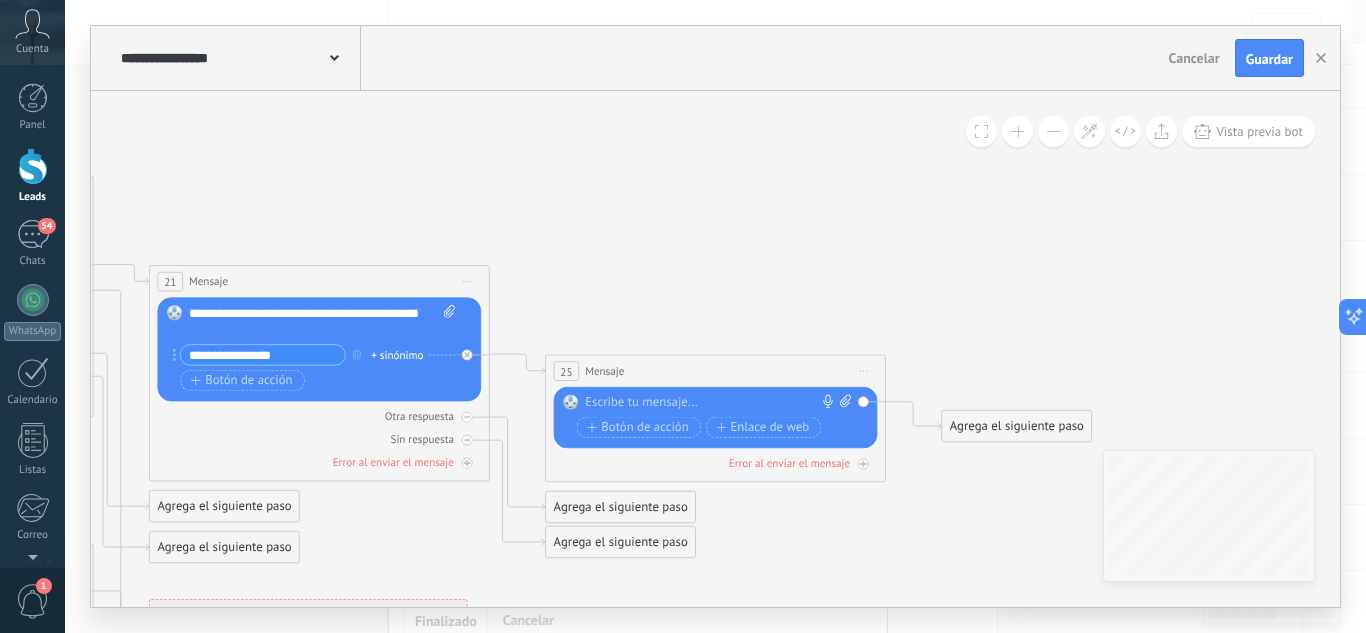 click at bounding box center [711, 403] 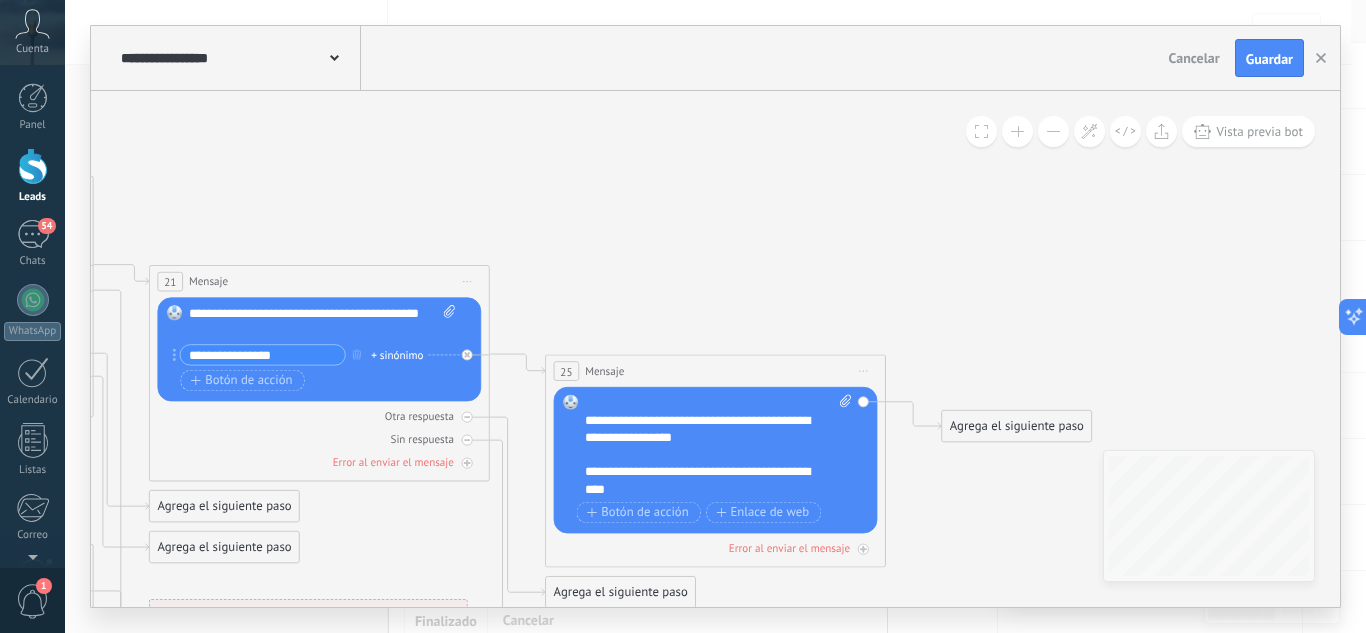 scroll, scrollTop: 240, scrollLeft: 0, axis: vertical 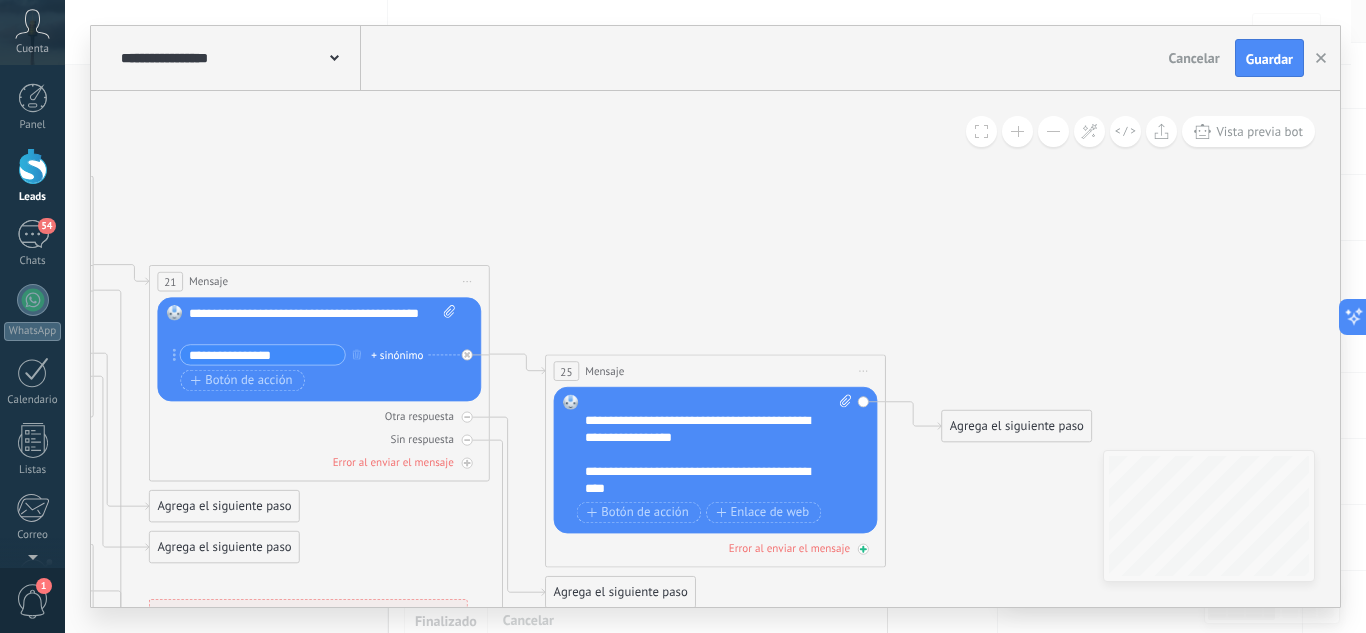 click on "Error al enviar el mensaje" at bounding box center [789, 548] 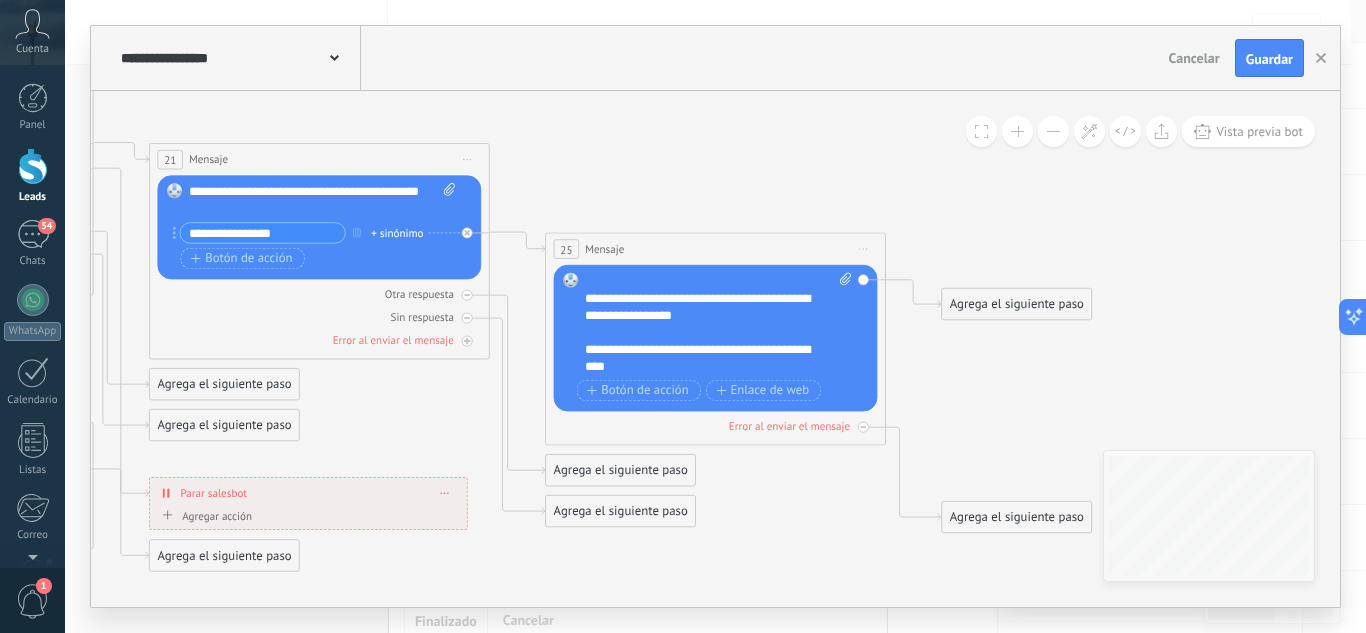 click on "Agrega el siguiente paso" at bounding box center (1017, 304) 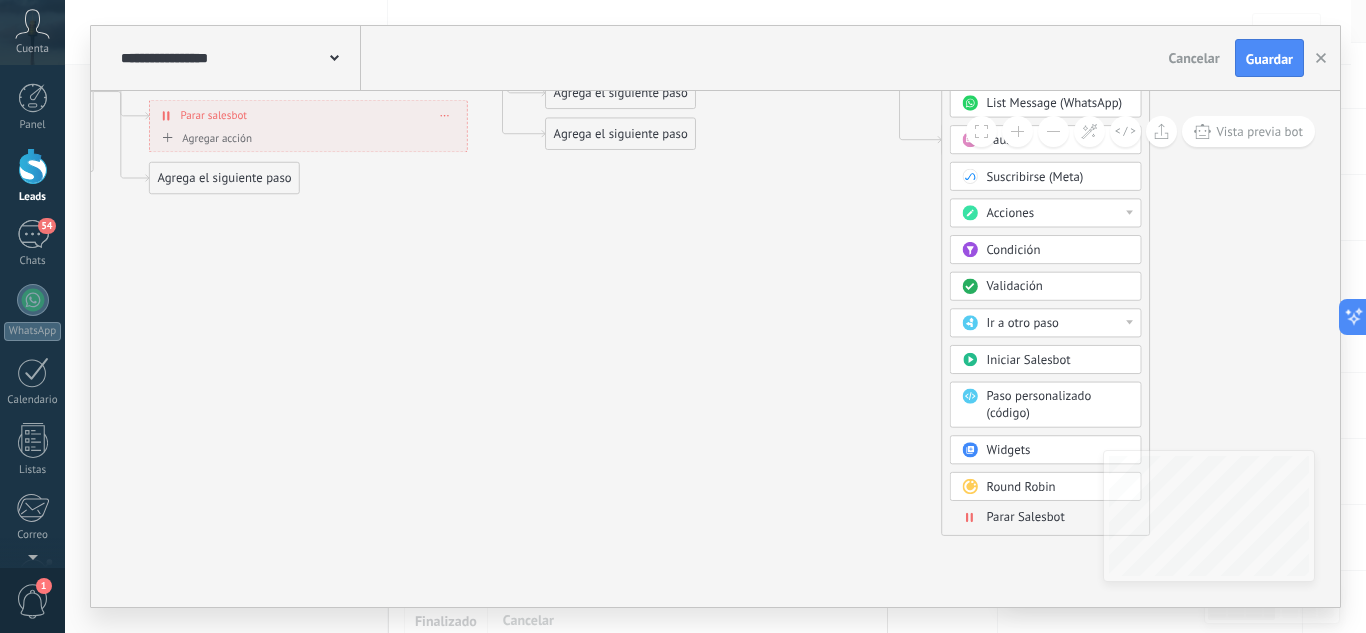 click on "Parar Salesbot" at bounding box center [1025, 517] 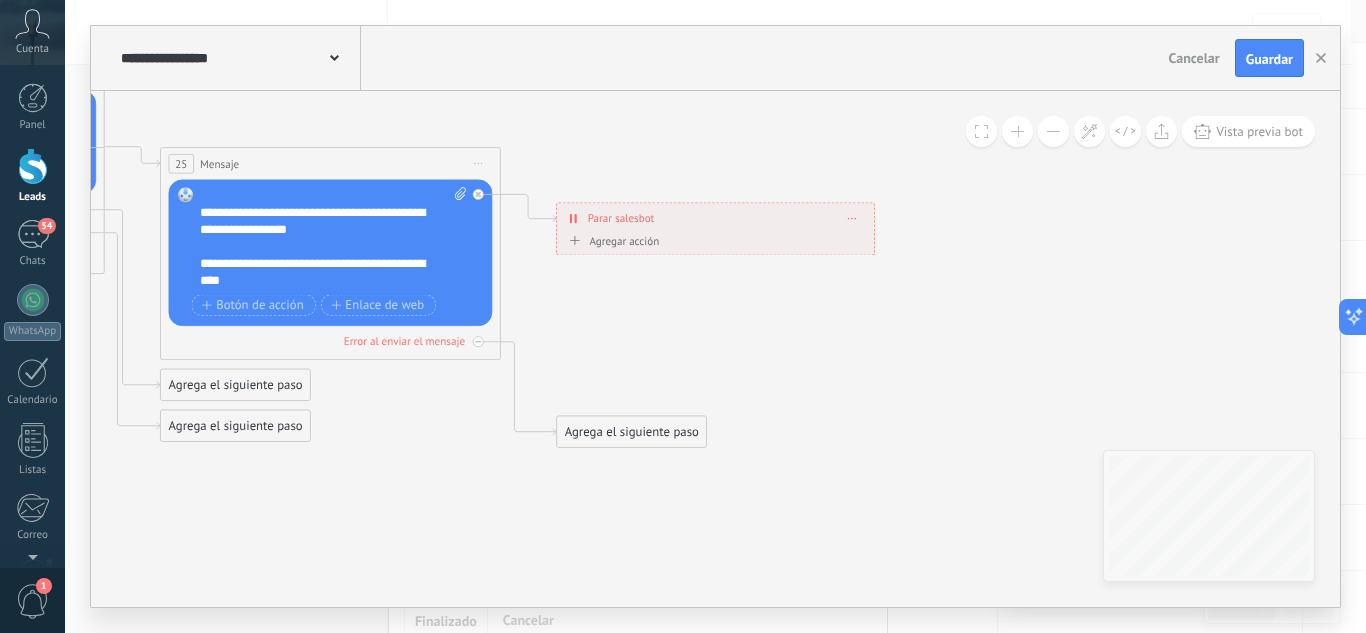 click on "Agrega el siguiente paso" at bounding box center [632, 432] 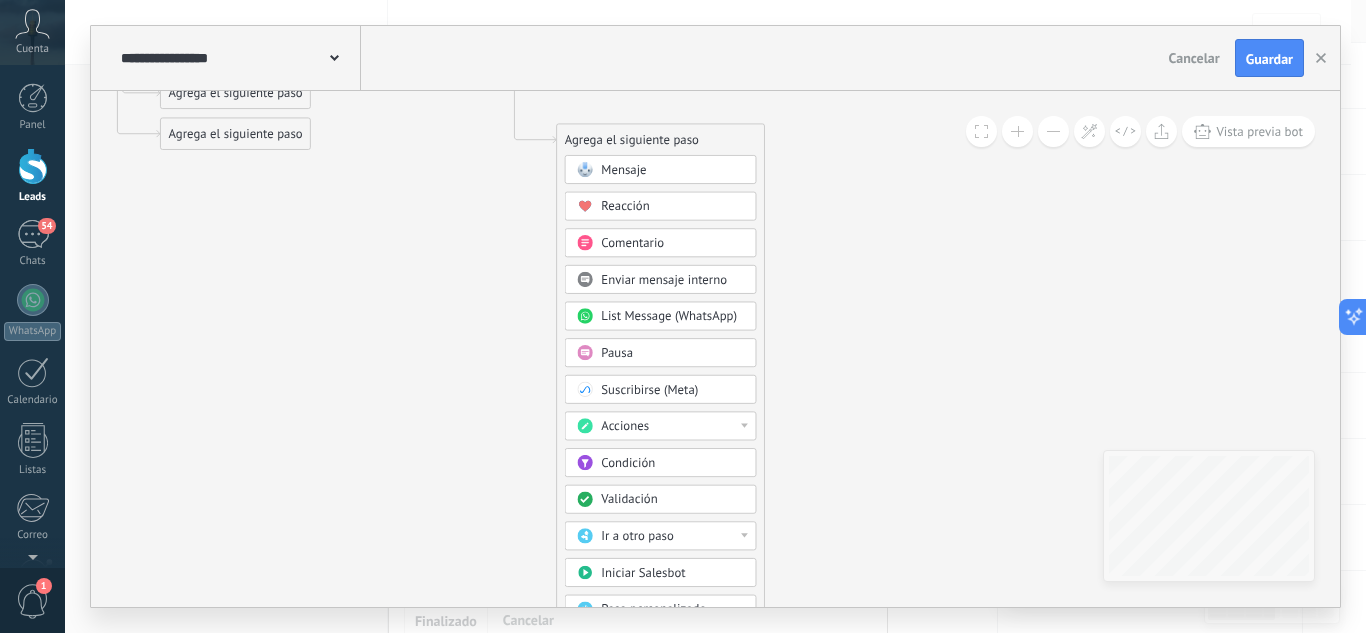 click 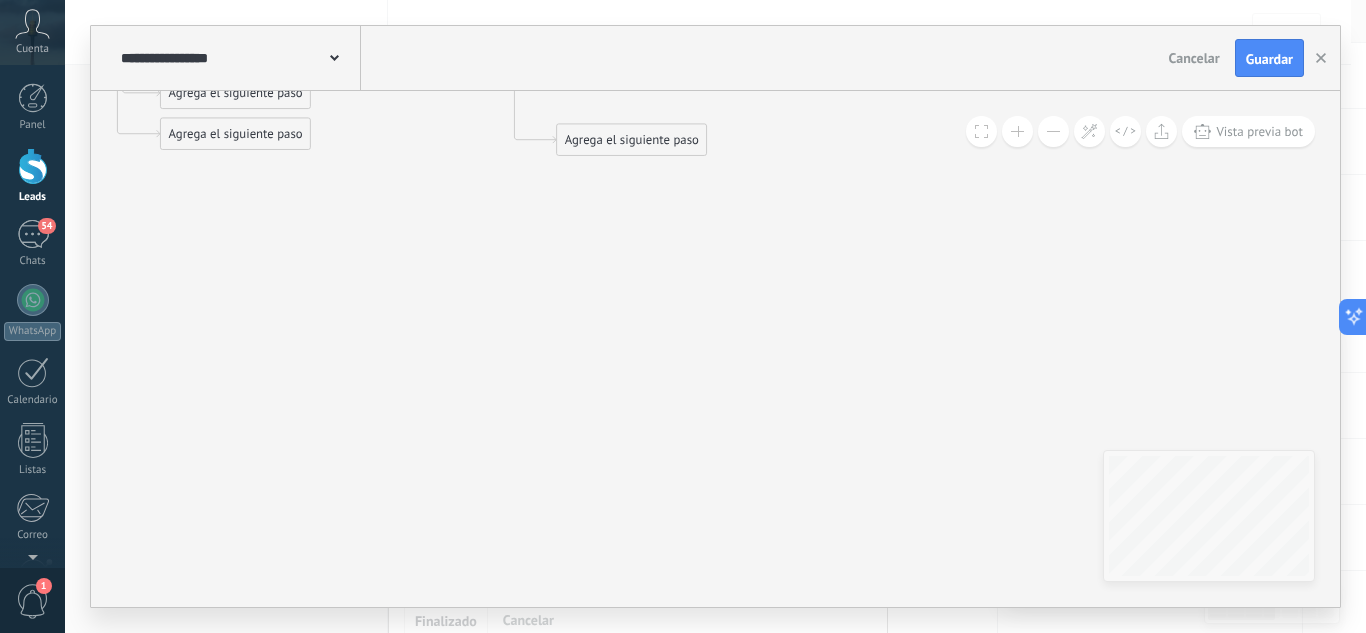 click on "Agrega el siguiente paso" at bounding box center [632, 140] 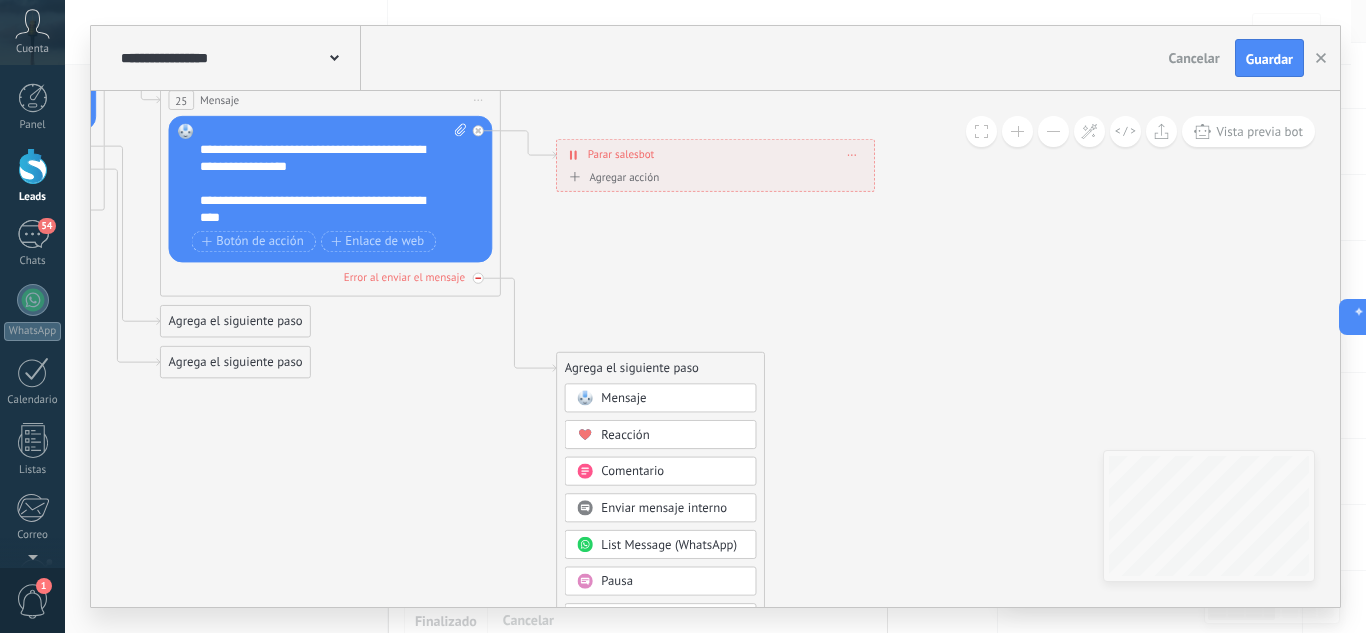 click 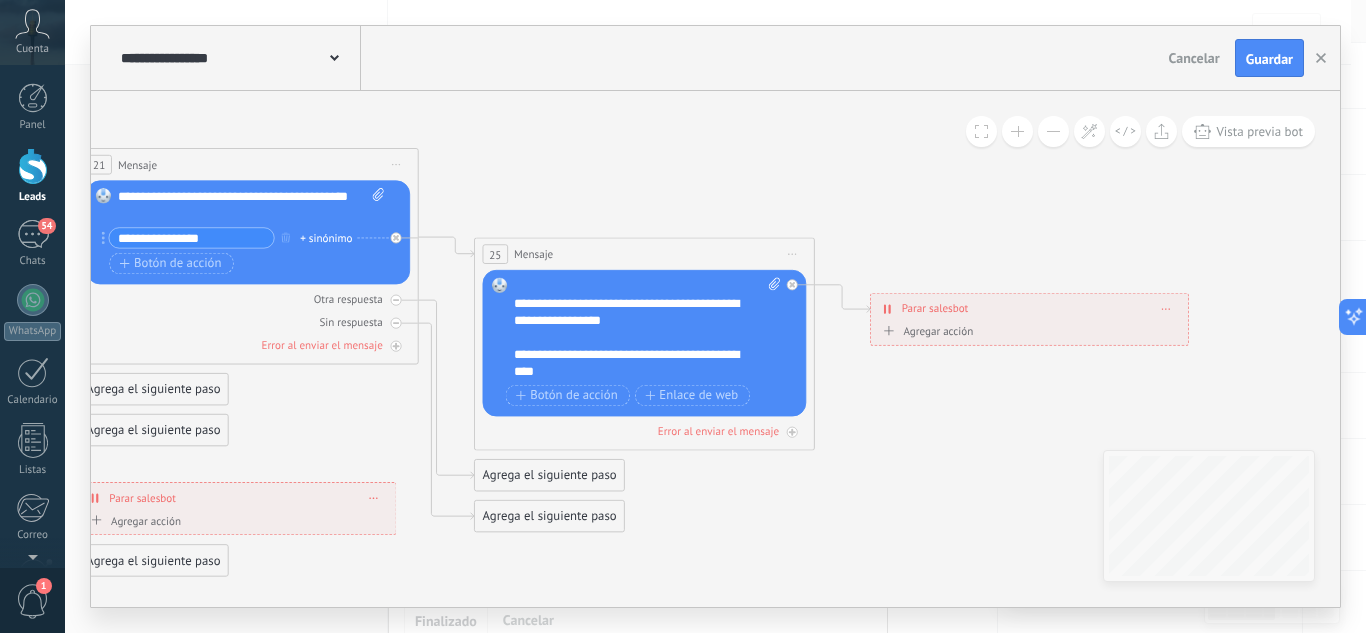 click on "Agrega el siguiente paso" at bounding box center (550, 516) 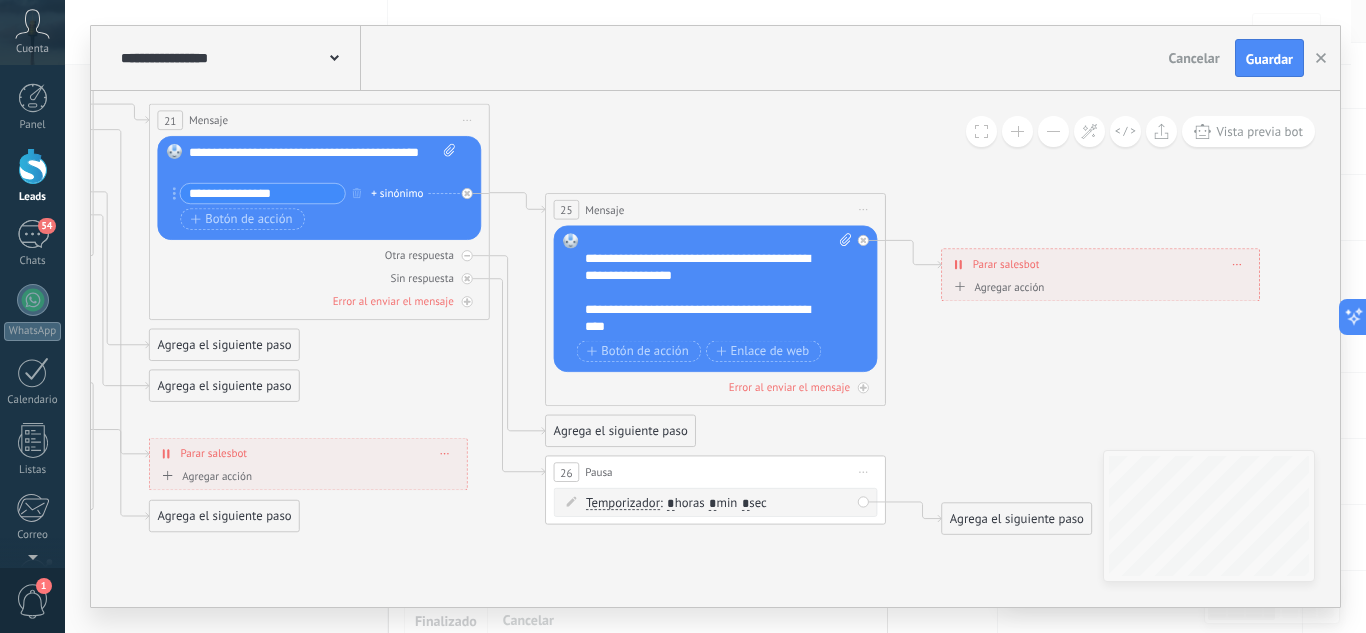 click on "*" at bounding box center [713, 504] 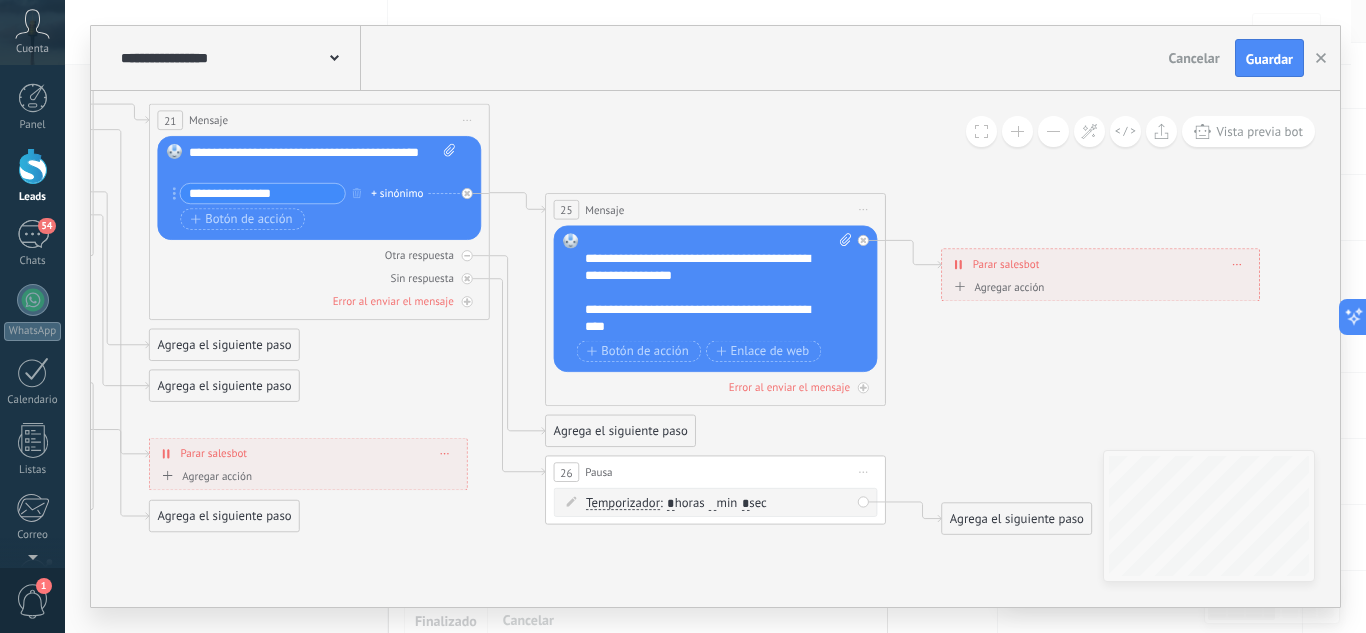 type on "*" 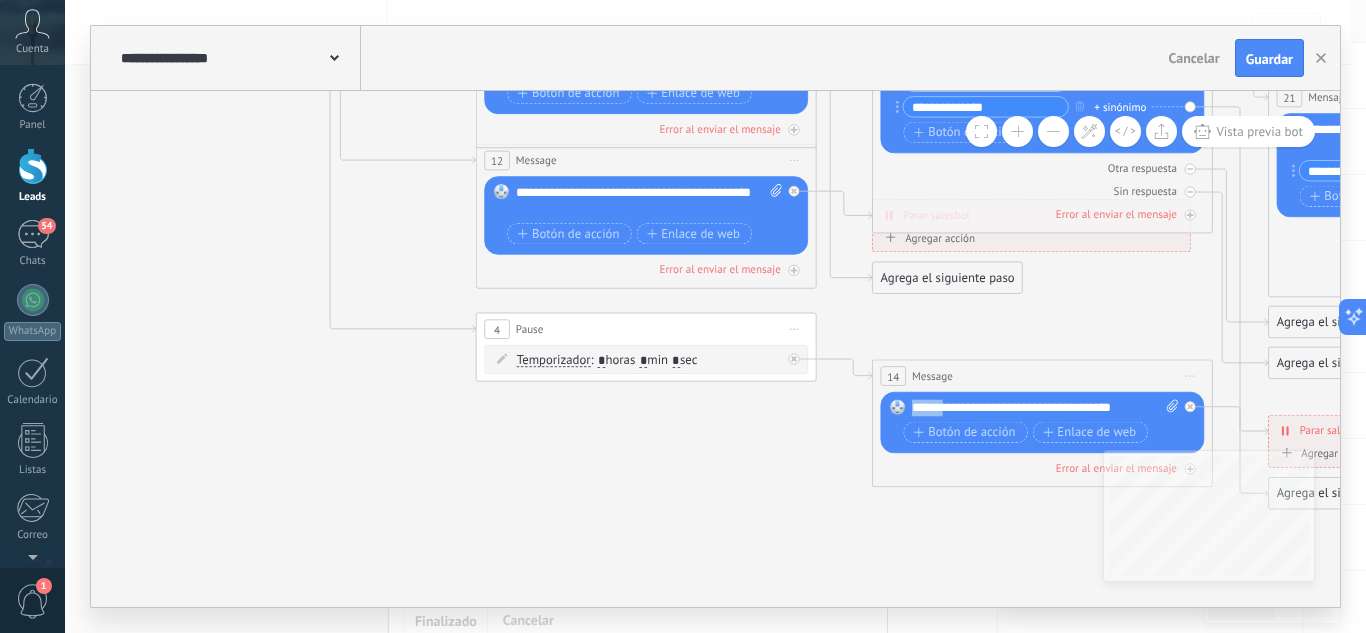drag, startPoint x: 913, startPoint y: 409, endPoint x: 1058, endPoint y: 396, distance: 145.58159 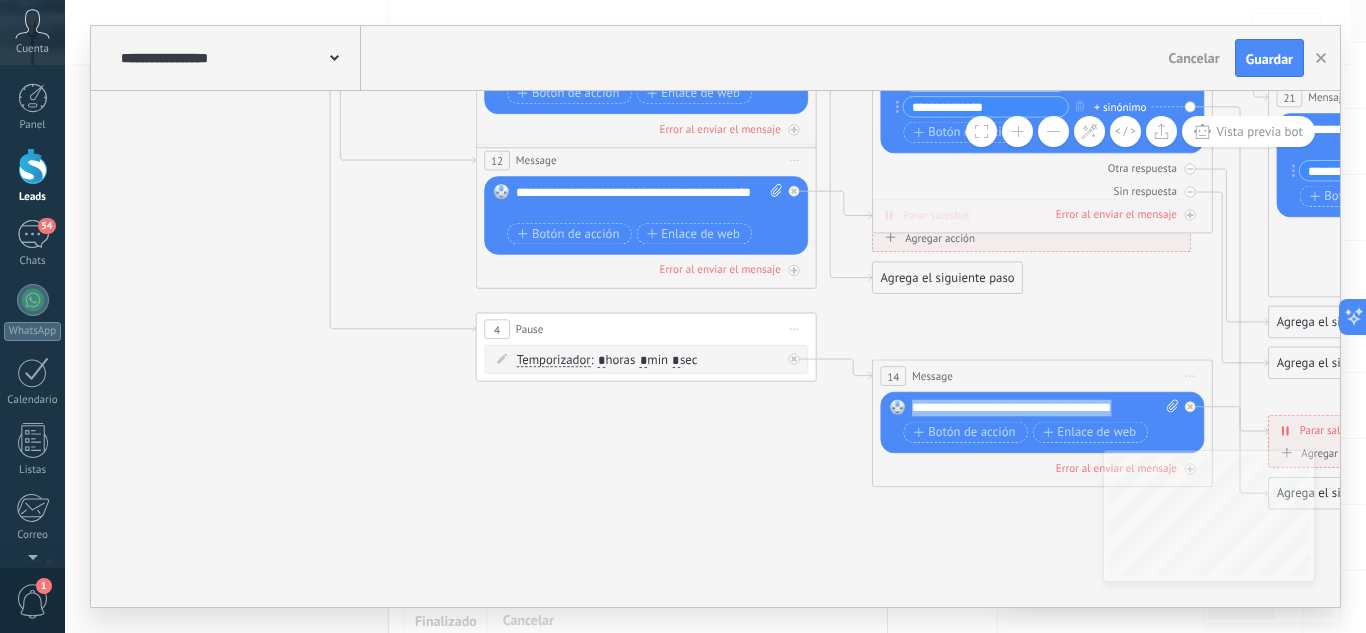 drag, startPoint x: 1127, startPoint y: 410, endPoint x: 908, endPoint y: 413, distance: 219.02055 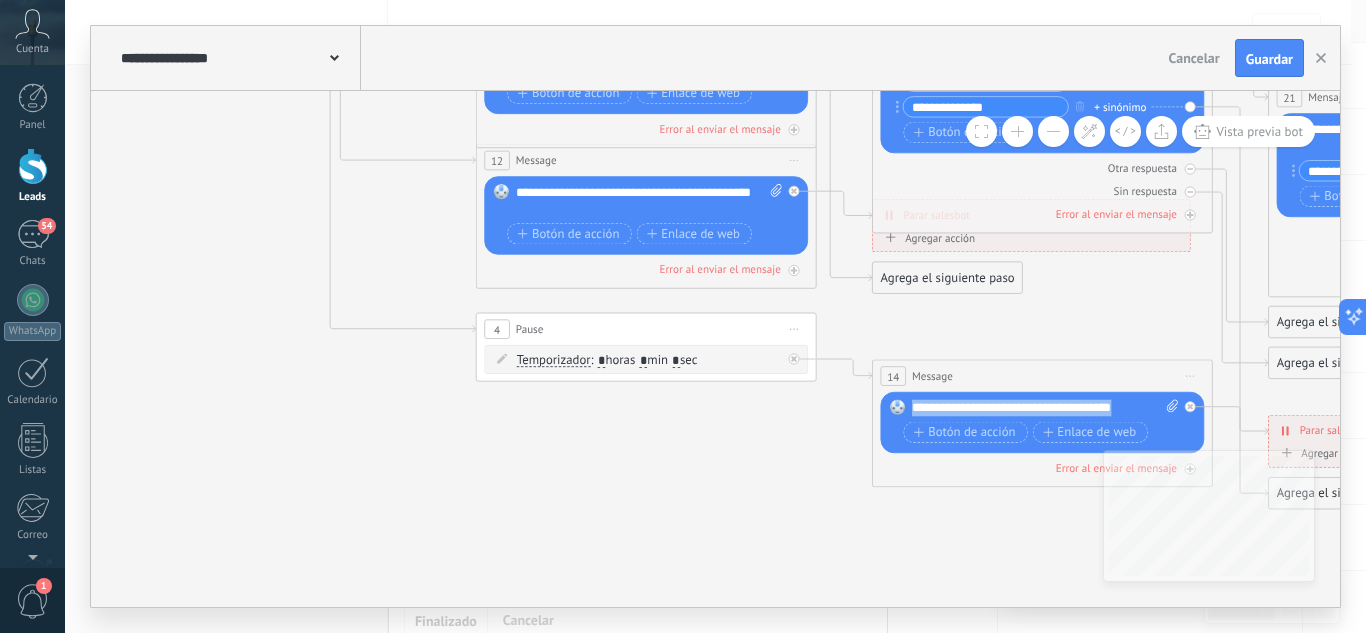 click on "Reemplazar
Quitar
Convertir a mensaje de voz
Arrastre la imagen aquí para adjuntarla.
Añadir imagen
Subir
Arrastrar y soltar
Archivo no encontrado
Escribe tu mensaje..." at bounding box center (1042, 422) 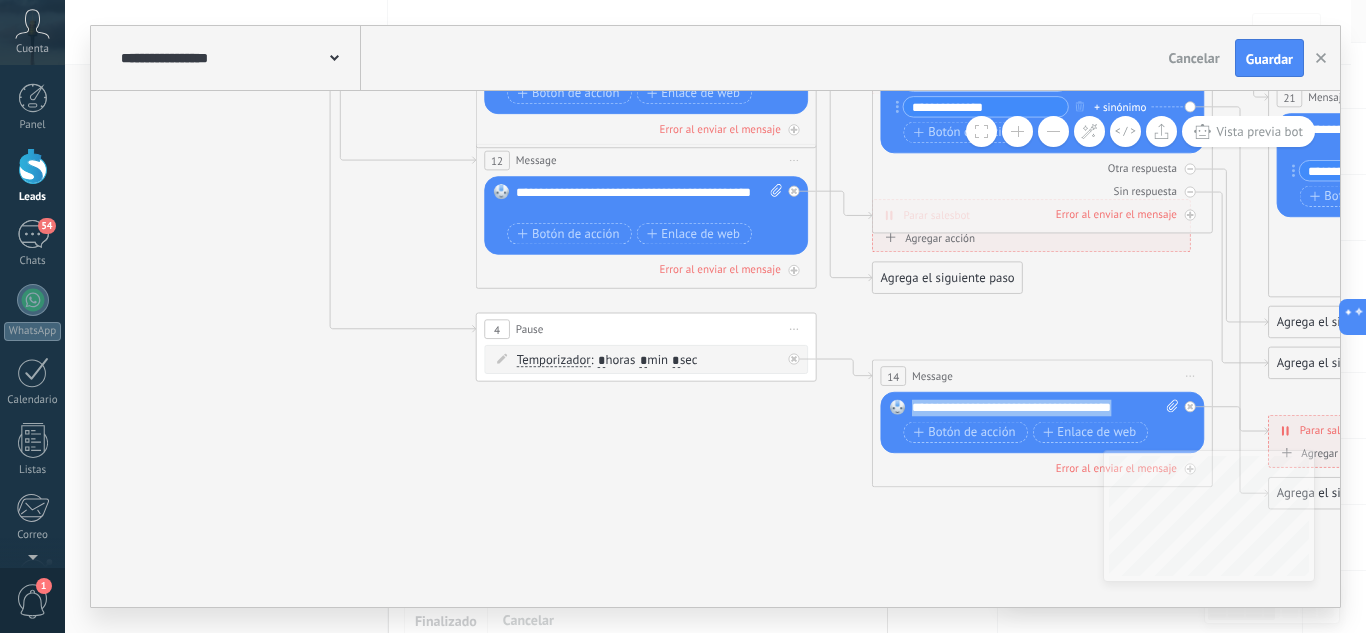 copy on "**********" 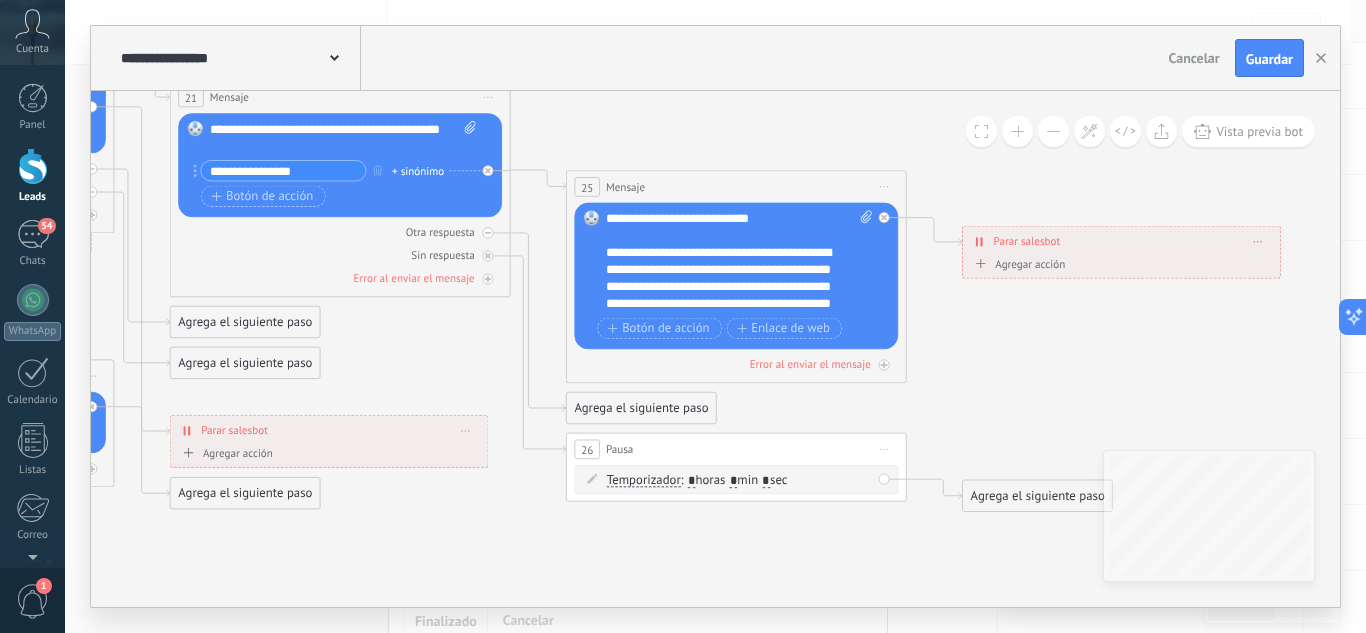 click on "Agrega el siguiente paso" at bounding box center [1038, 496] 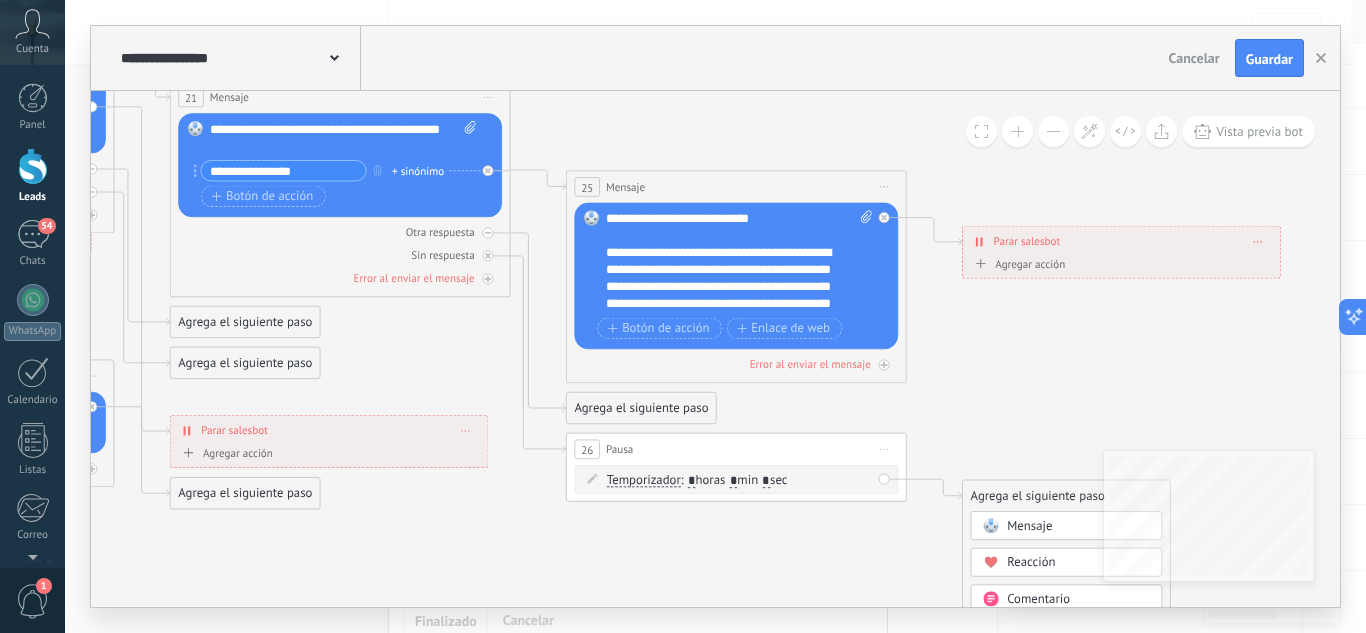 click on "Mensaje" at bounding box center (1067, 525) 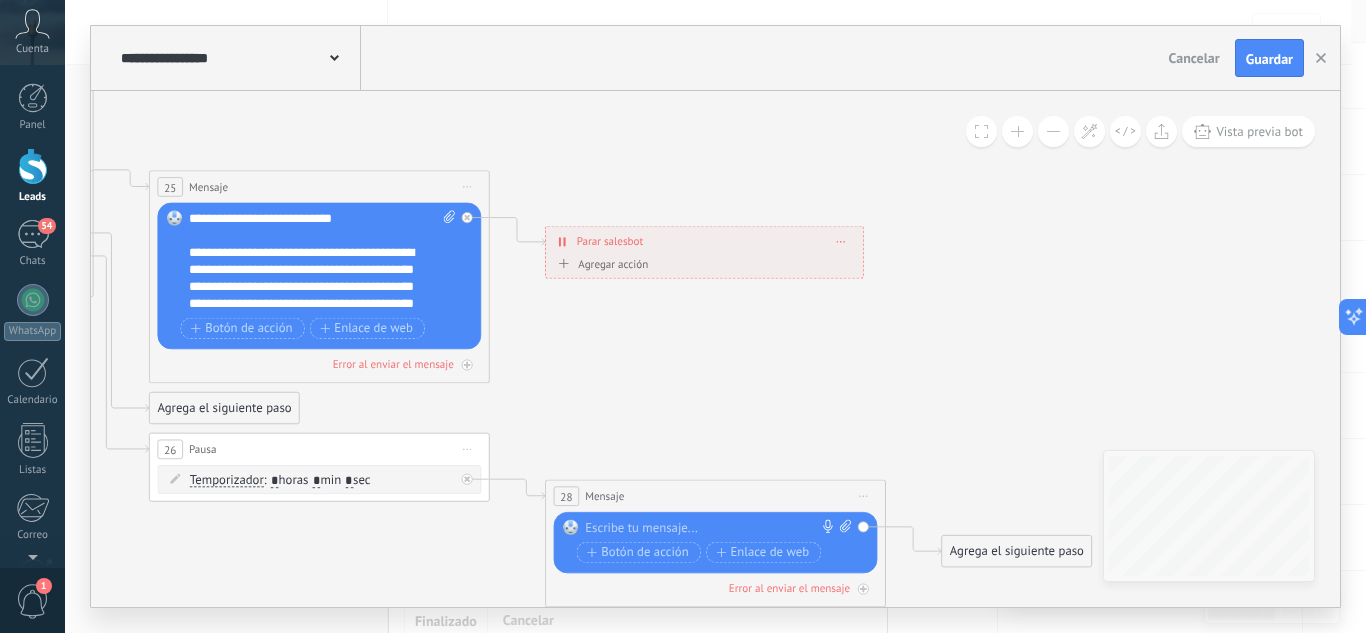 click on "Reemplazar
Quitar
Convertir a mensaje de voz
Arrastre la imagen aquí para adjuntarla.
Añadir imagen
Subir
Arrastrar y soltar
Archivo no encontrado
Escribe tu mensaje..." at bounding box center (716, 542) 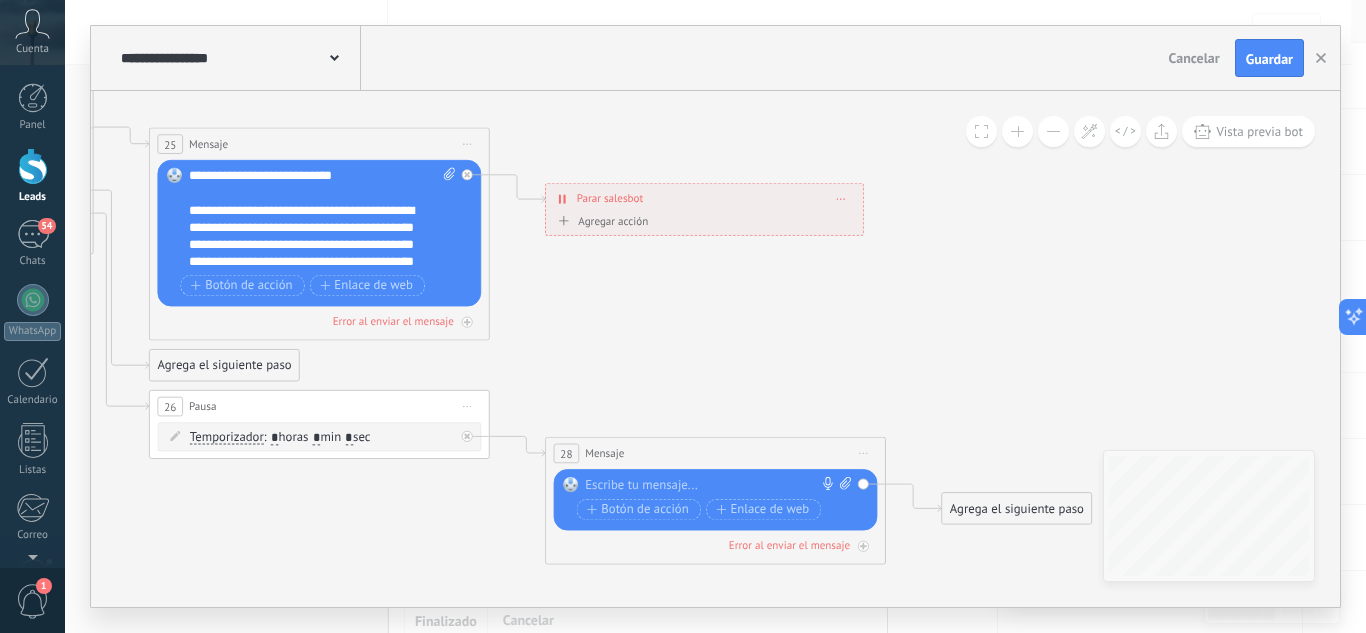 click at bounding box center (711, 485) 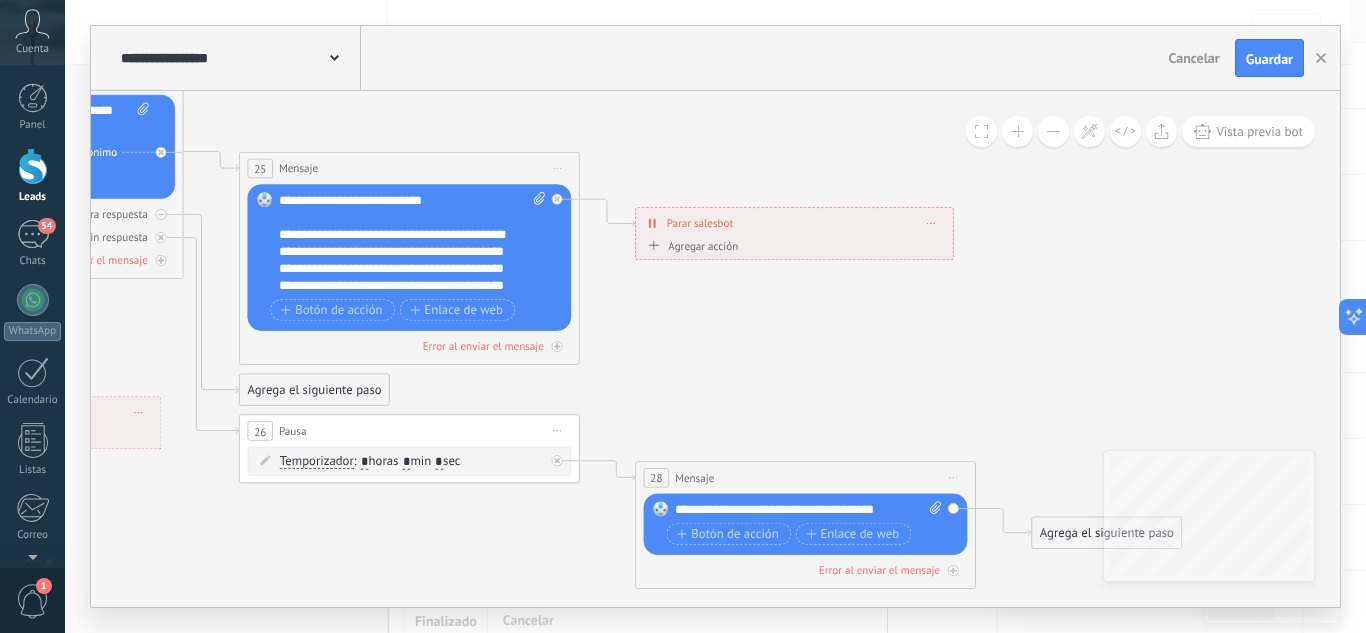 click on "Reemplazar
Quitar
Convertir a mensaje de voz
Arrastre la imagen aquí para adjuntarla.
Añadir imagen
Subir
Arrastrar y soltar
Archivo no encontrado
Escribe tu mensaje..." at bounding box center (806, 524) 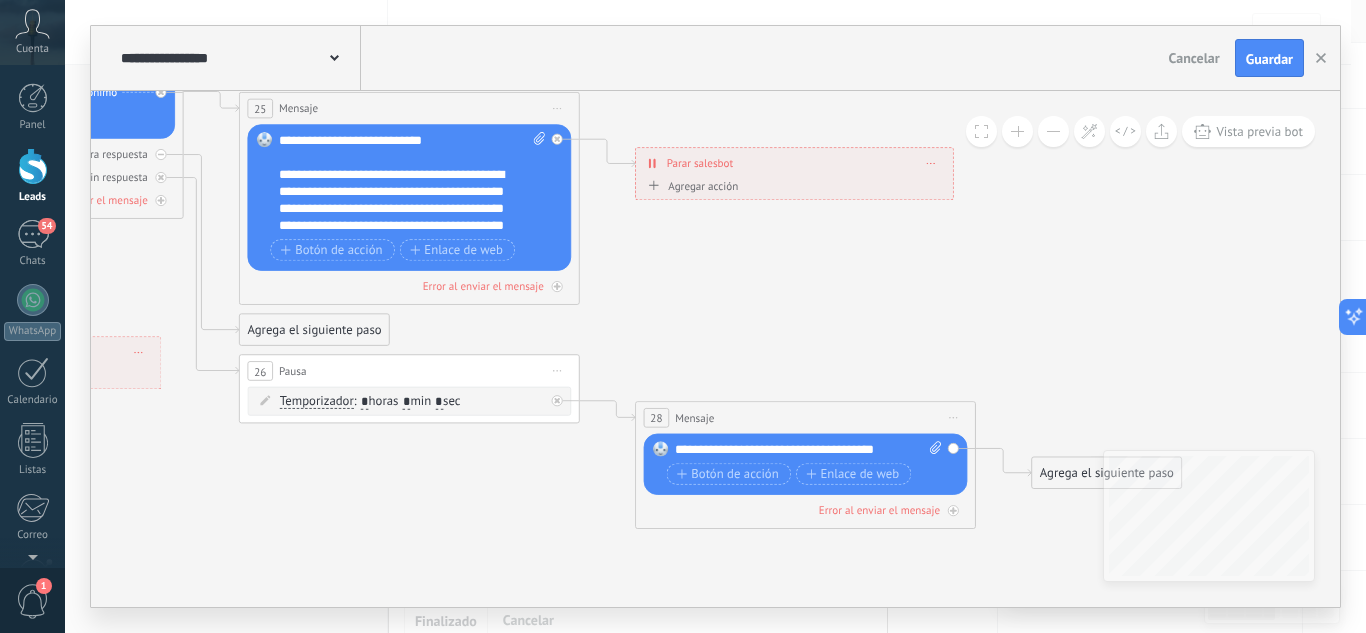 click on "Agrega el siguiente paso" at bounding box center [1107, 473] 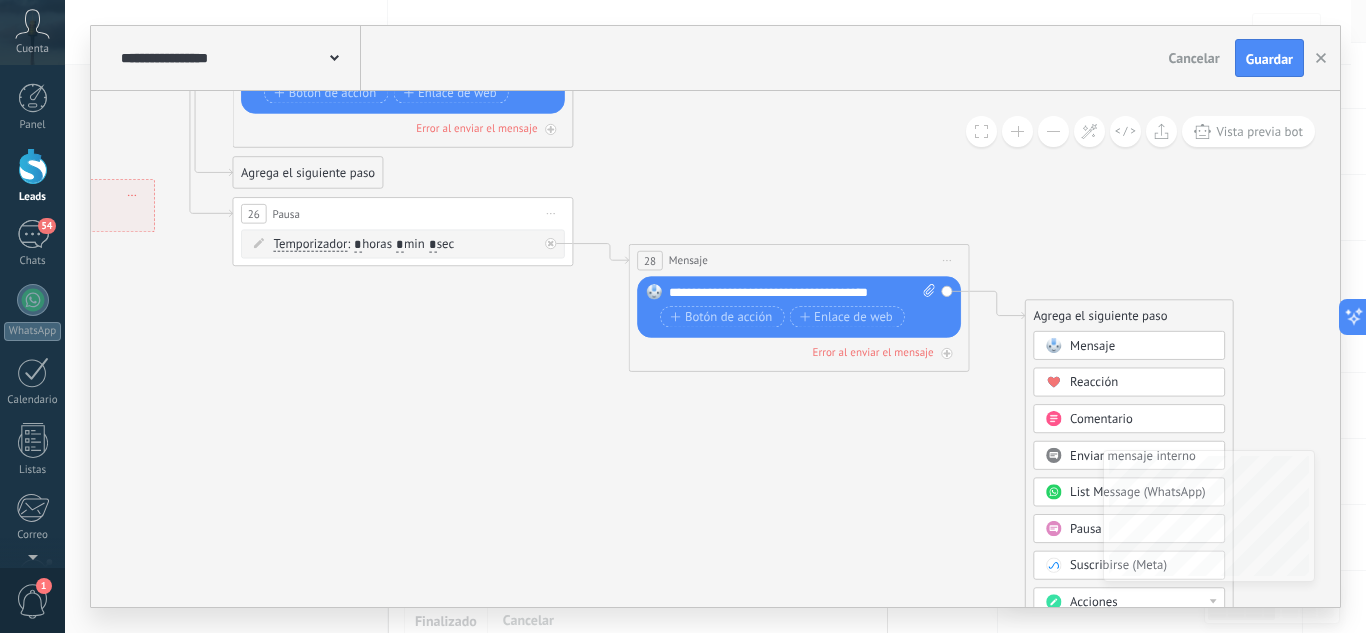 click on "Reemplazar
Quitar
Convertir a mensaje de voz
Arrastre la imagen aquí para adjuntarla.
Añadir imagen
Subir
Arrastrar y soltar
Archivo no encontrado
Escribe tu mensaje..." at bounding box center [799, 306] 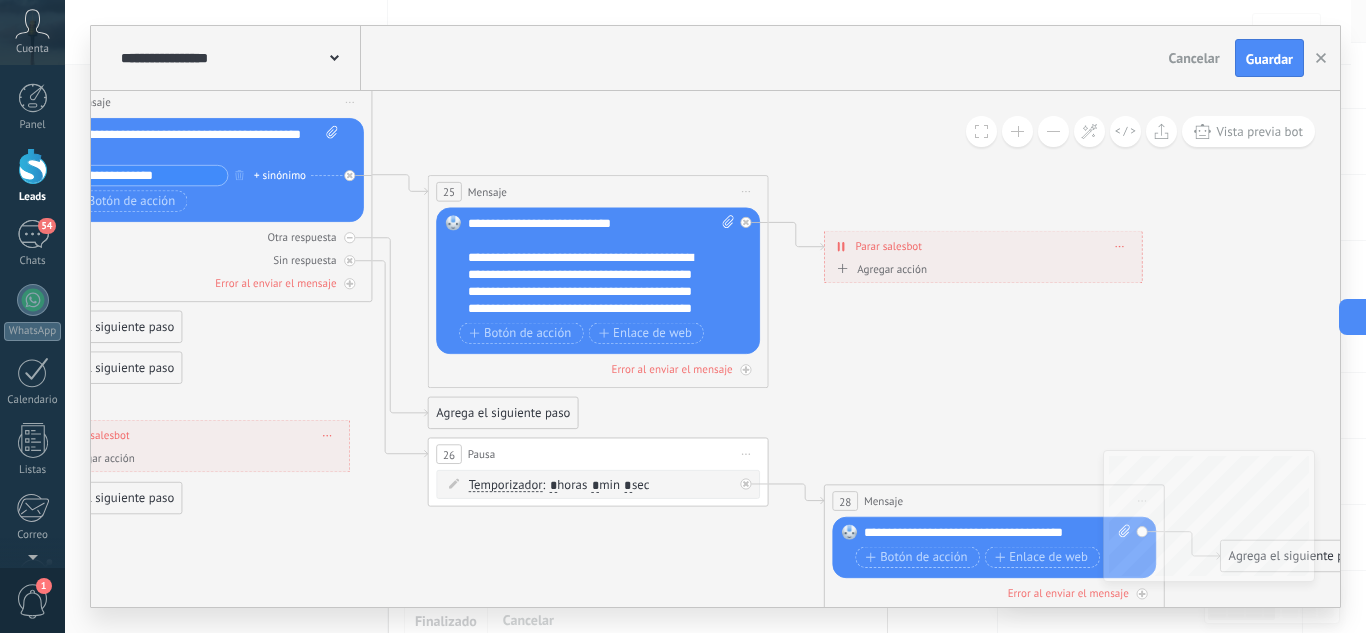 drag, startPoint x: 753, startPoint y: 529, endPoint x: 317, endPoint y: 575, distance: 438.4199 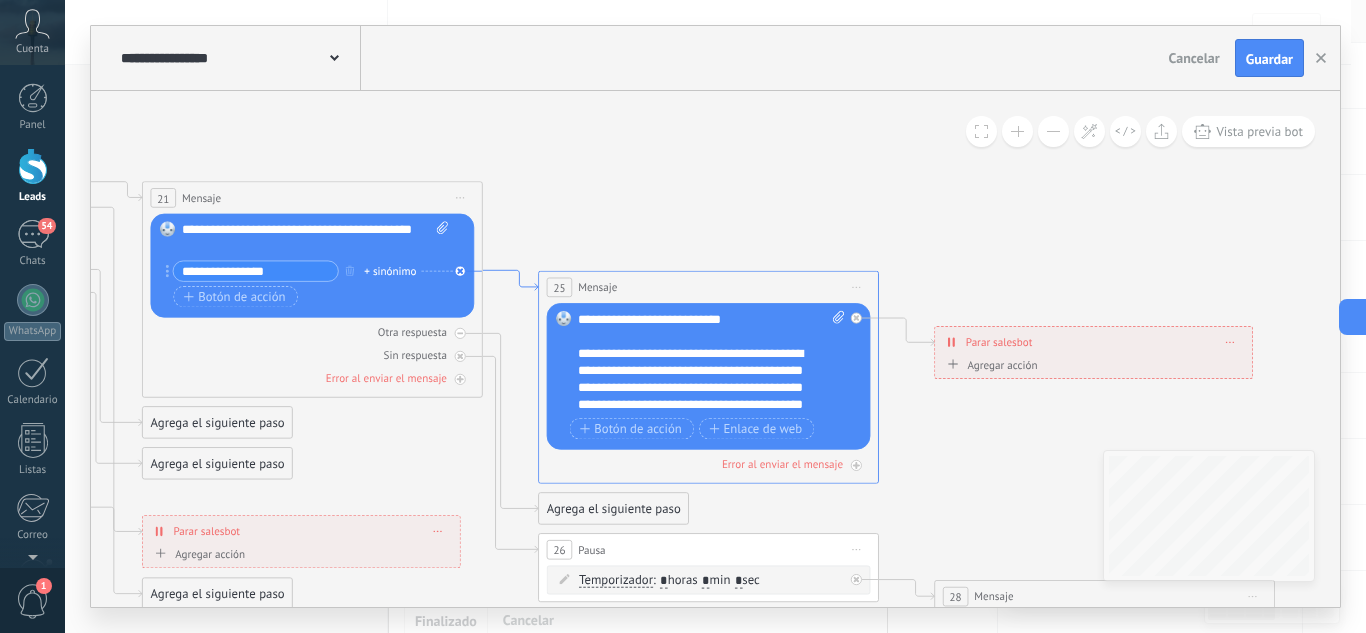 click 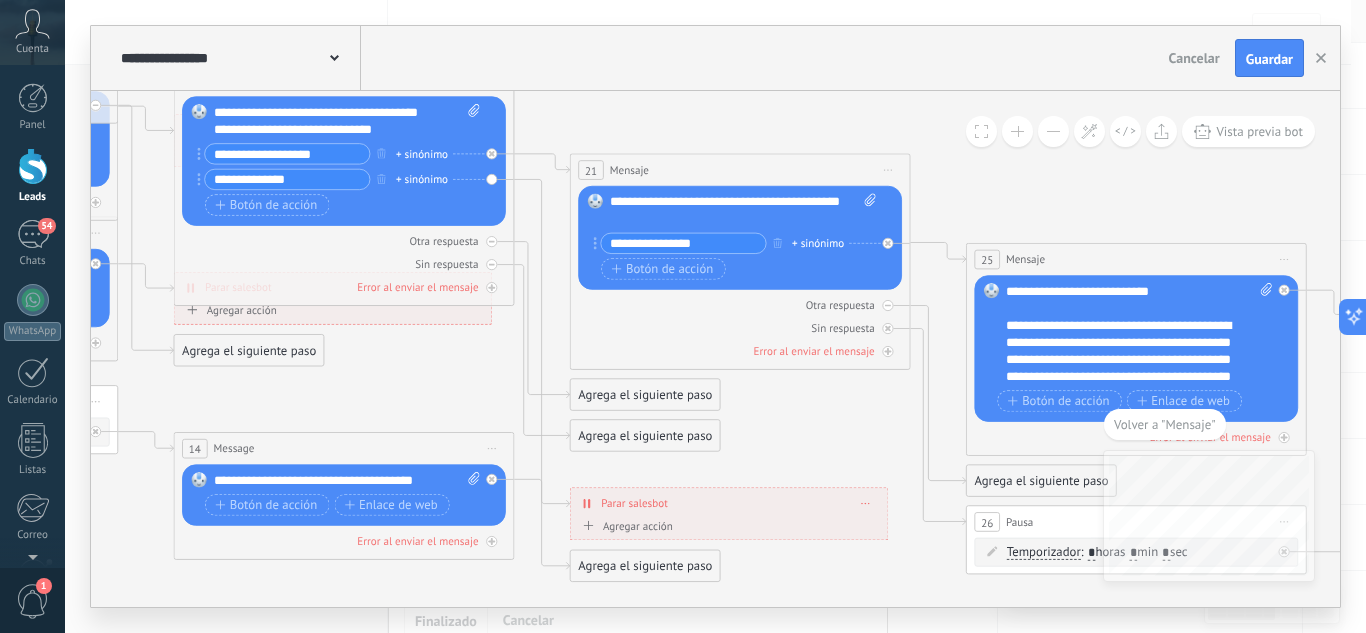 click on "Agrega el siguiente paso" at bounding box center (646, 566) 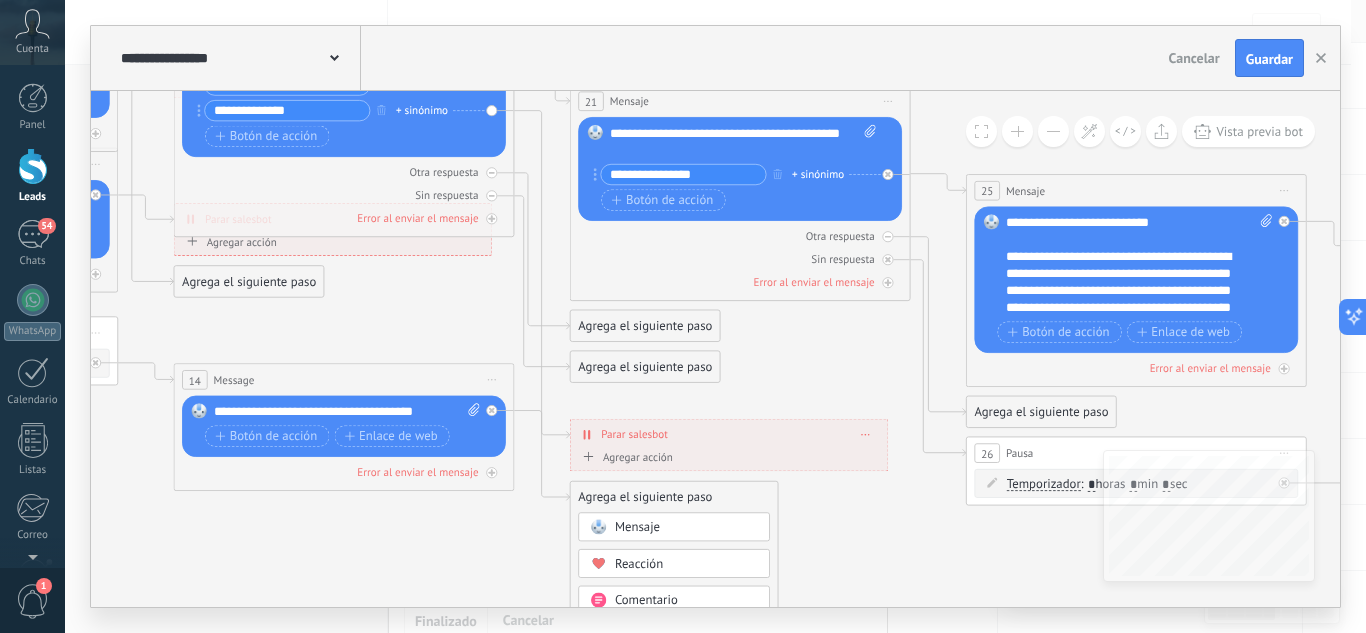 click on "Mensaje" at bounding box center (637, 527) 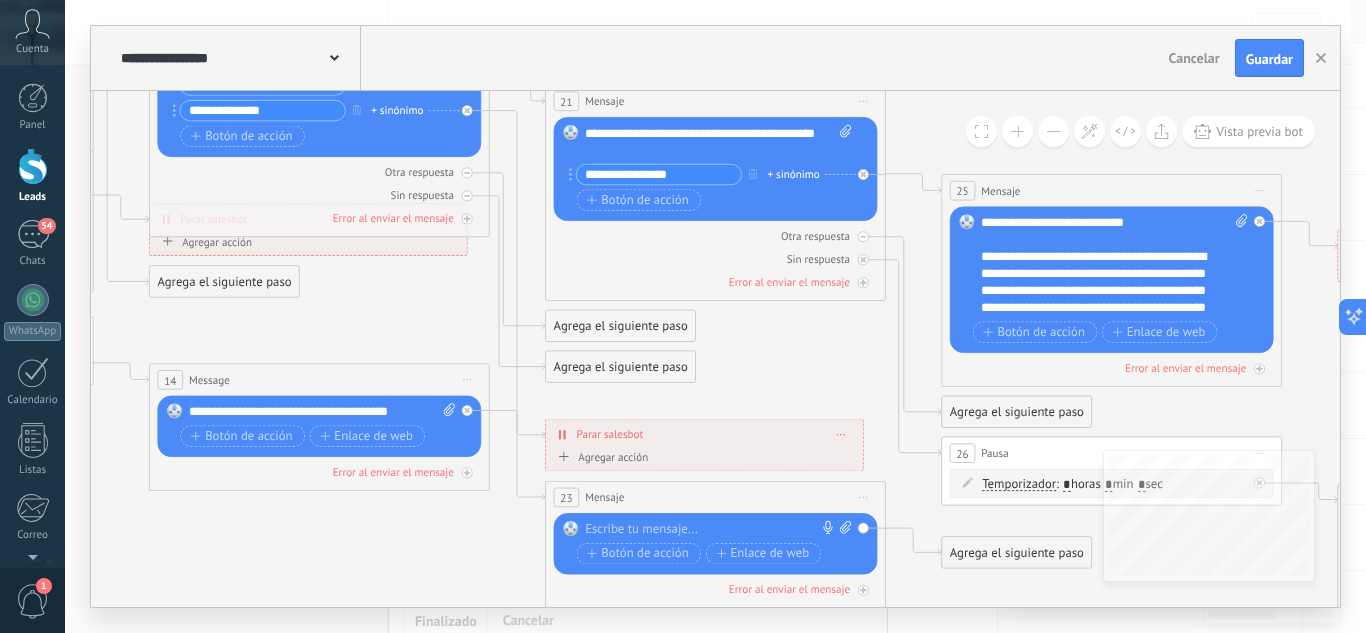 click at bounding box center [711, 529] 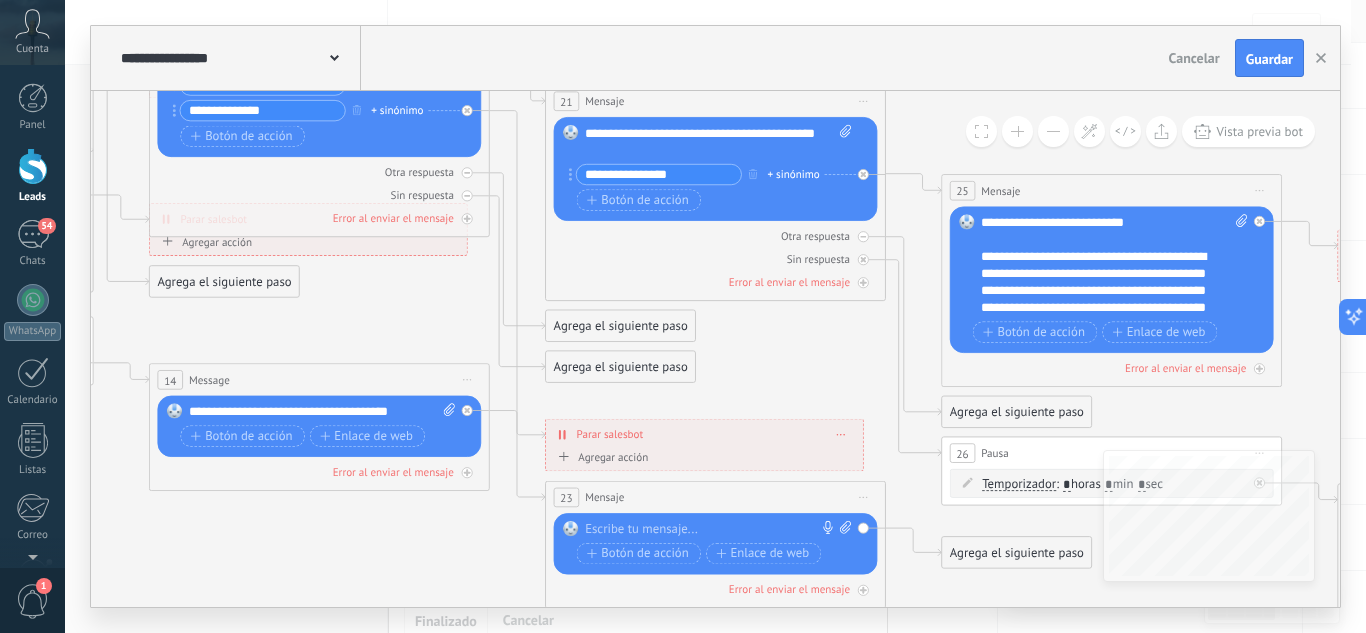 click on "Reemplazar
Quitar
Convertir a mensaje de voz
Arrastre la imagen aquí para adjuntarla.
Añadir imagen
Subir
Arrastrar y soltar
Archivo no encontrado
Escribe tu mensaje..." at bounding box center (716, 543) 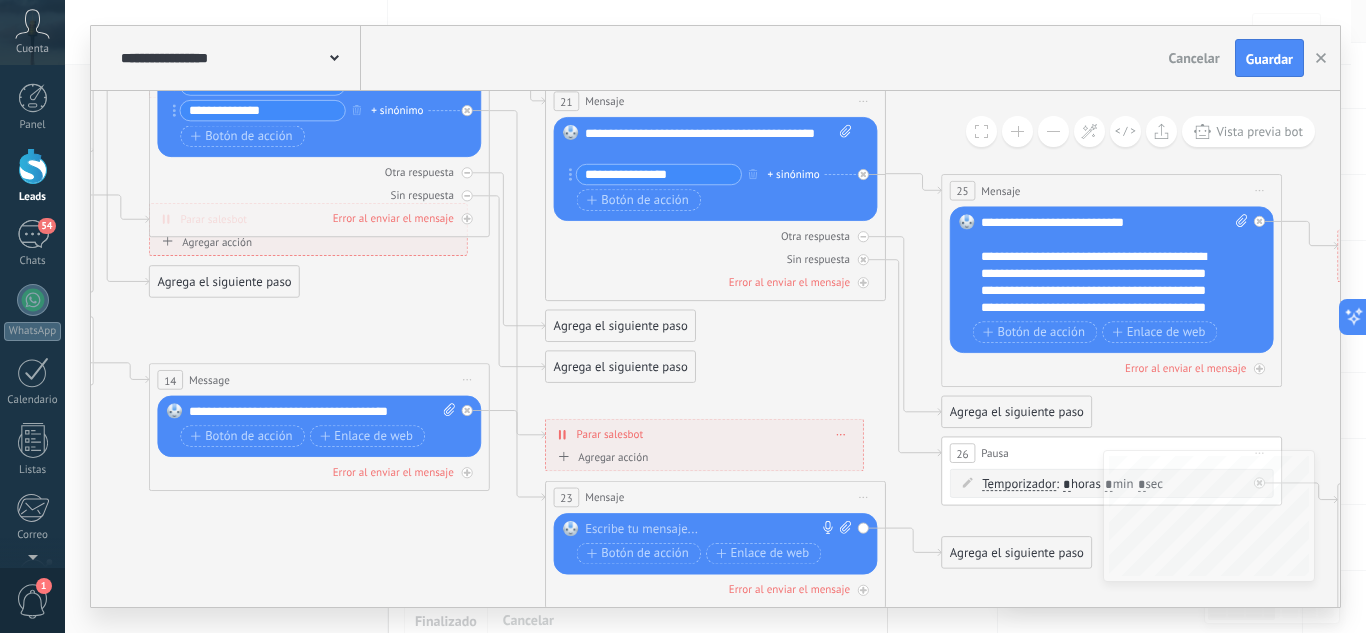 click at bounding box center (711, 529) 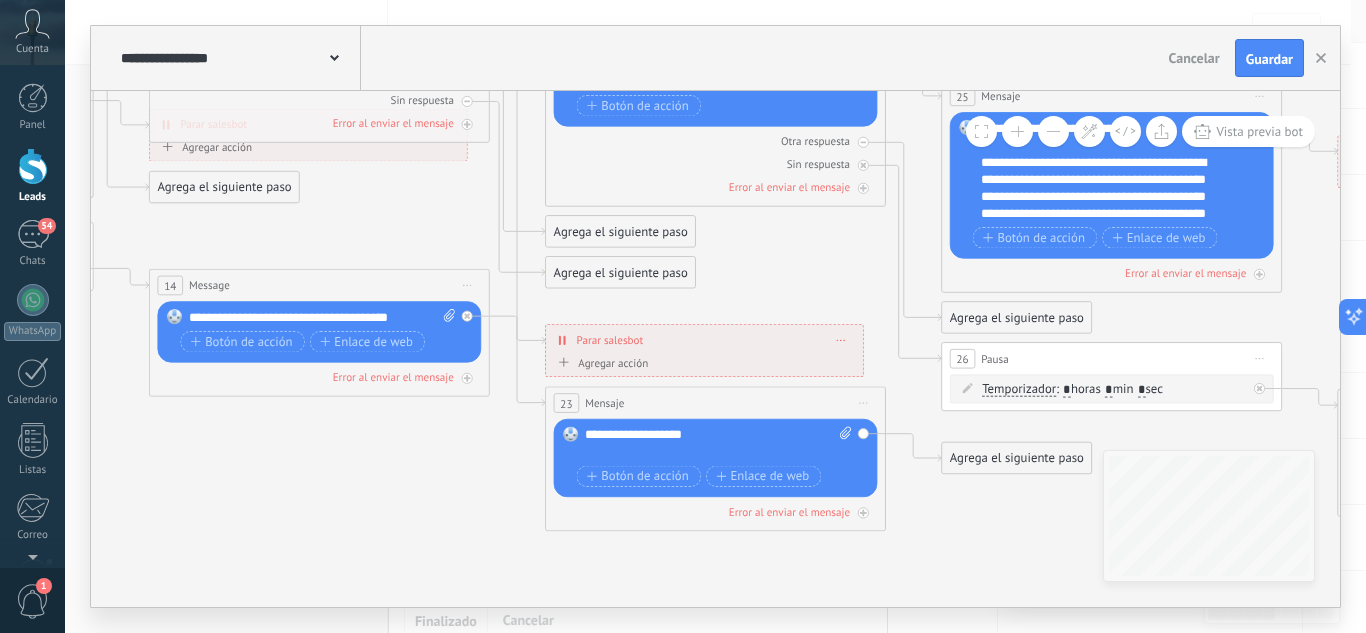 click on "Agrega el siguiente paso" at bounding box center (1017, 458) 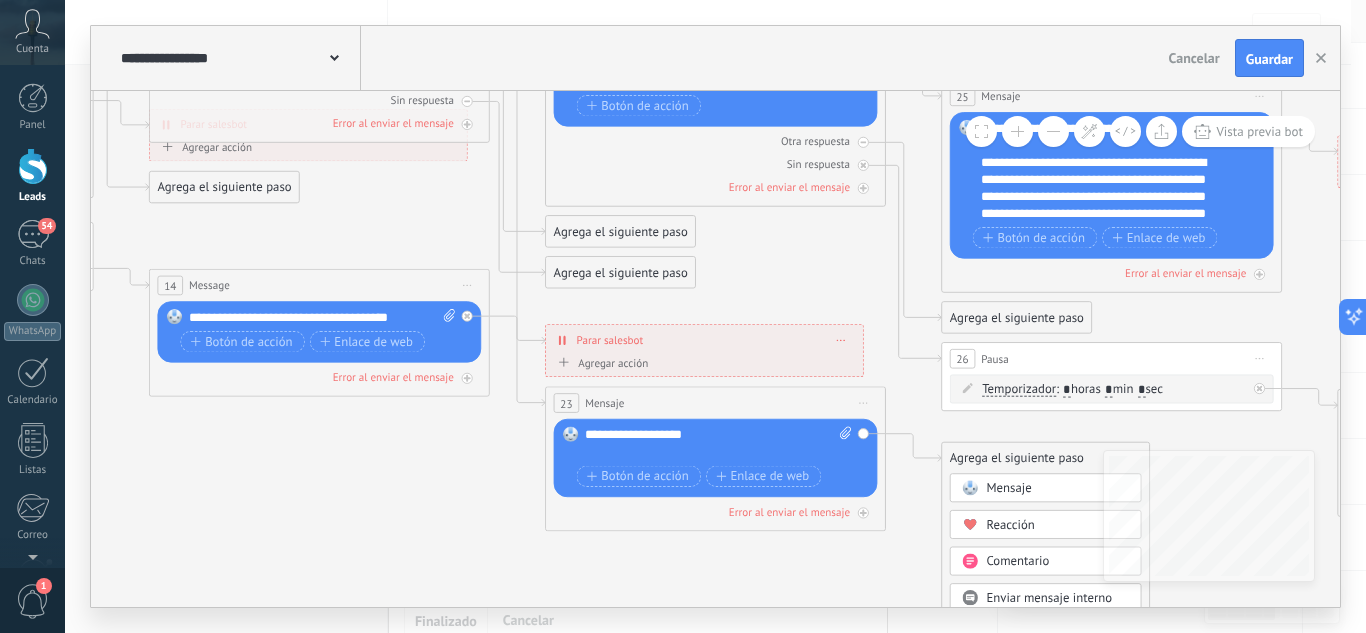 click on "Mensaje" at bounding box center [1057, 488] 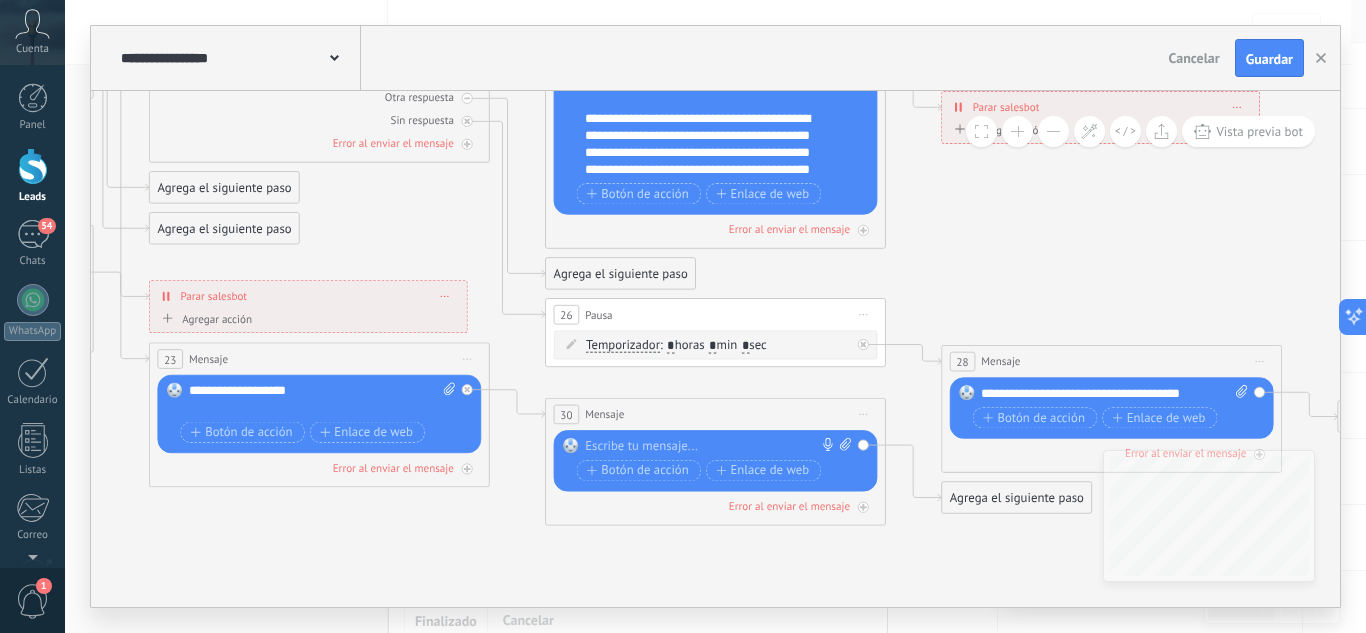 click at bounding box center (711, 446) 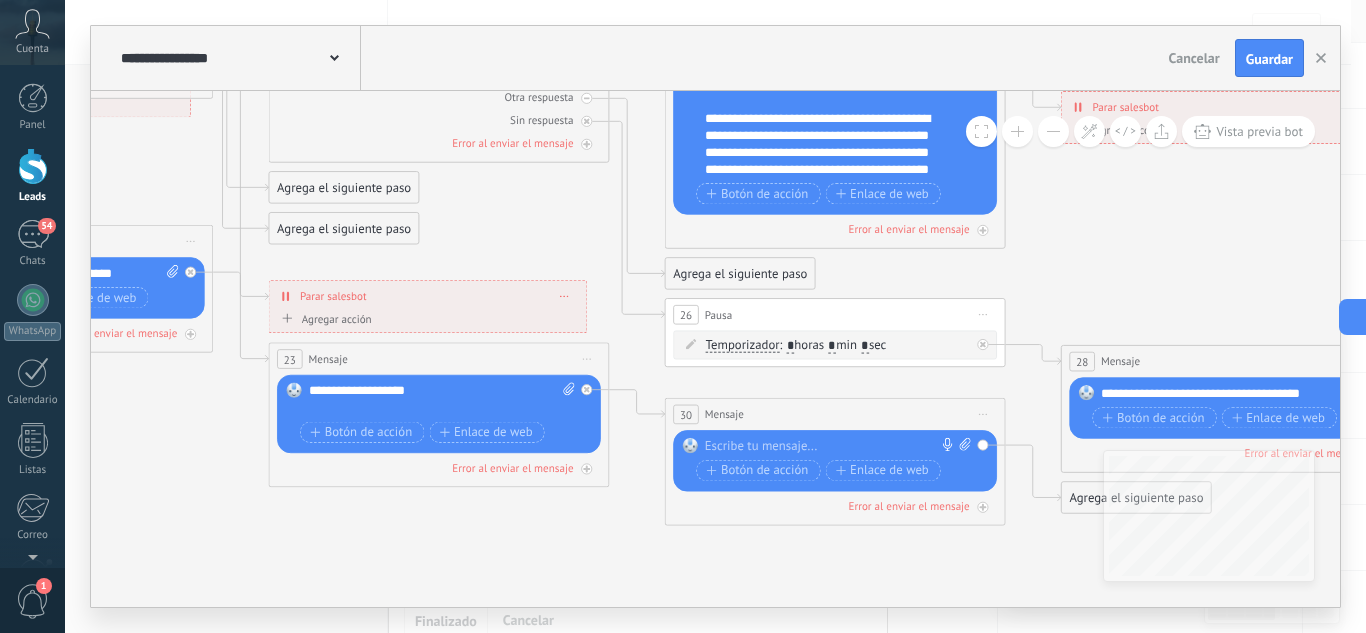 click on "**********" at bounding box center (442, 399) 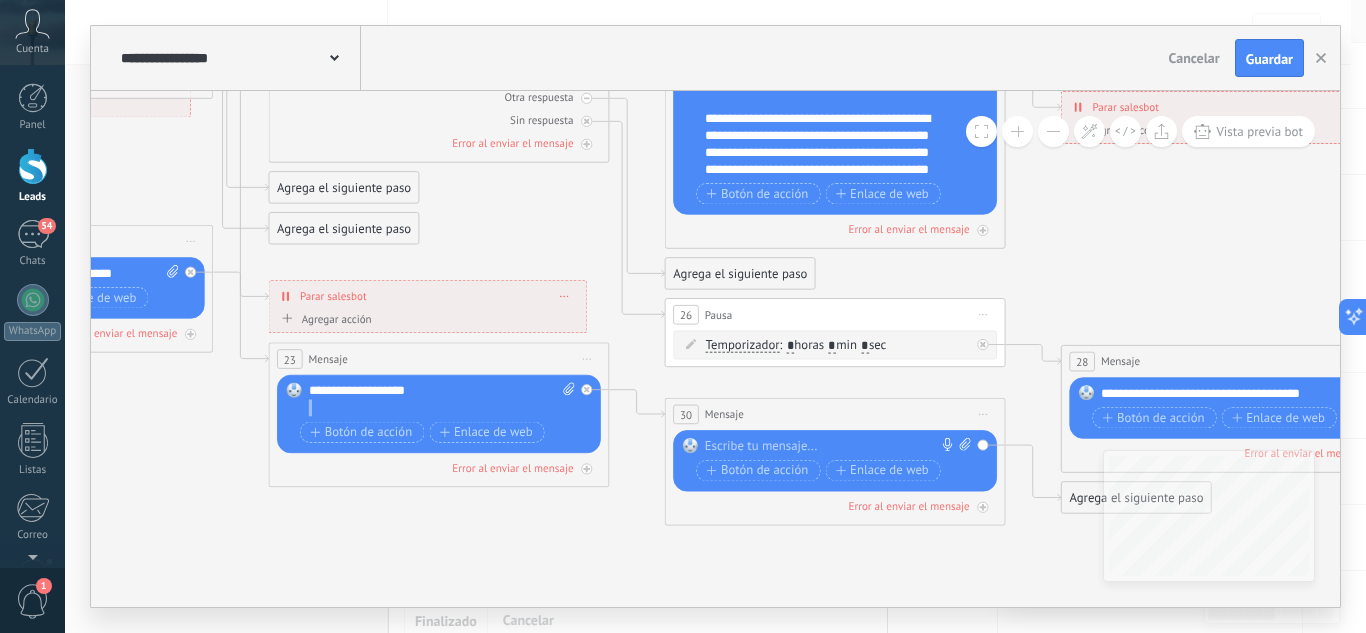 click on "**********" at bounding box center (442, 399) 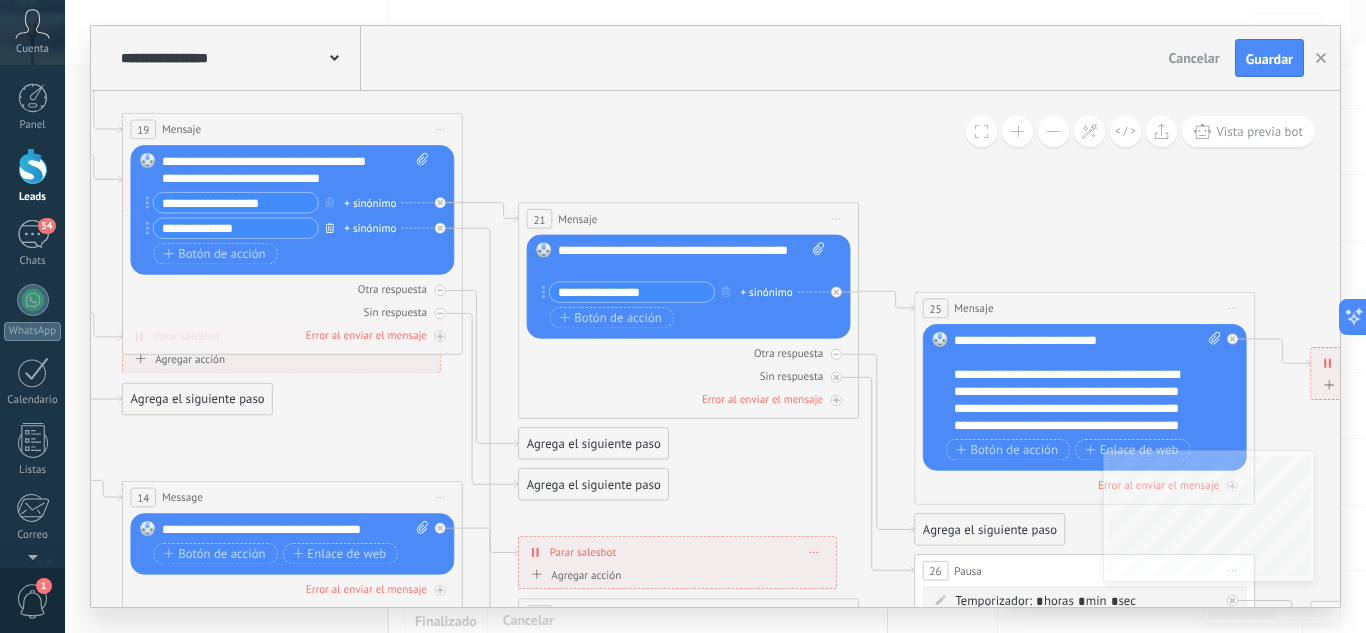 click 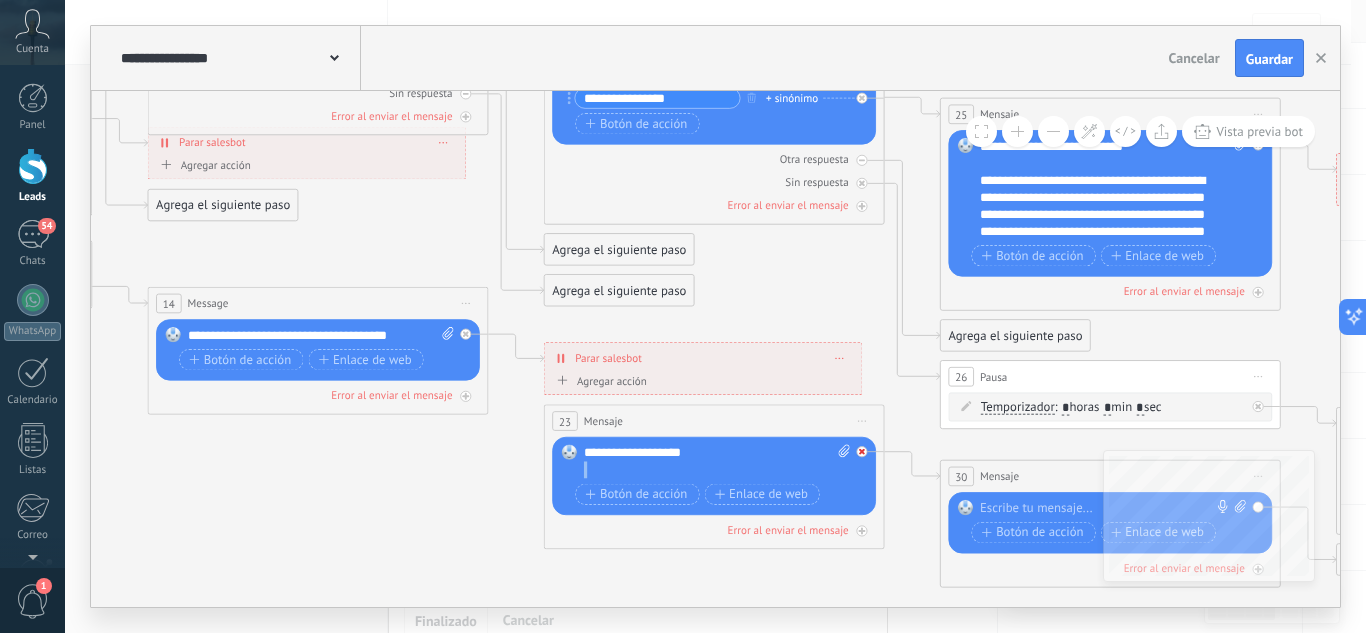 click 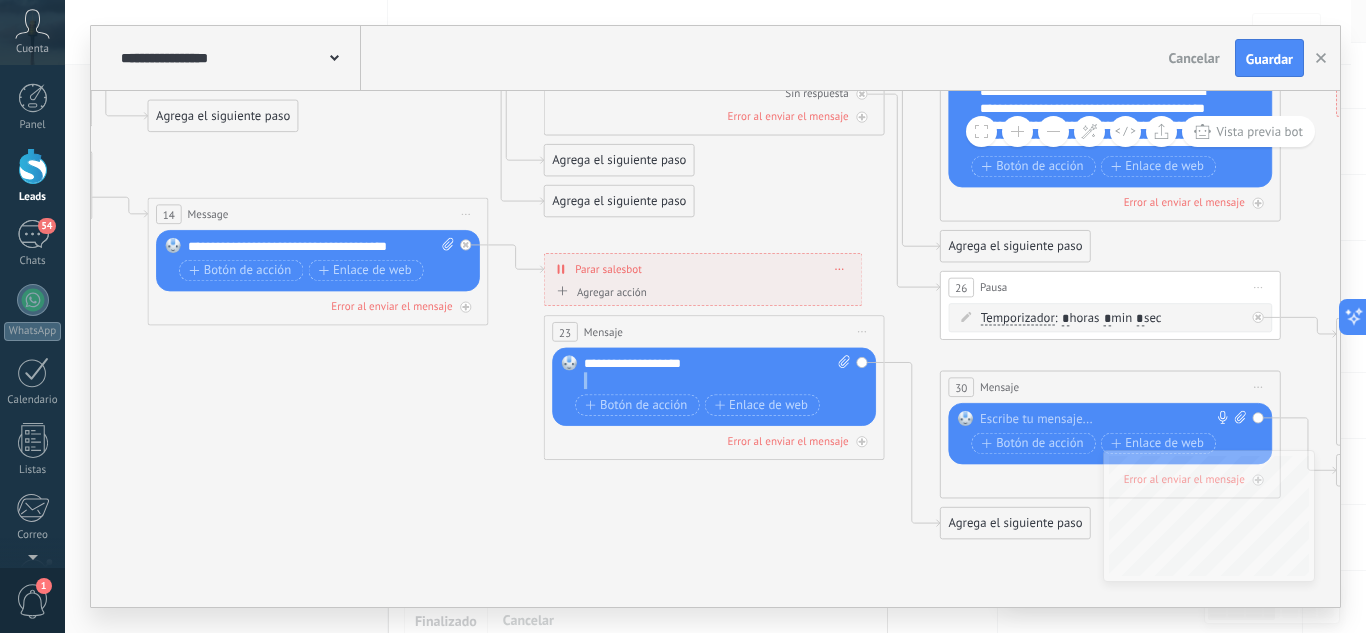 drag, startPoint x: 620, startPoint y: 343, endPoint x: 520, endPoint y: 532, distance: 213.82469 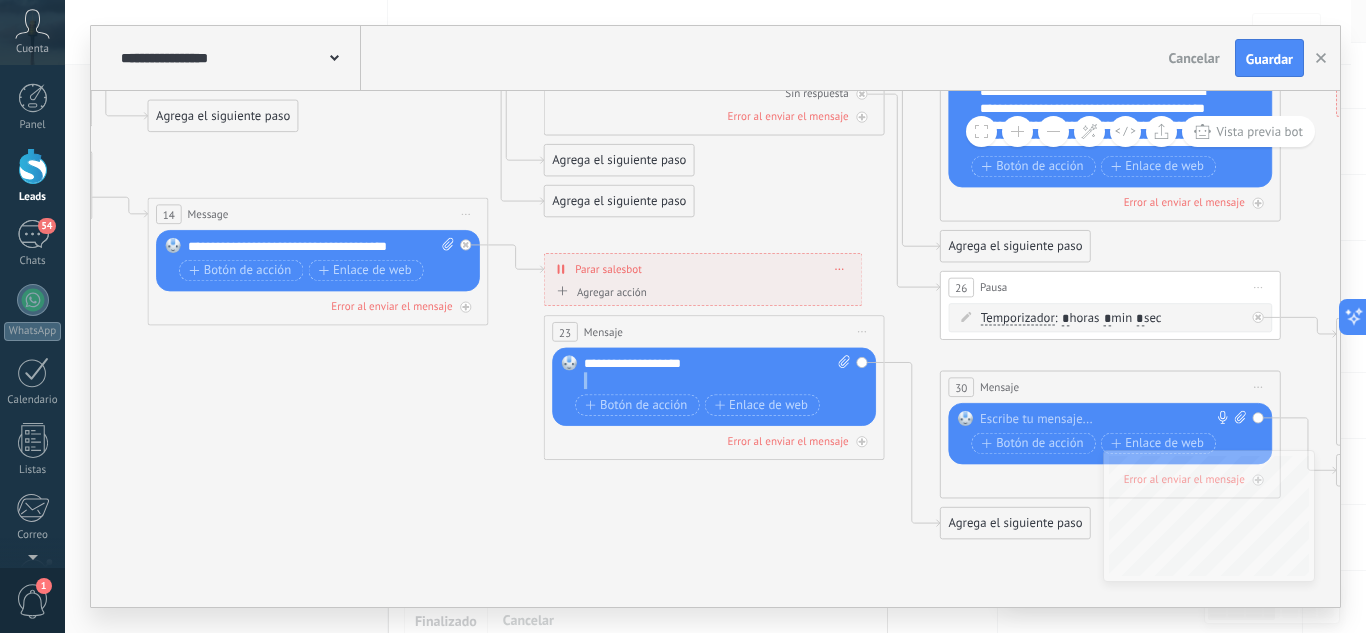 click 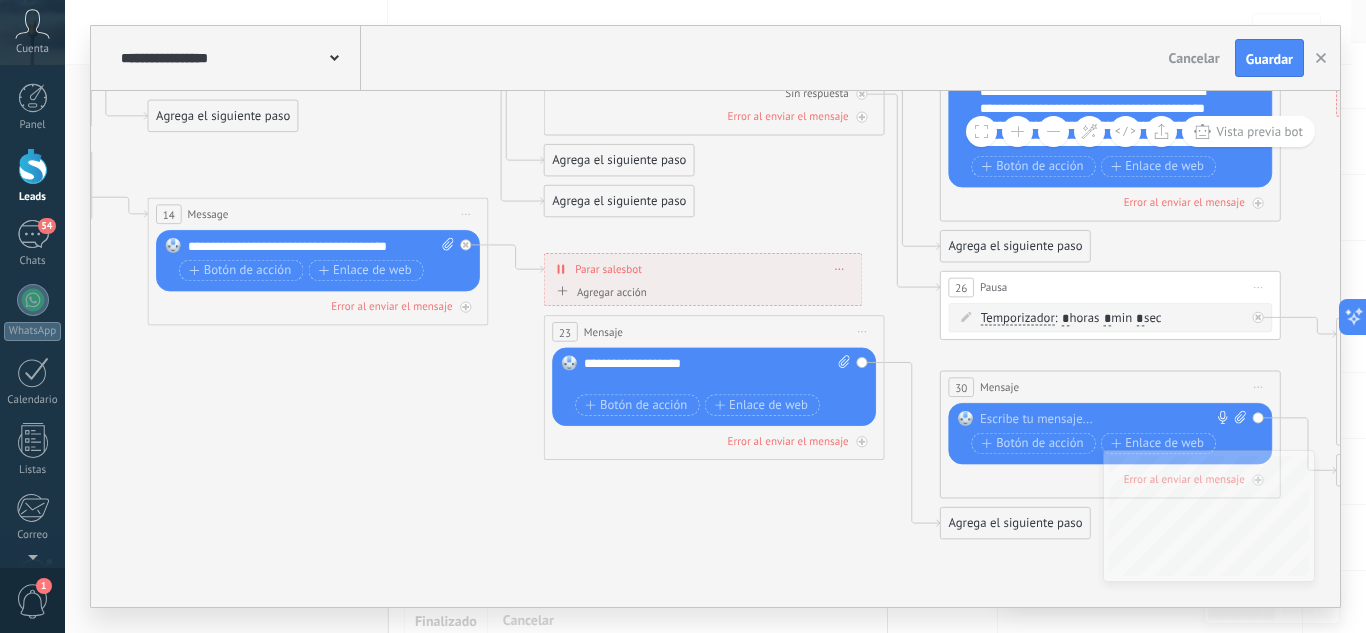 click on "Iniciar vista previa aquí
Cambiar nombre
Duplicar
Borrar" at bounding box center [862, 331] 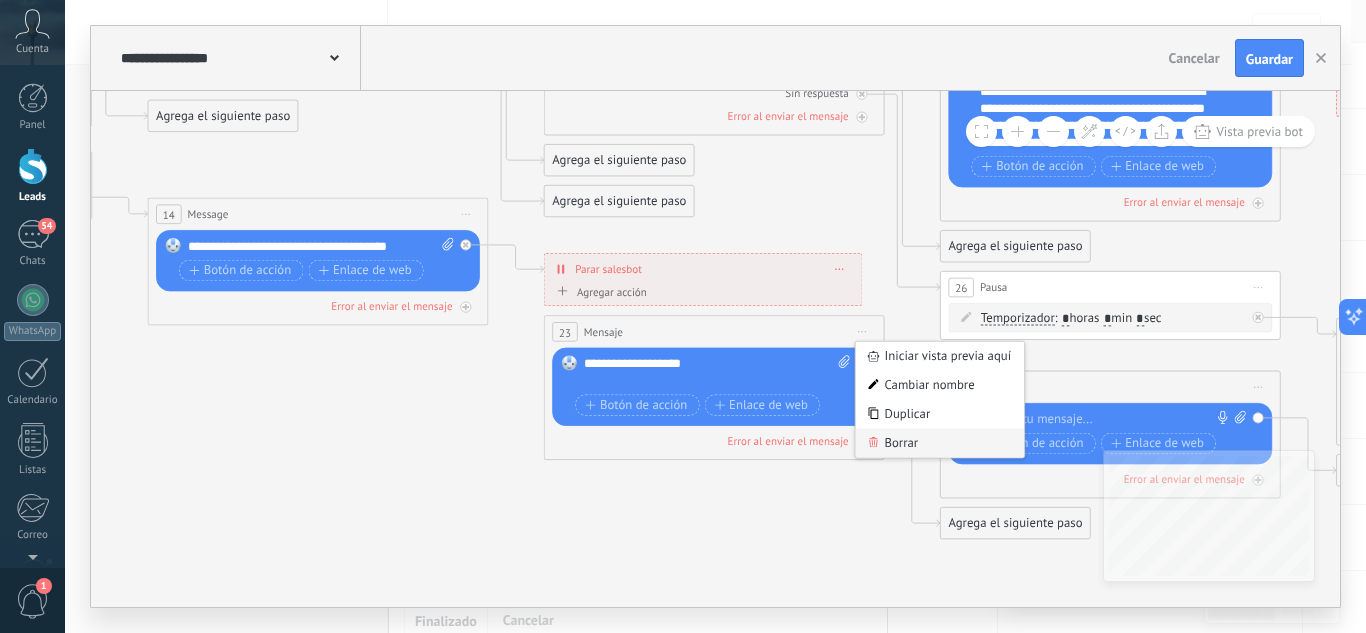 click on "Borrar" at bounding box center (940, 443) 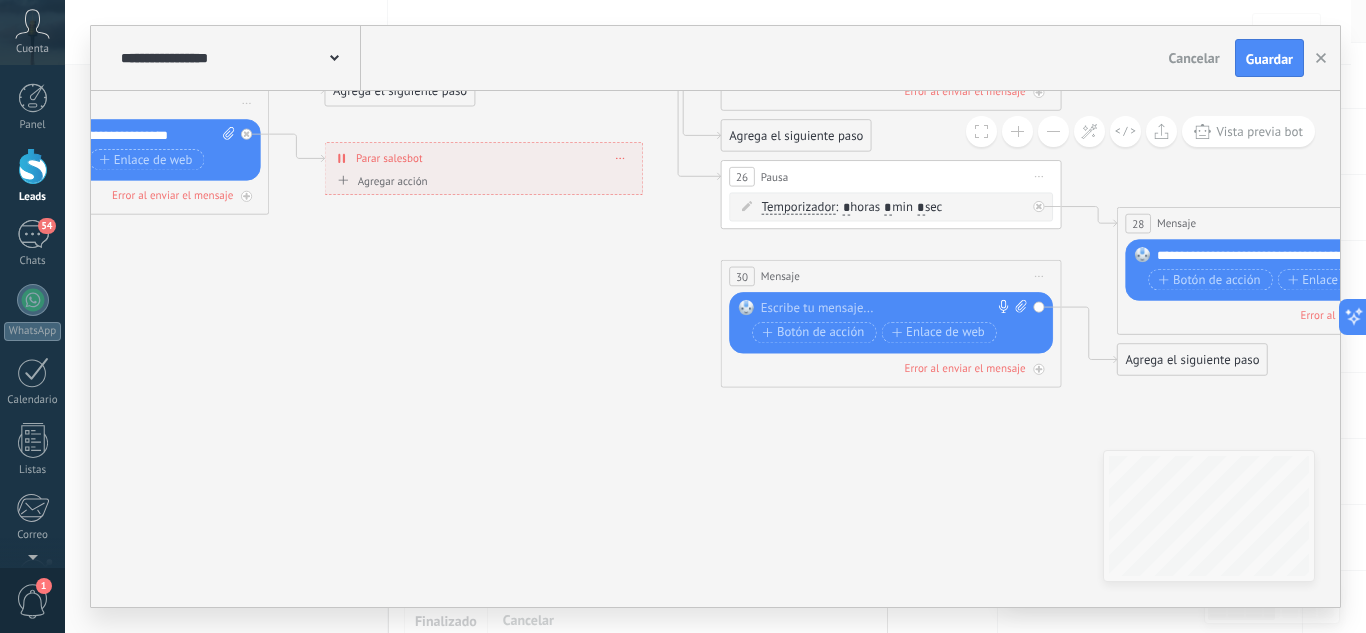 click 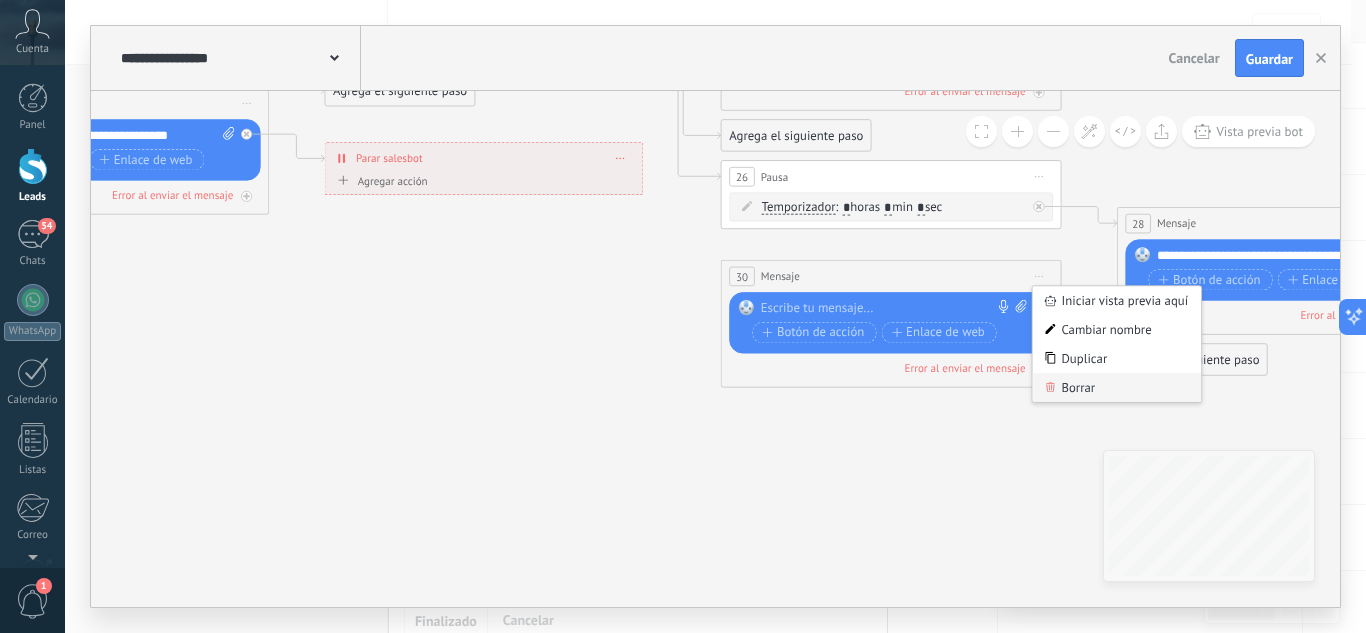 click on "Borrar" at bounding box center (1117, 387) 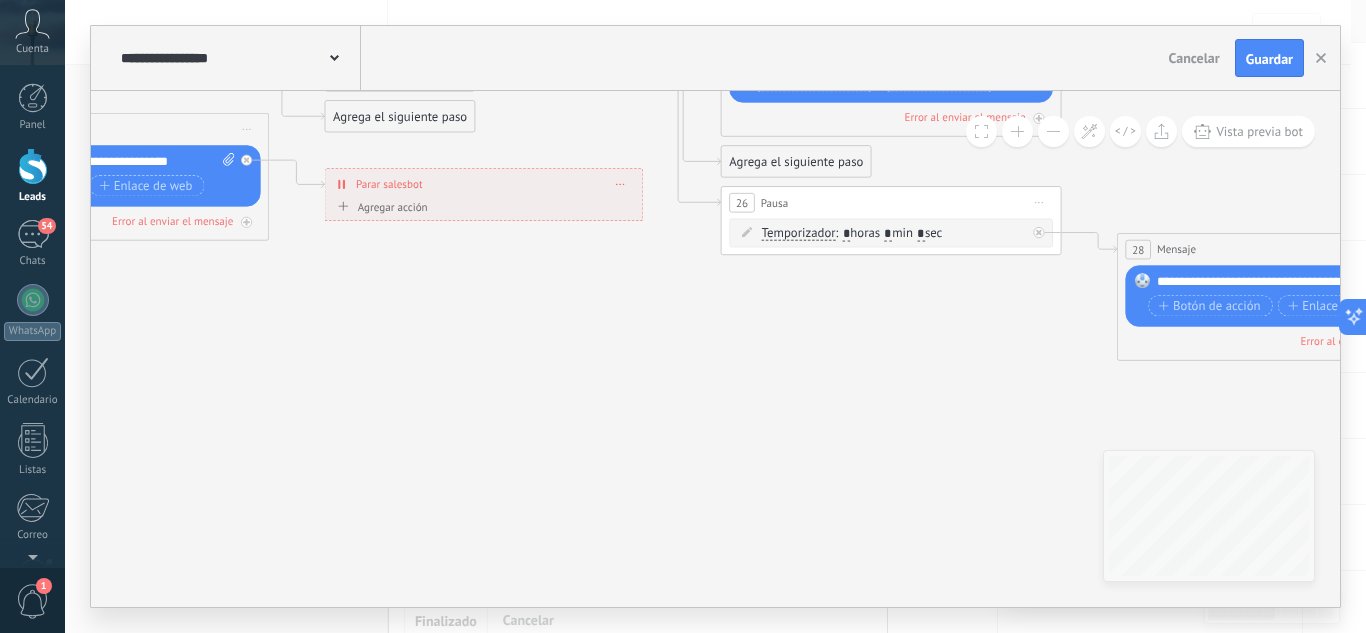 drag, startPoint x: 778, startPoint y: 373, endPoint x: 671, endPoint y: 377, distance: 107.07474 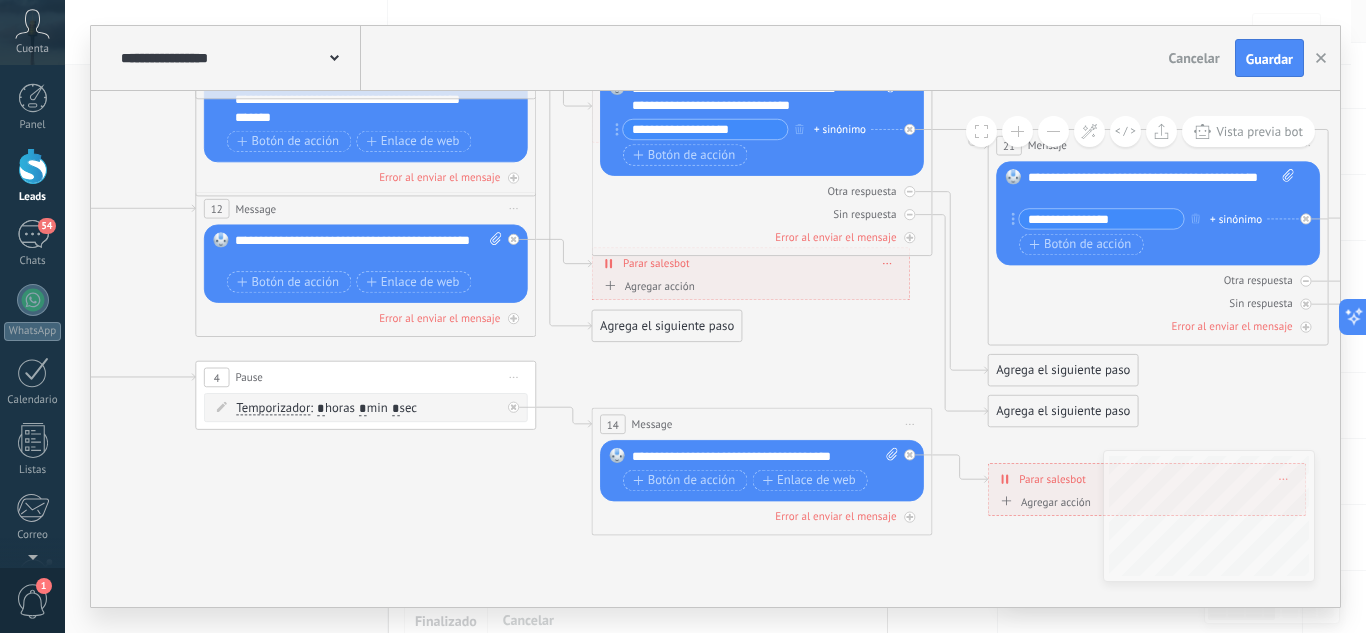 scroll, scrollTop: 101, scrollLeft: 0, axis: vertical 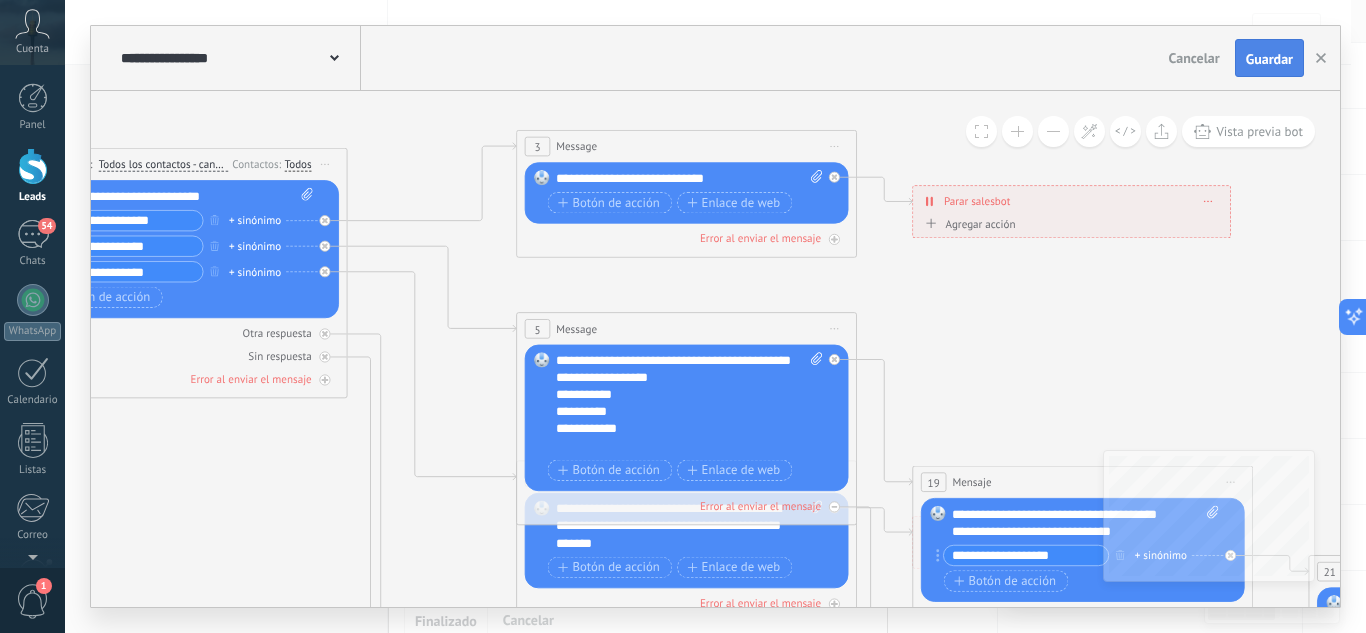 click on "Guardar" at bounding box center (1269, 59) 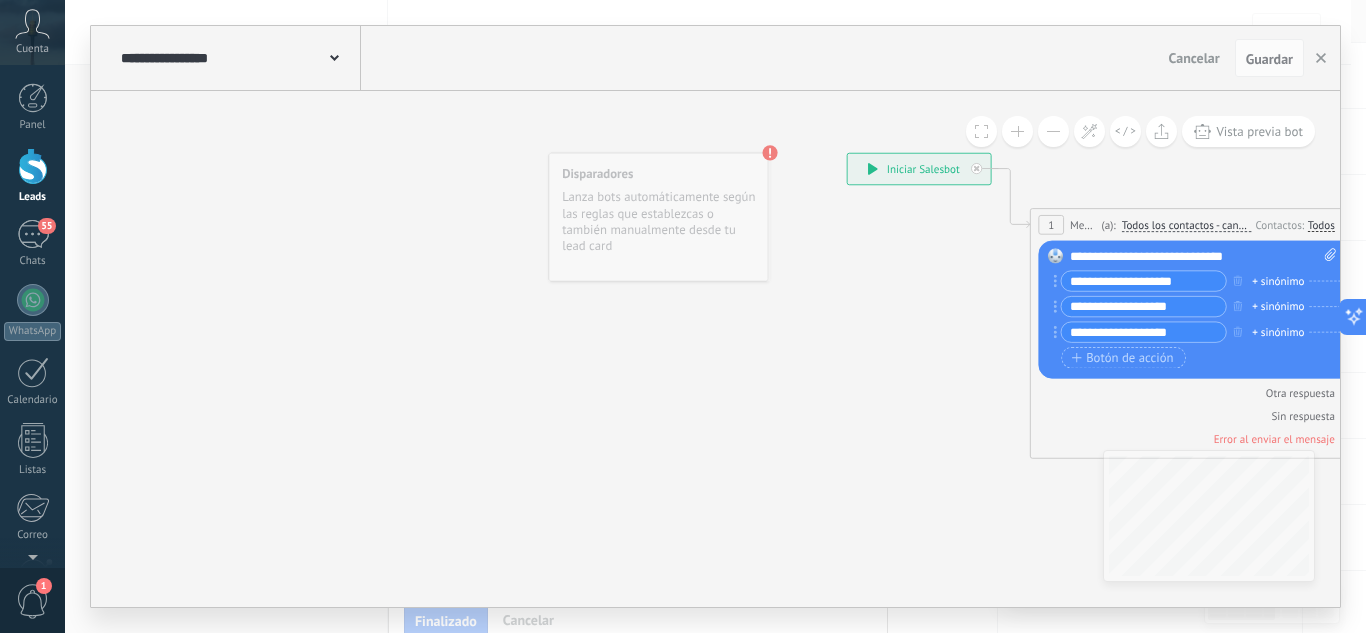 click on "**********" at bounding box center (919, 169) 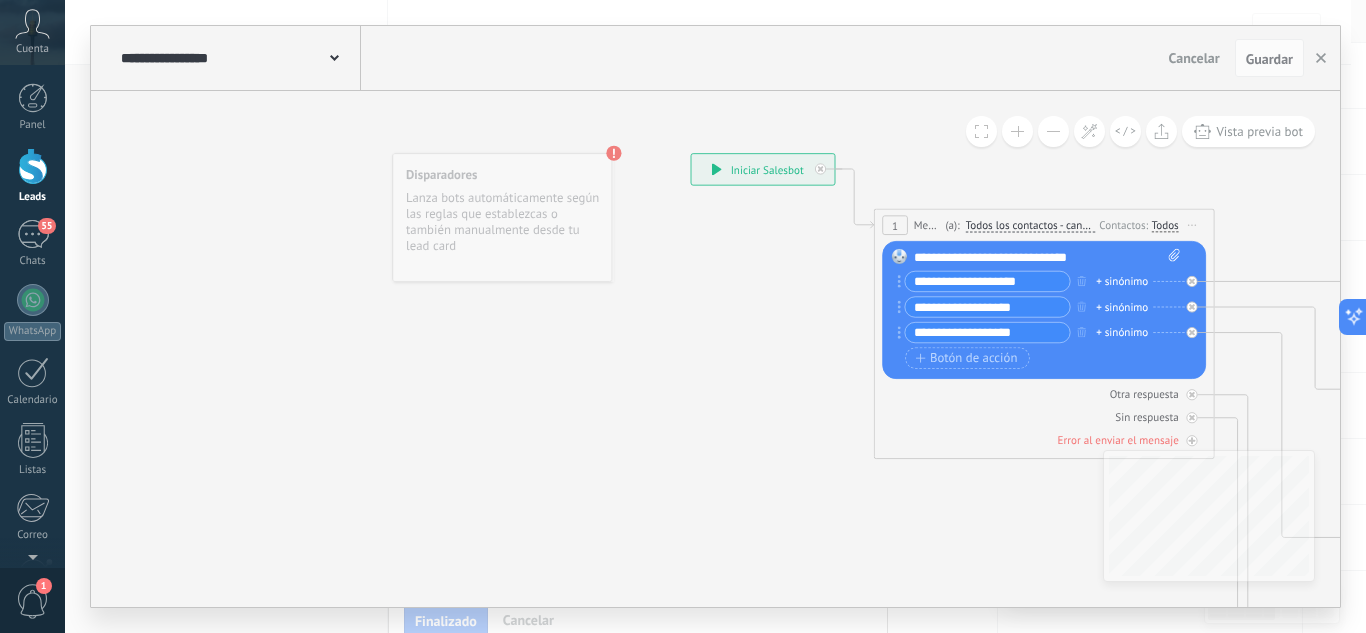 click 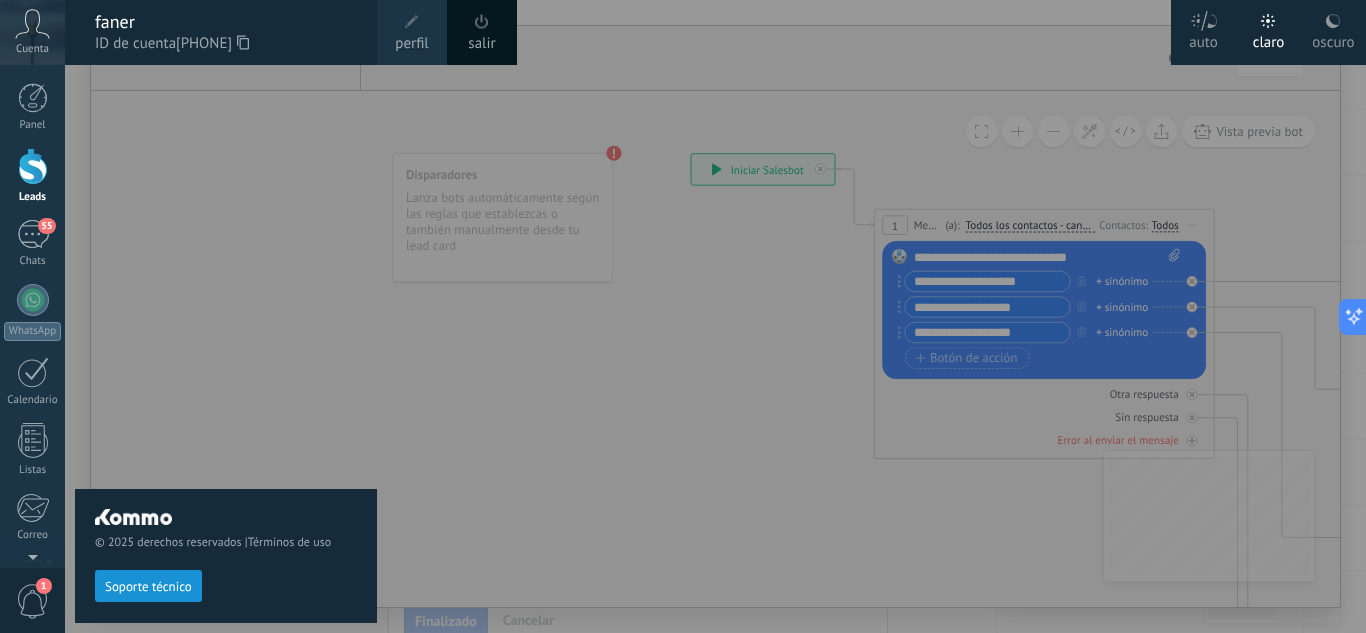 click at bounding box center (748, 316) 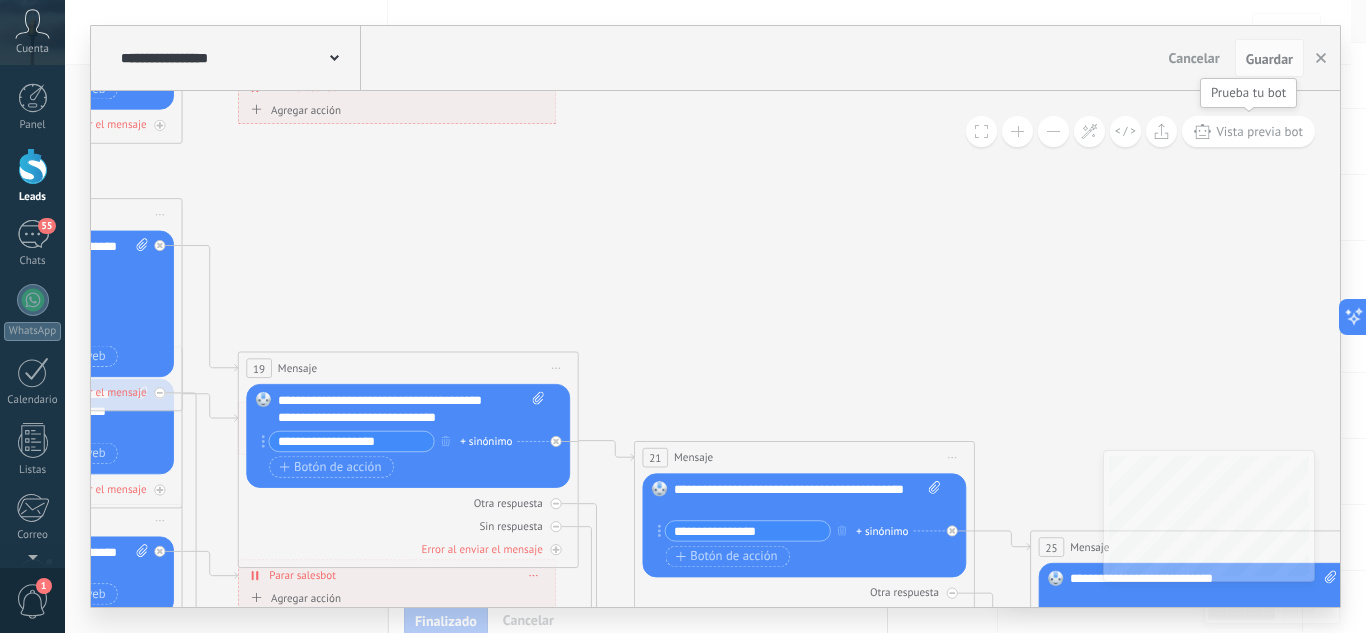 click on "Vista previa bot" at bounding box center (1259, 131) 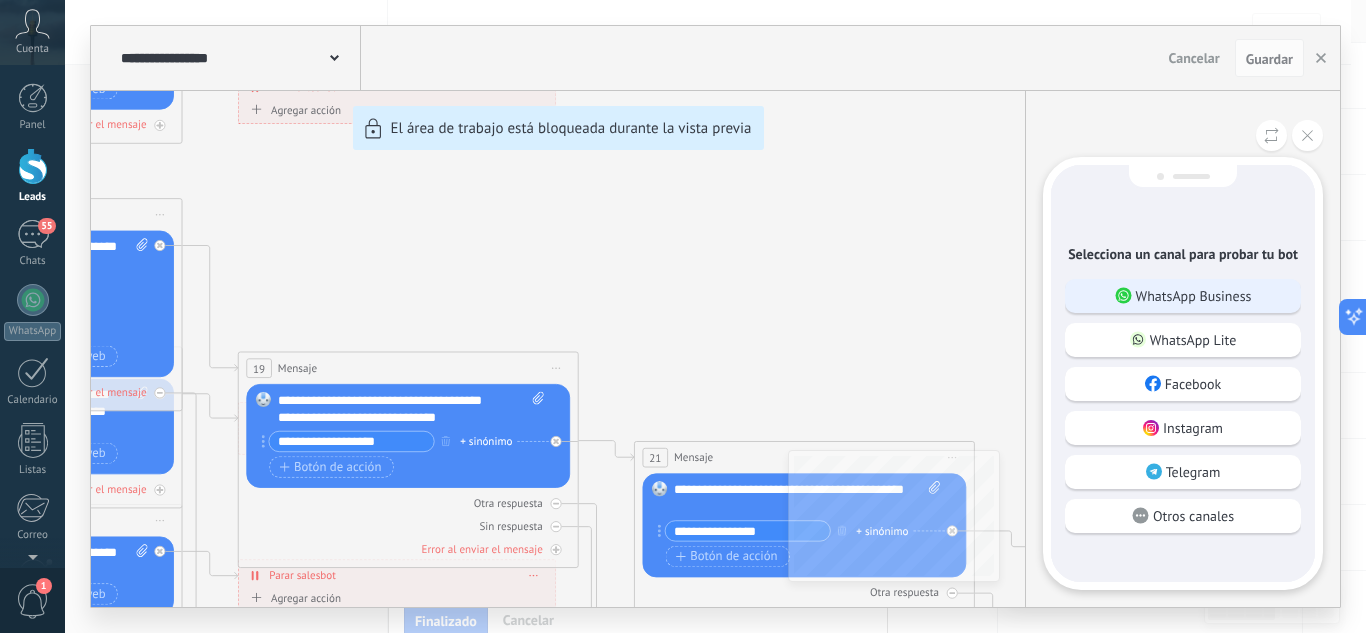 click on "WhatsApp Business" at bounding box center (1183, 296) 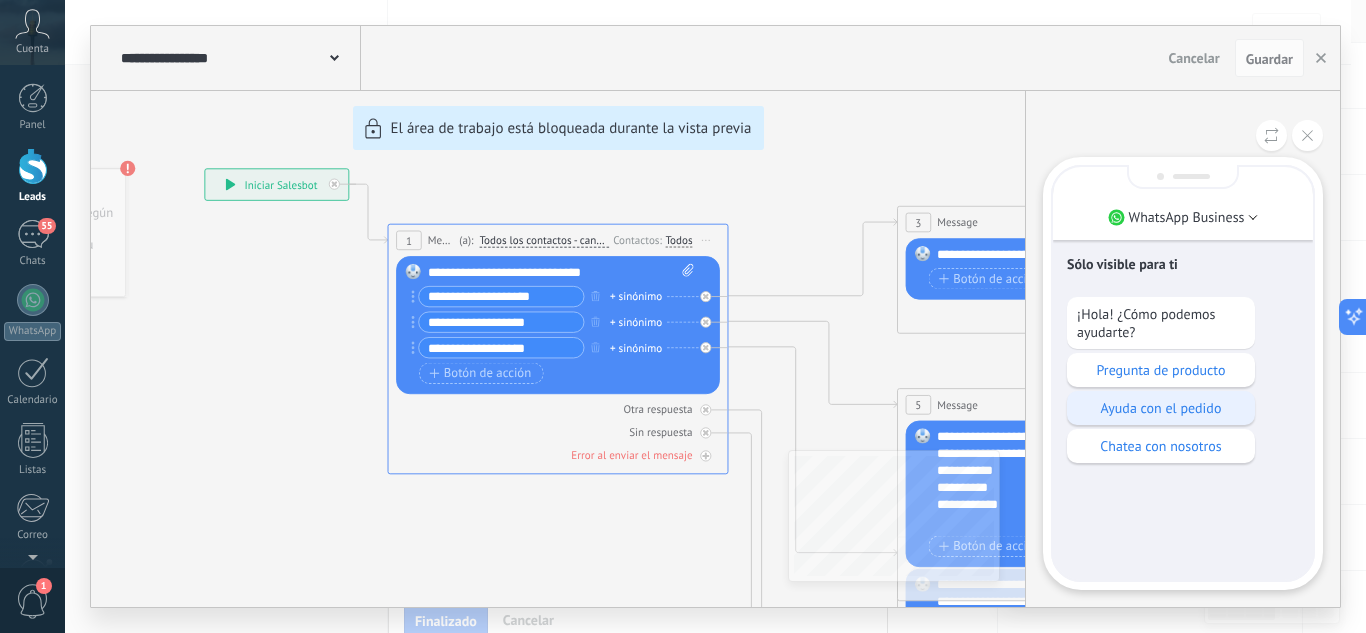 click on "Ayuda con el pedido" at bounding box center (1161, 408) 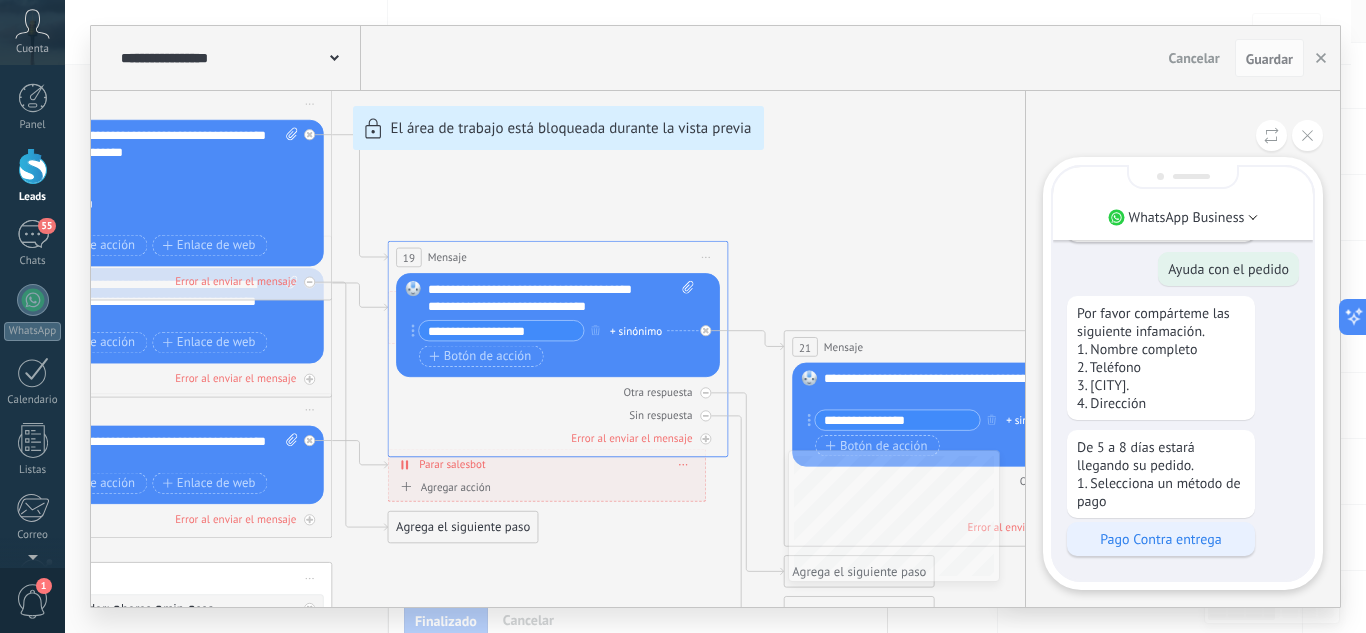 click on "Pago Contra entrega" at bounding box center (1161, 539) 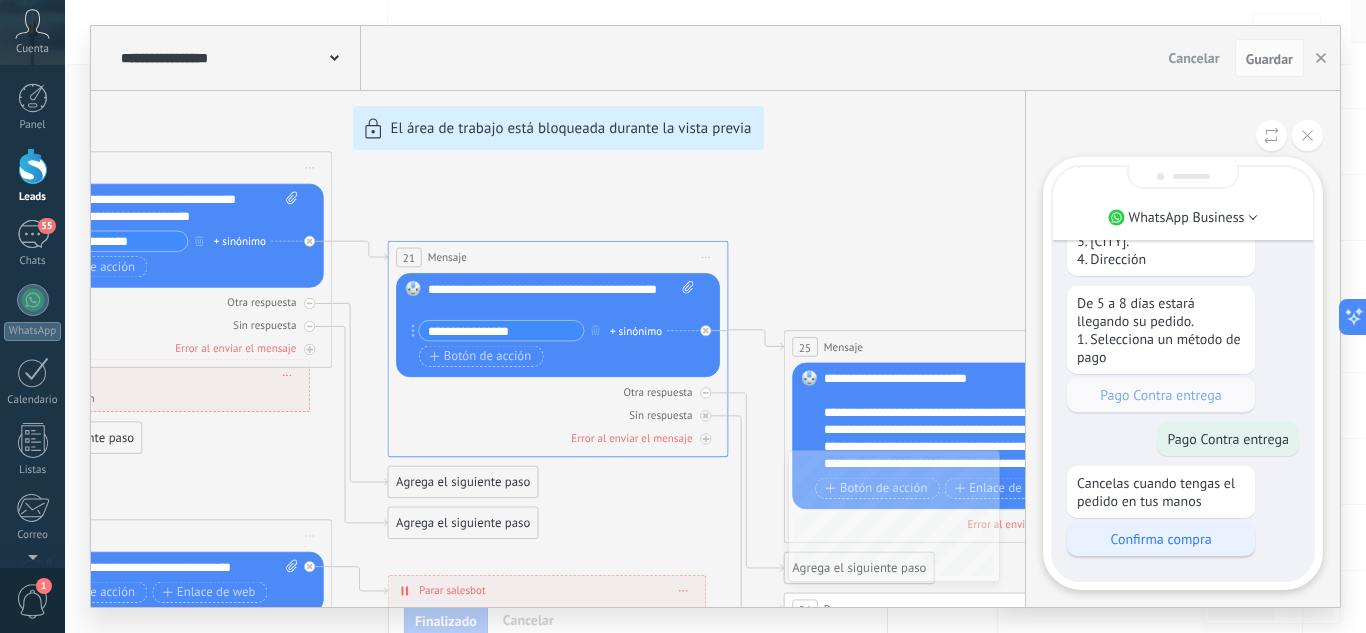 click on "Confirma compra" at bounding box center [1161, 539] 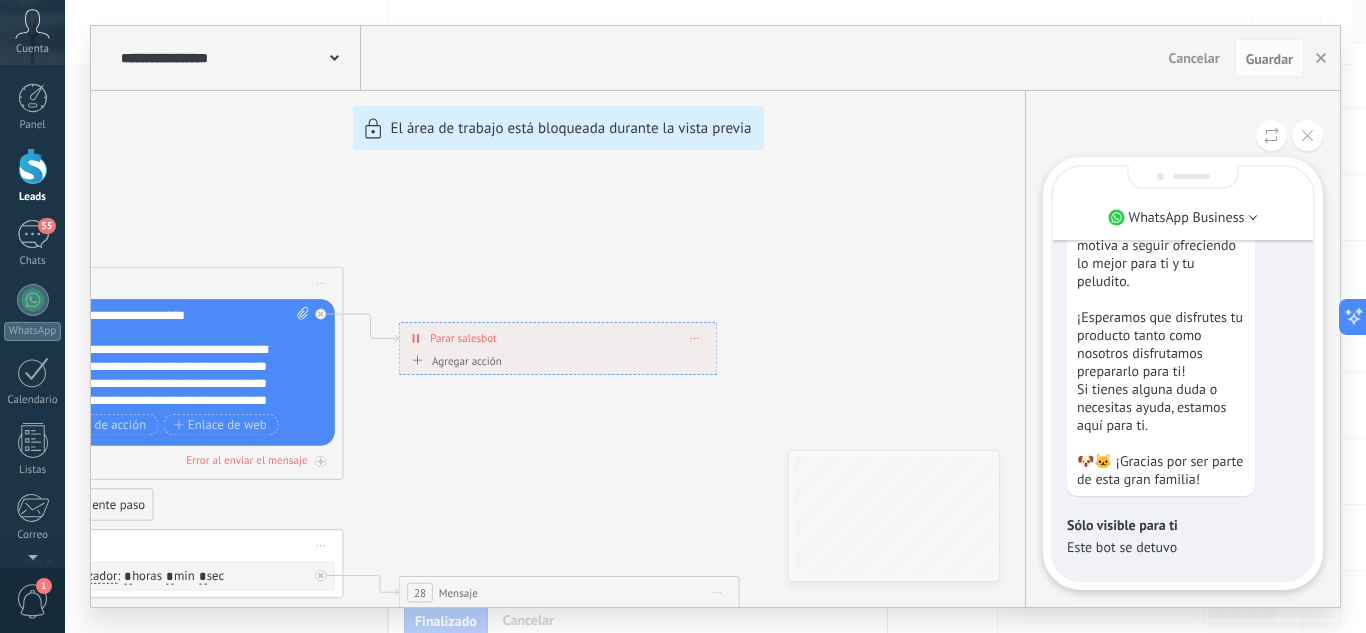 scroll, scrollTop: -948, scrollLeft: 0, axis: vertical 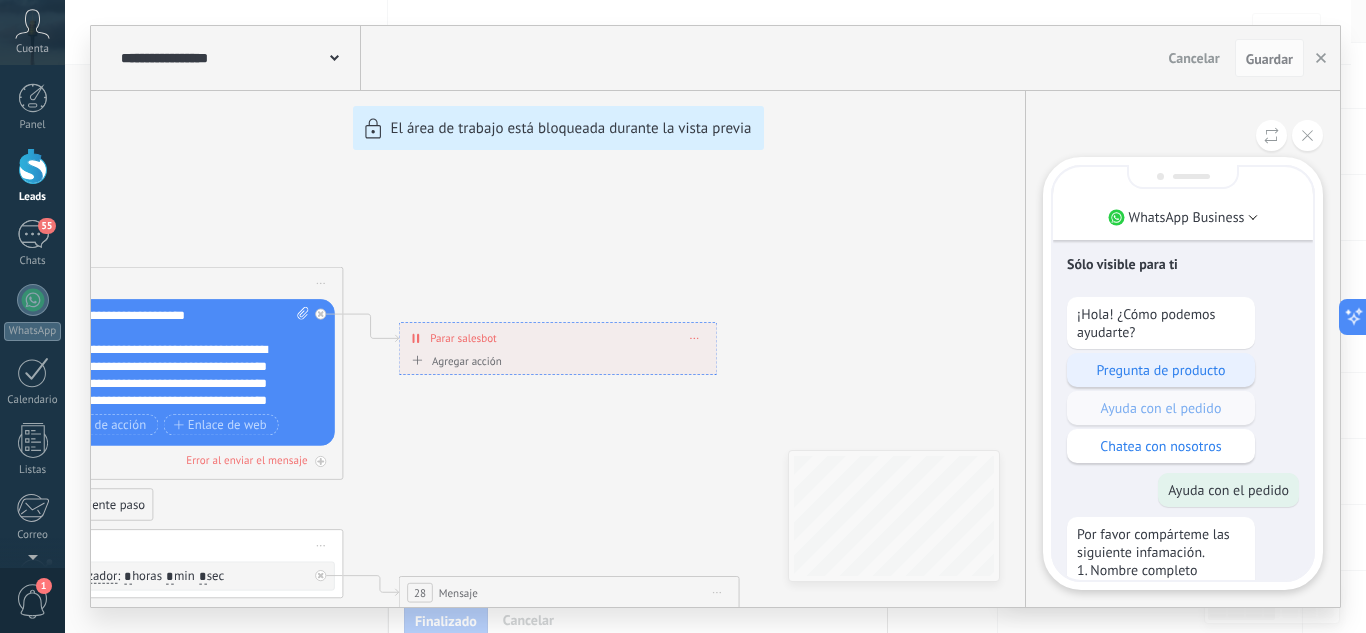click on "Pregunta de producto" at bounding box center [1161, 370] 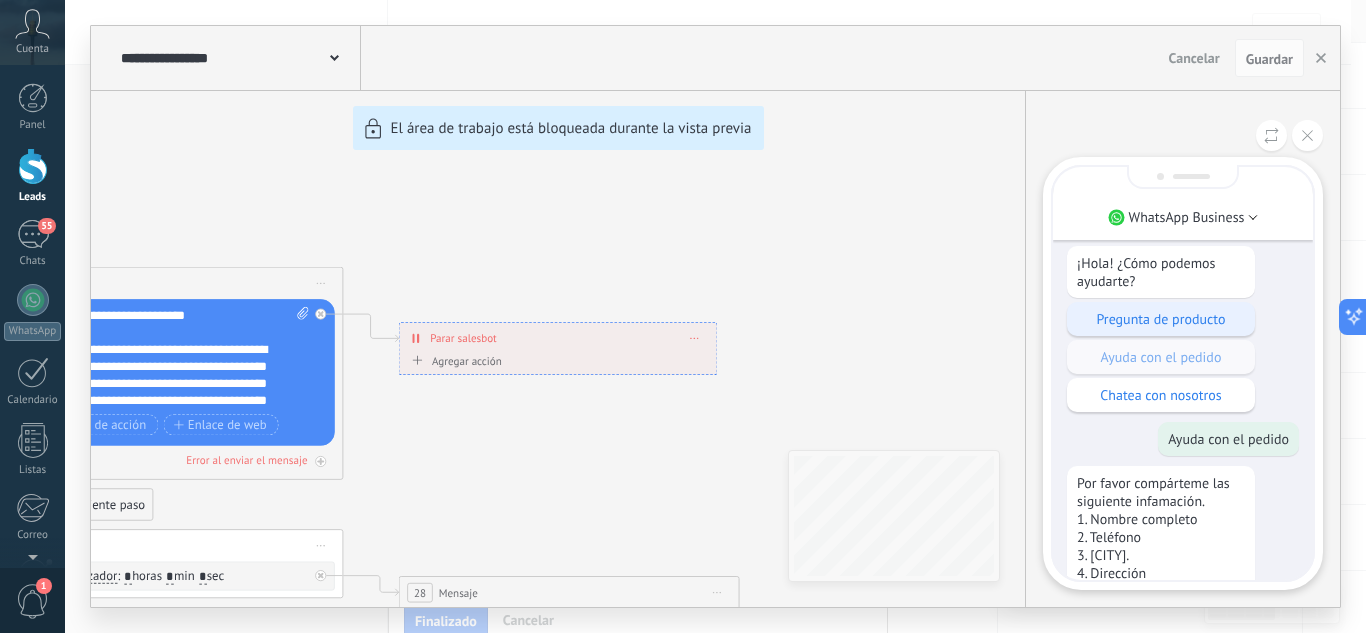 scroll, scrollTop: -1002, scrollLeft: 0, axis: vertical 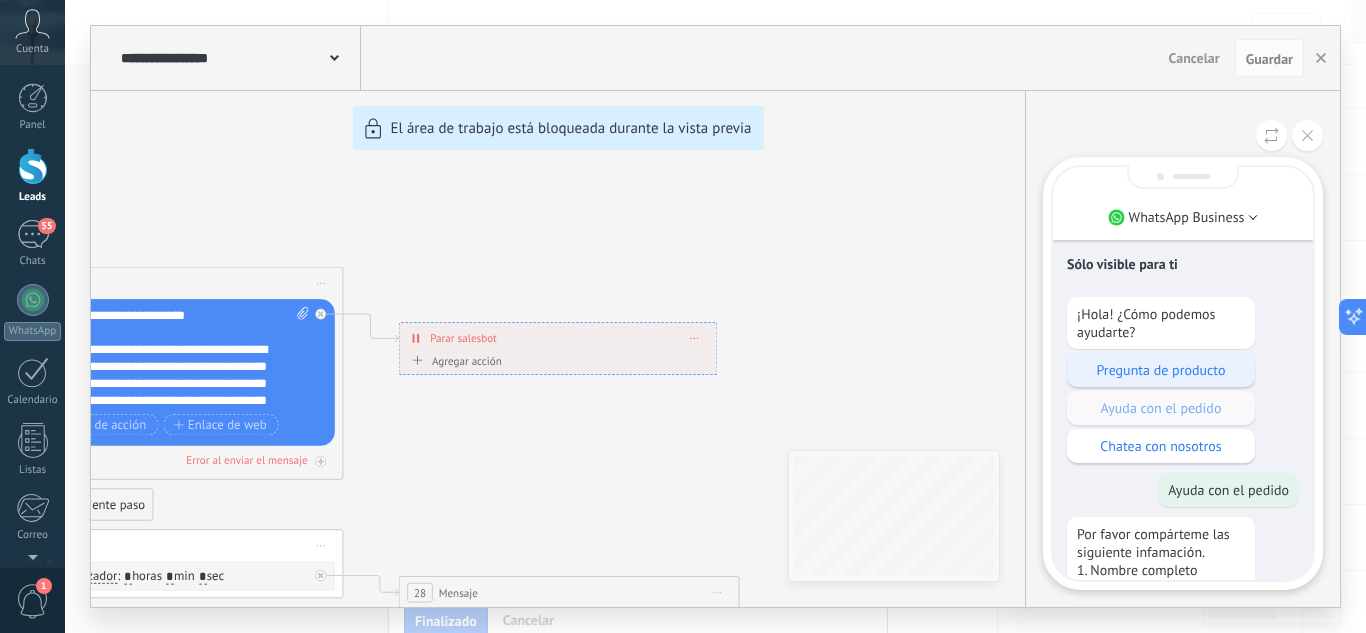 click on "Pregunta de producto" at bounding box center (1161, 370) 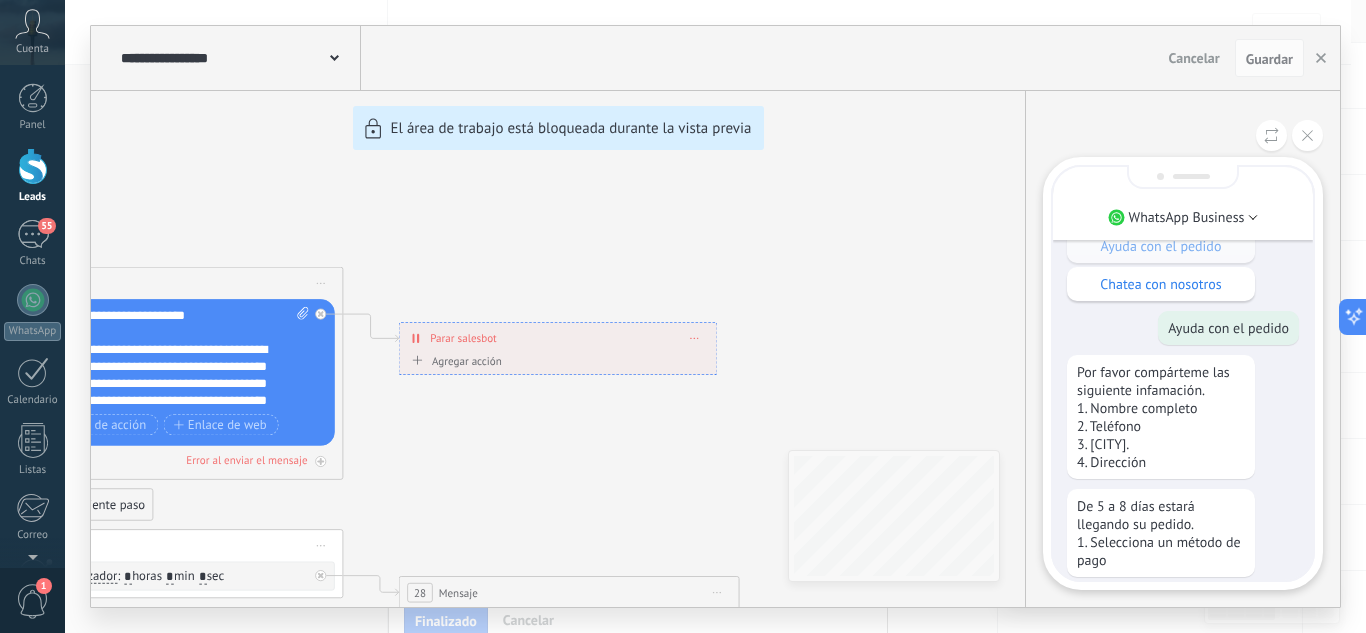 scroll, scrollTop: -1046, scrollLeft: 0, axis: vertical 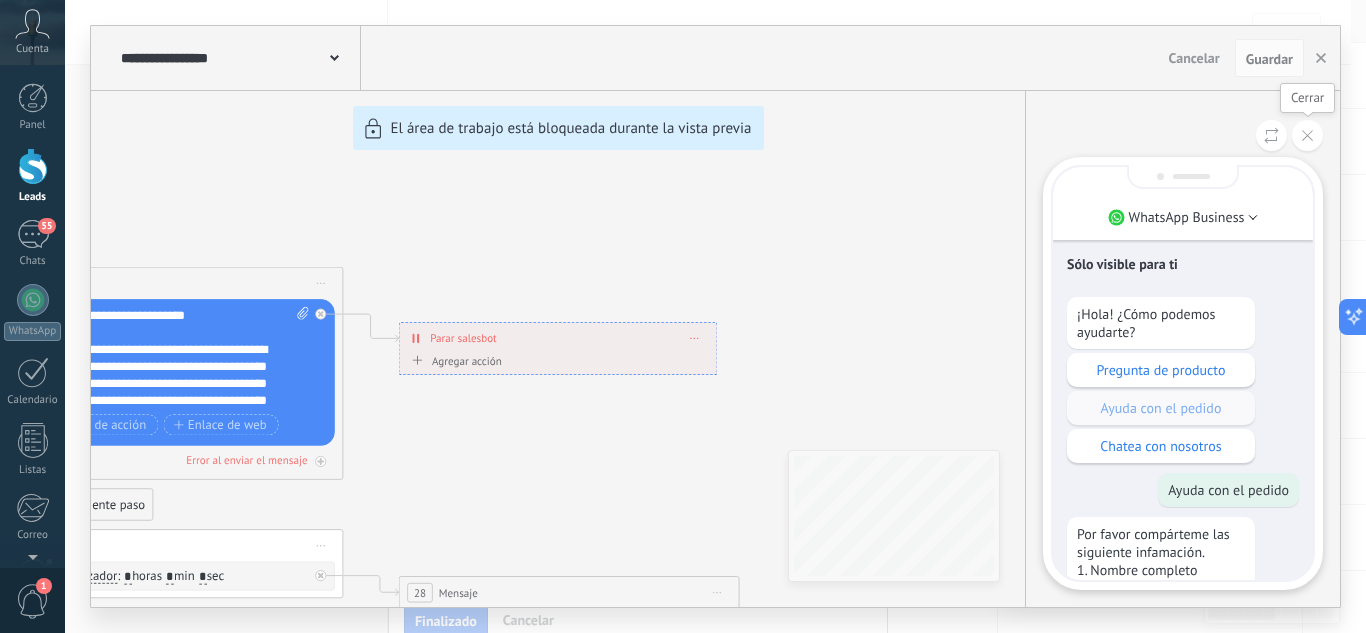 click at bounding box center (1307, 135) 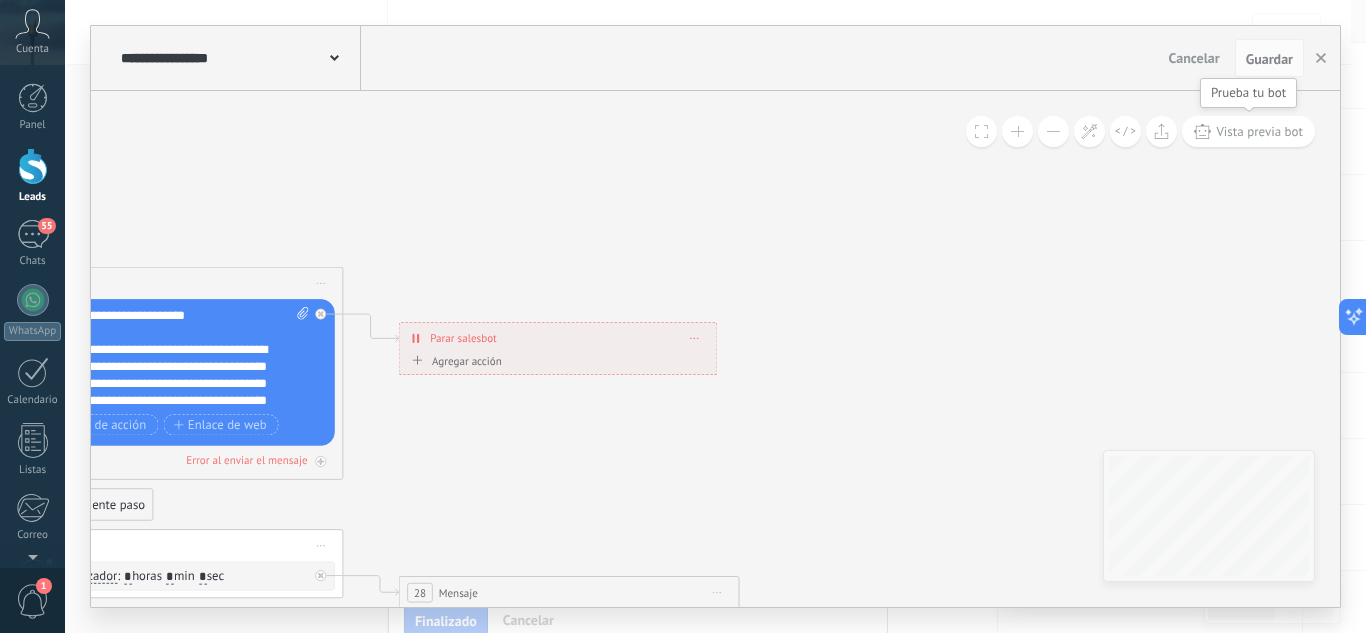 click on "Vista previa bot" at bounding box center (1259, 131) 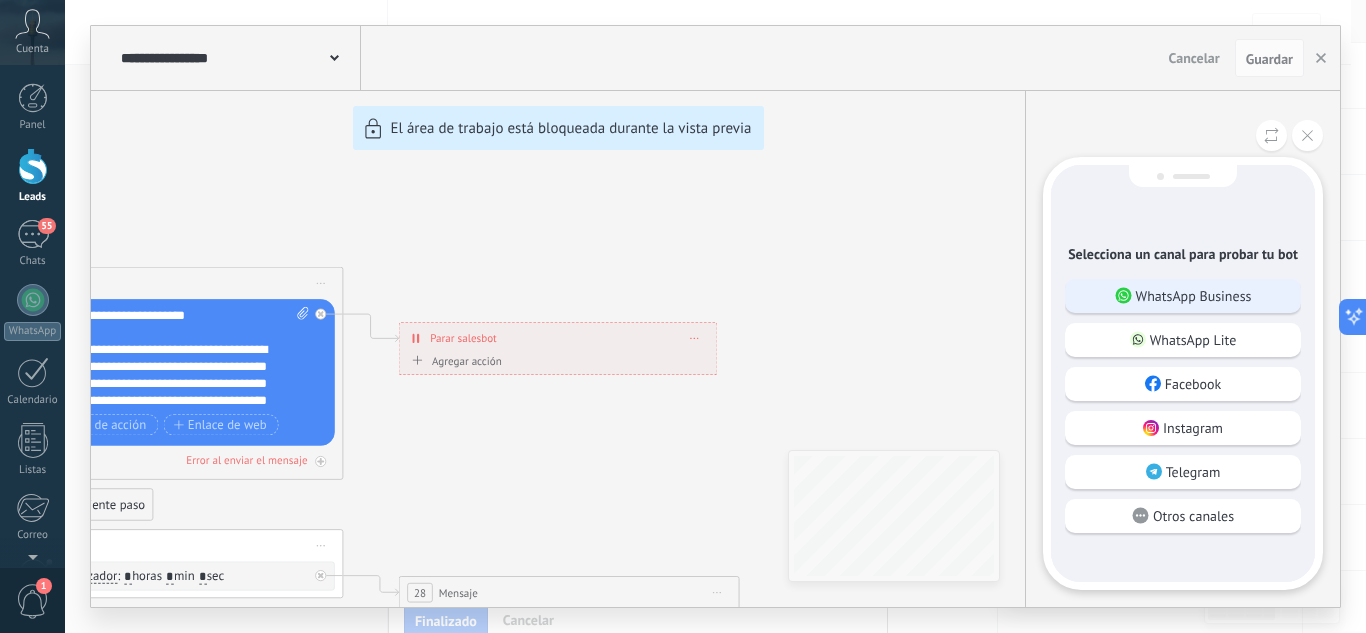 click on "WhatsApp Business" at bounding box center (1194, 296) 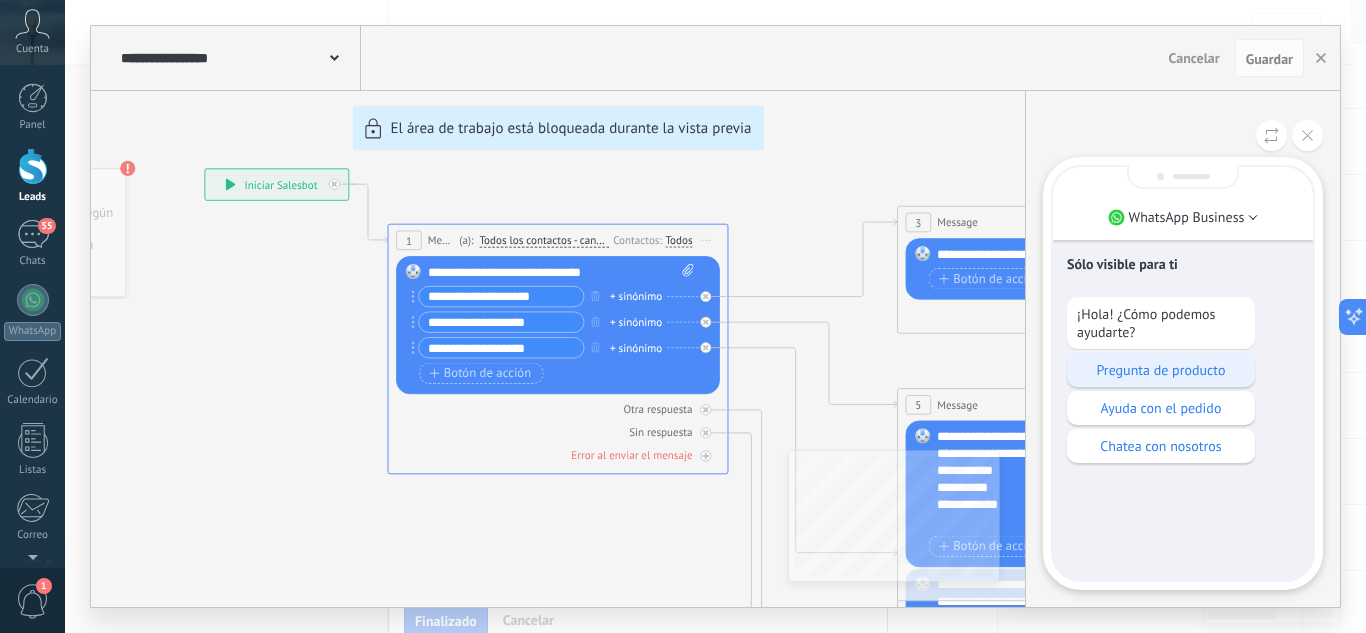 click on "Pregunta de producto" at bounding box center [1161, 370] 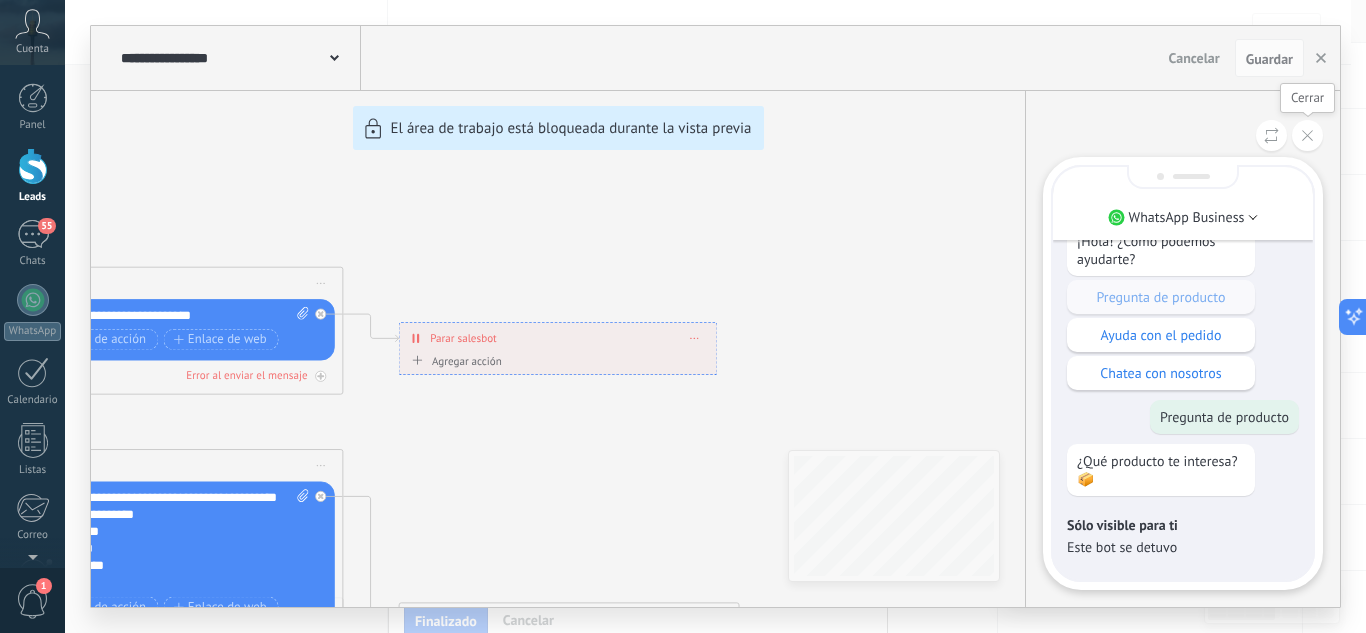 click at bounding box center [1307, 135] 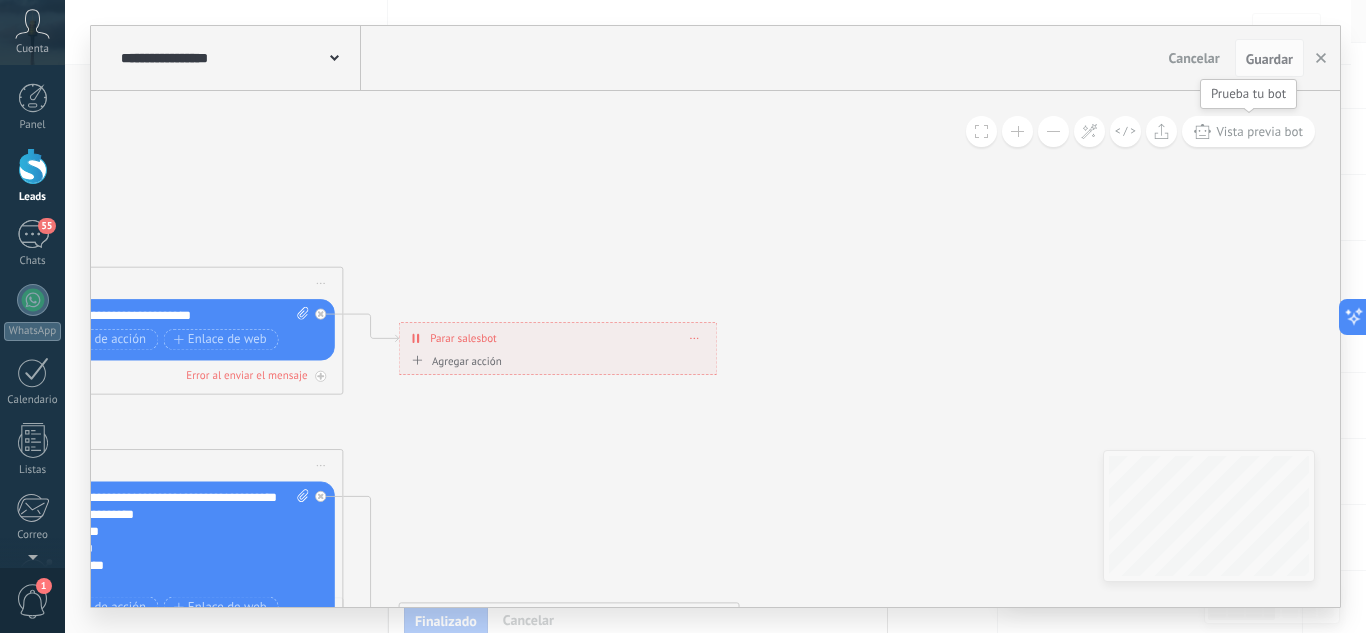 click on "Vista previa bot" at bounding box center [1259, 131] 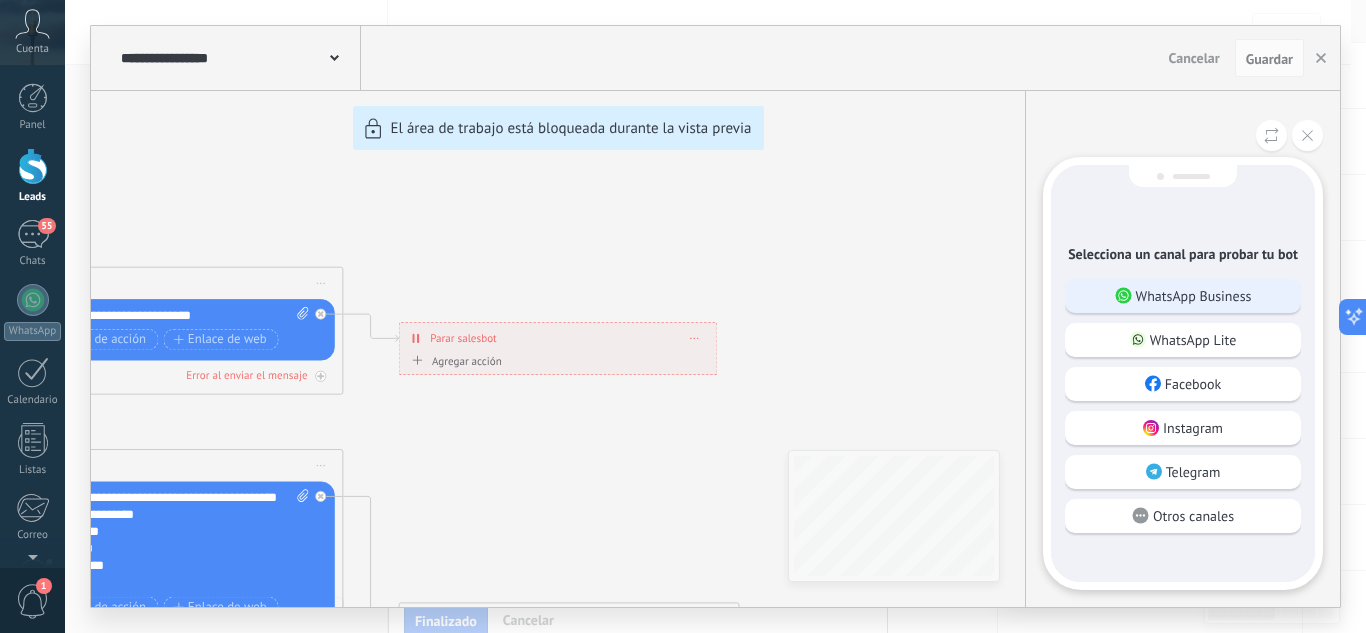 click on "WhatsApp Business" at bounding box center [1194, 296] 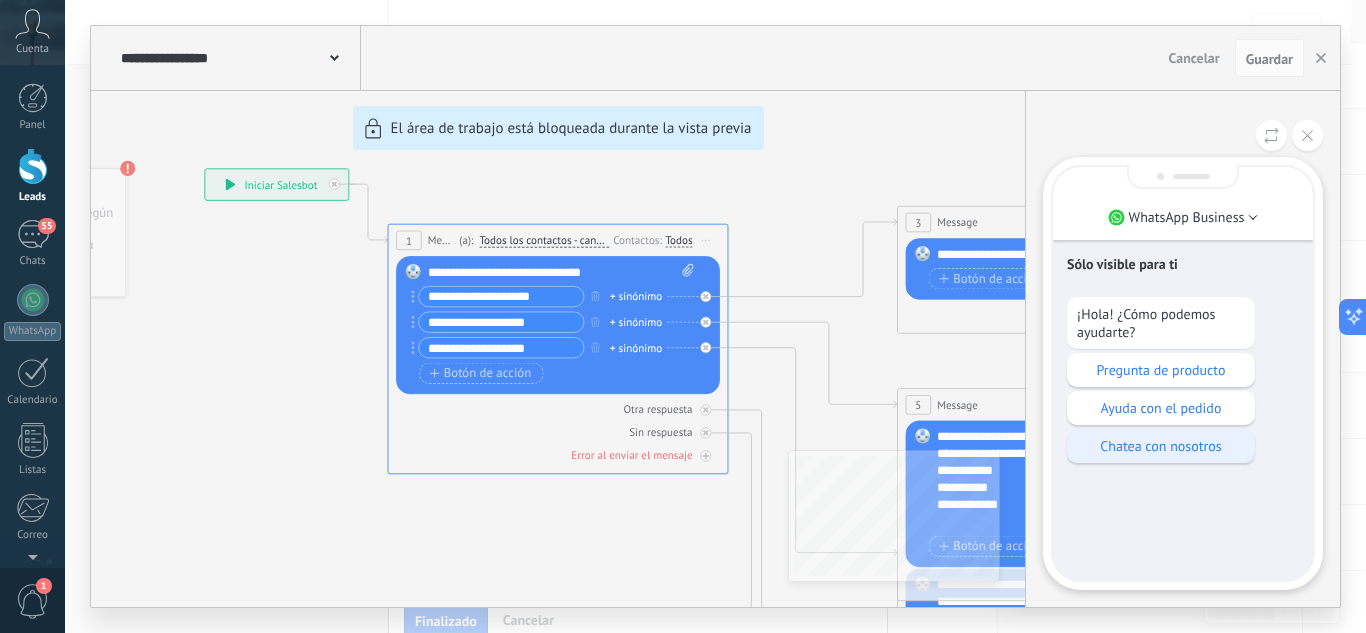 click on "Chatea con nosotros" at bounding box center (1161, 446) 